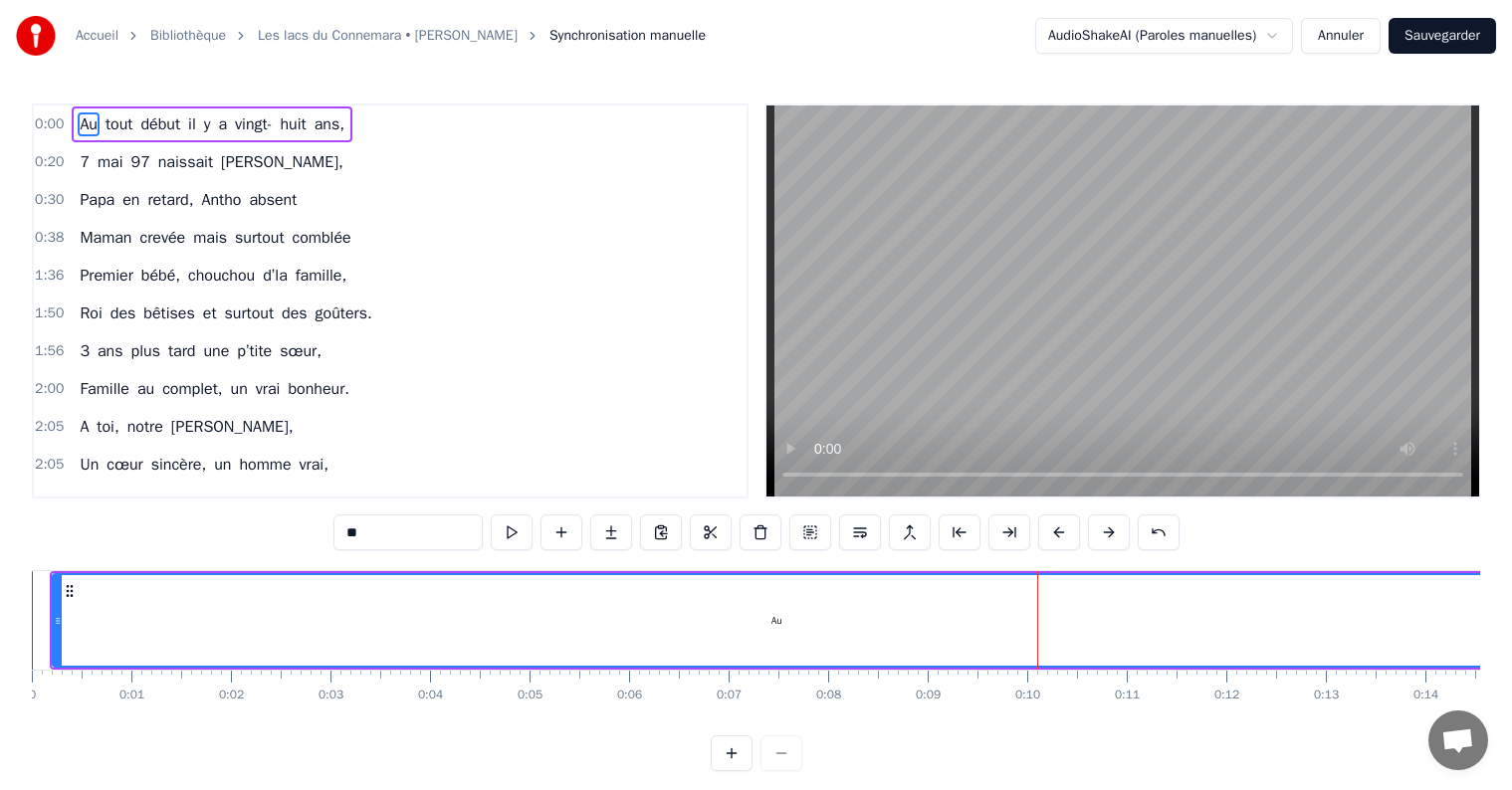 scroll, scrollTop: 0, scrollLeft: 0, axis: both 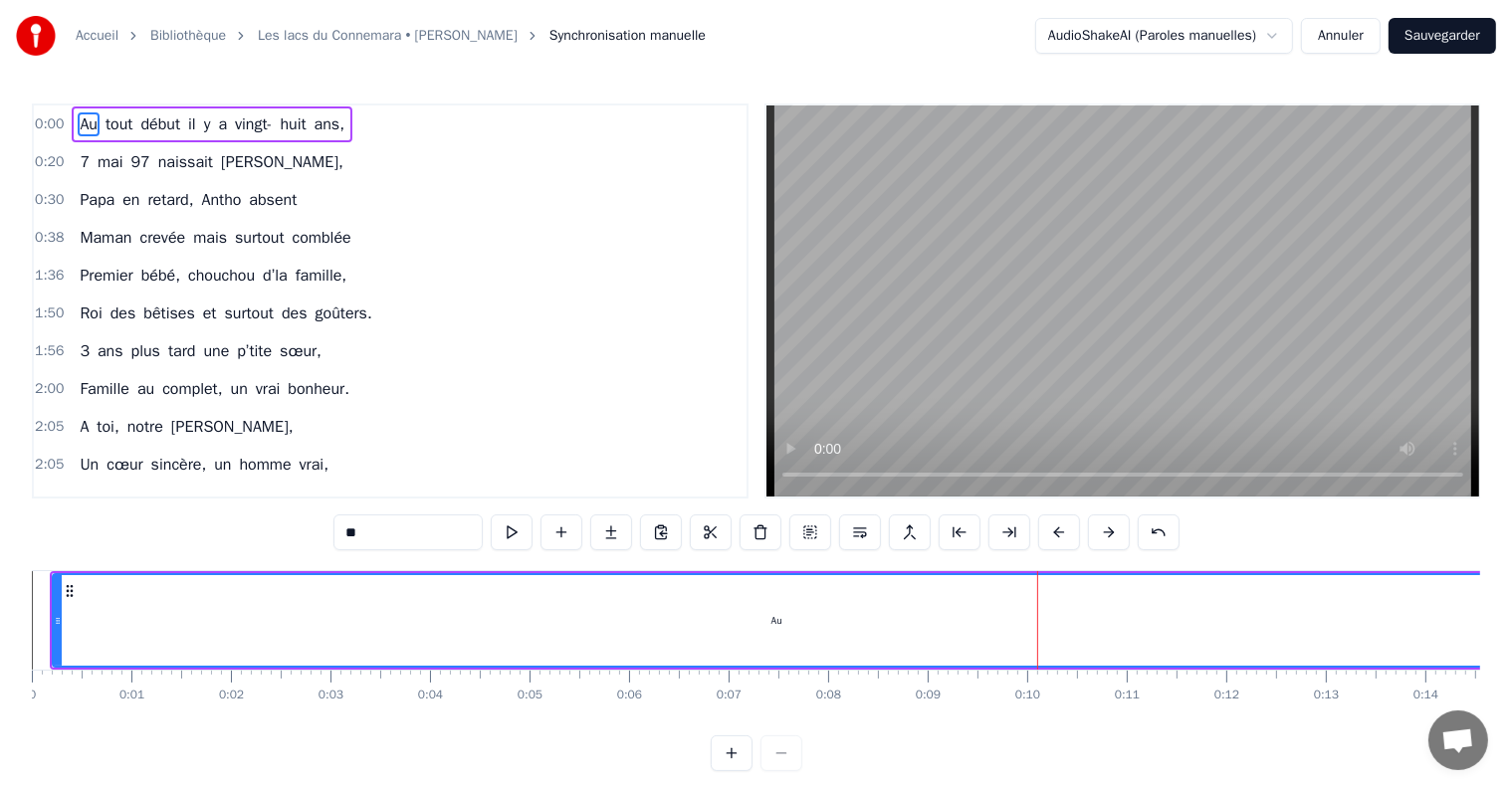 click at bounding box center [1123, 300] 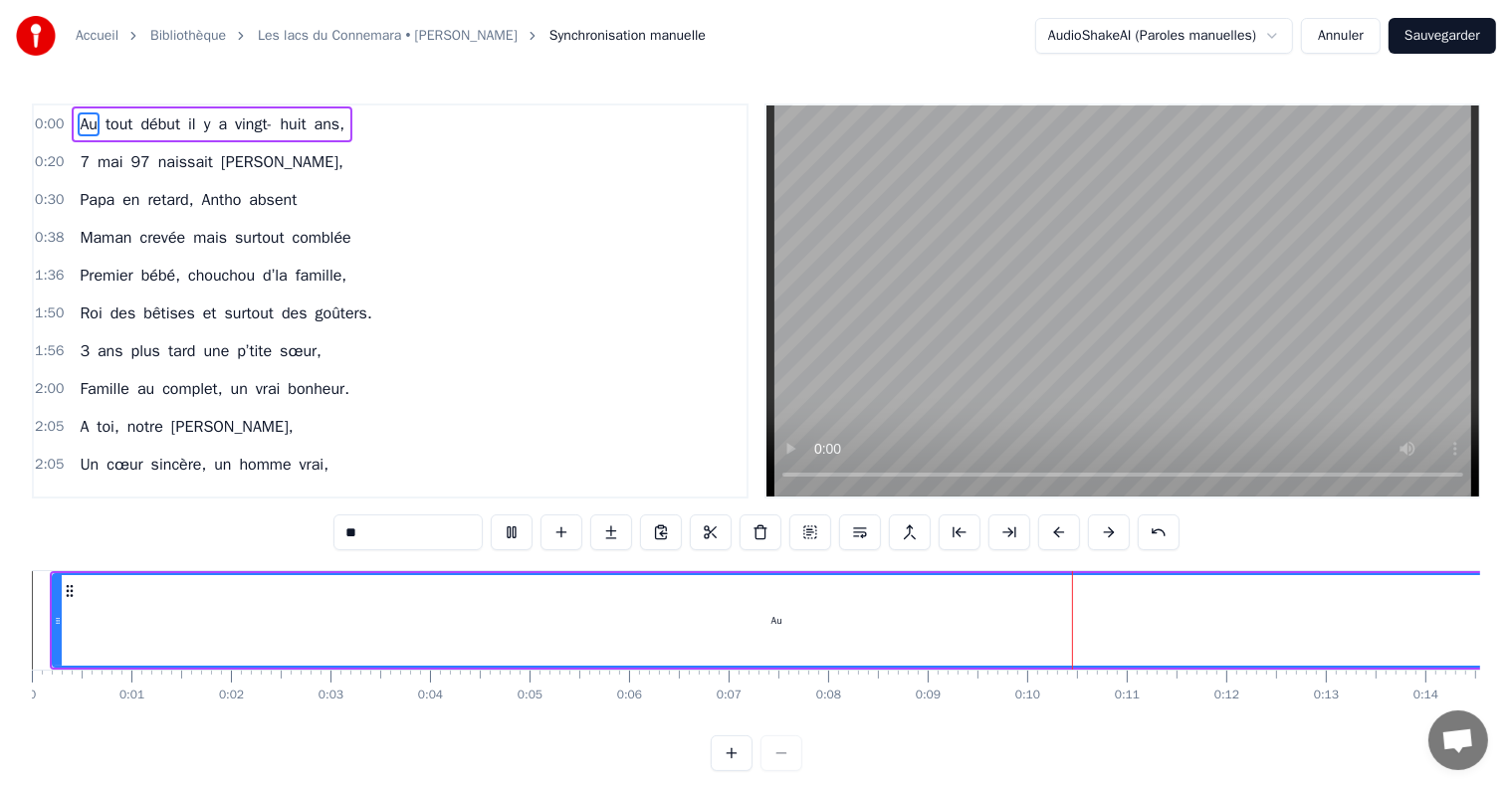 click on "Annuler" at bounding box center [1341, 36] 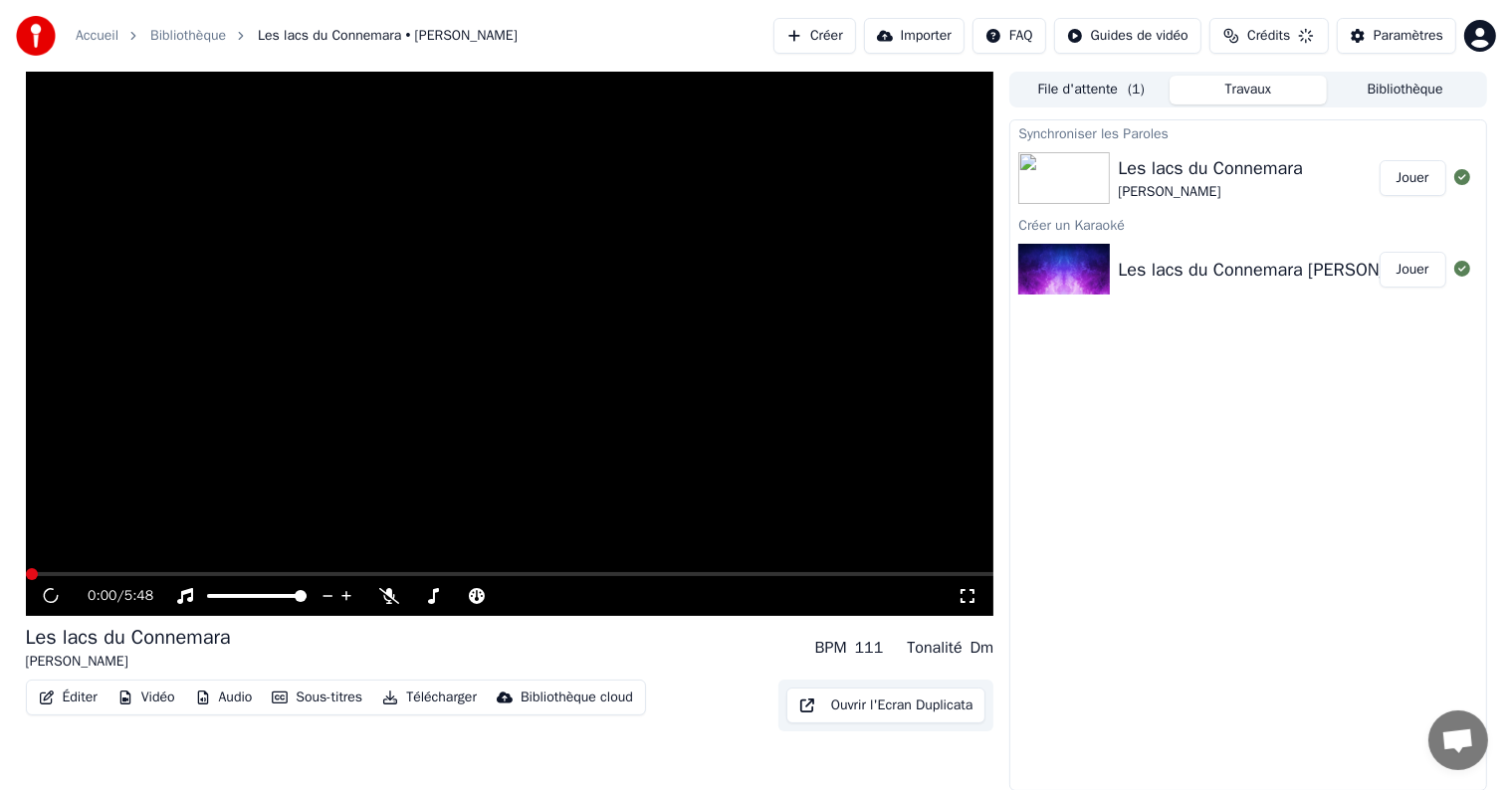 scroll, scrollTop: 0, scrollLeft: 0, axis: both 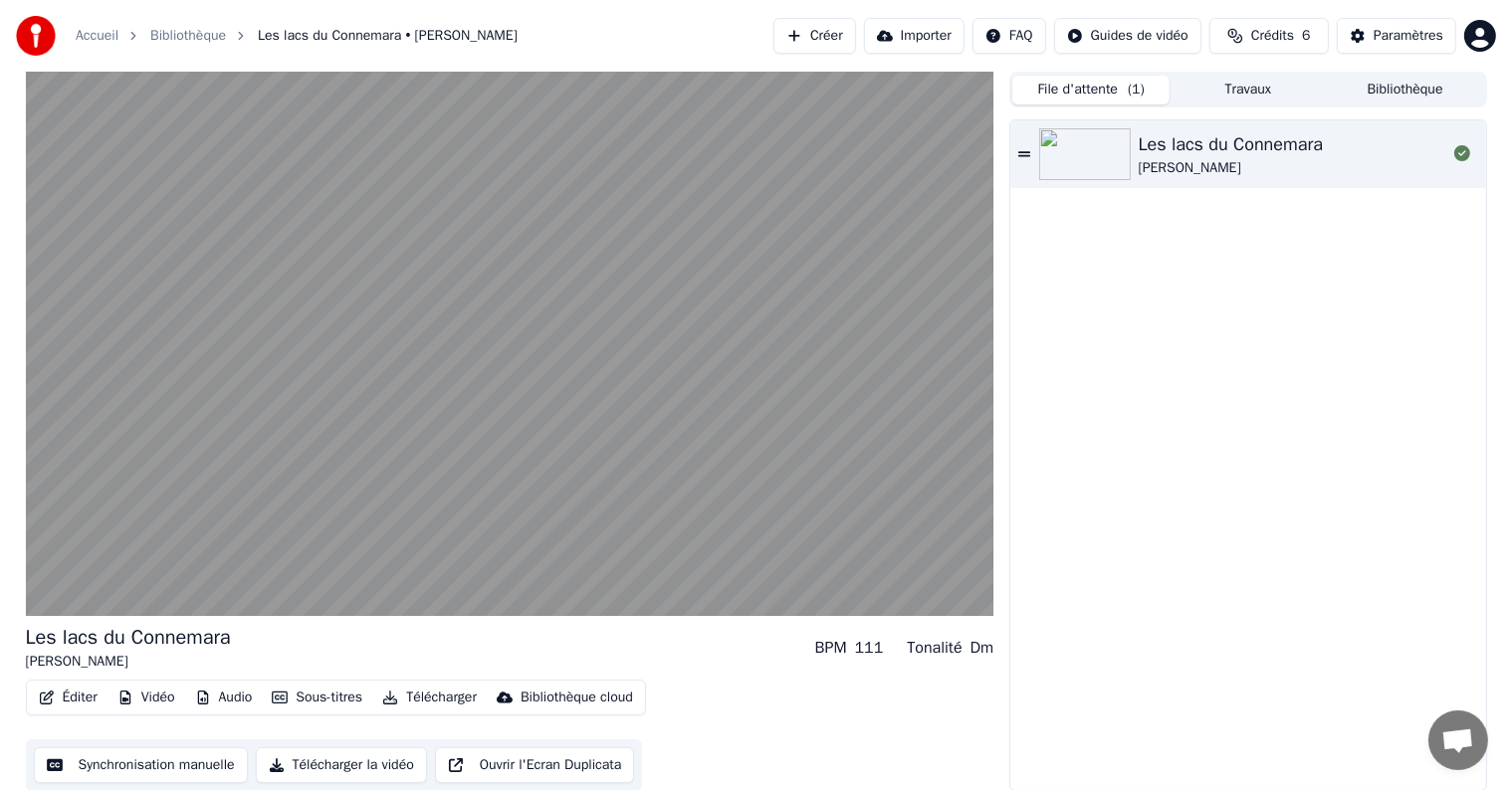 click on "( 1 )" at bounding box center (1136, 90) 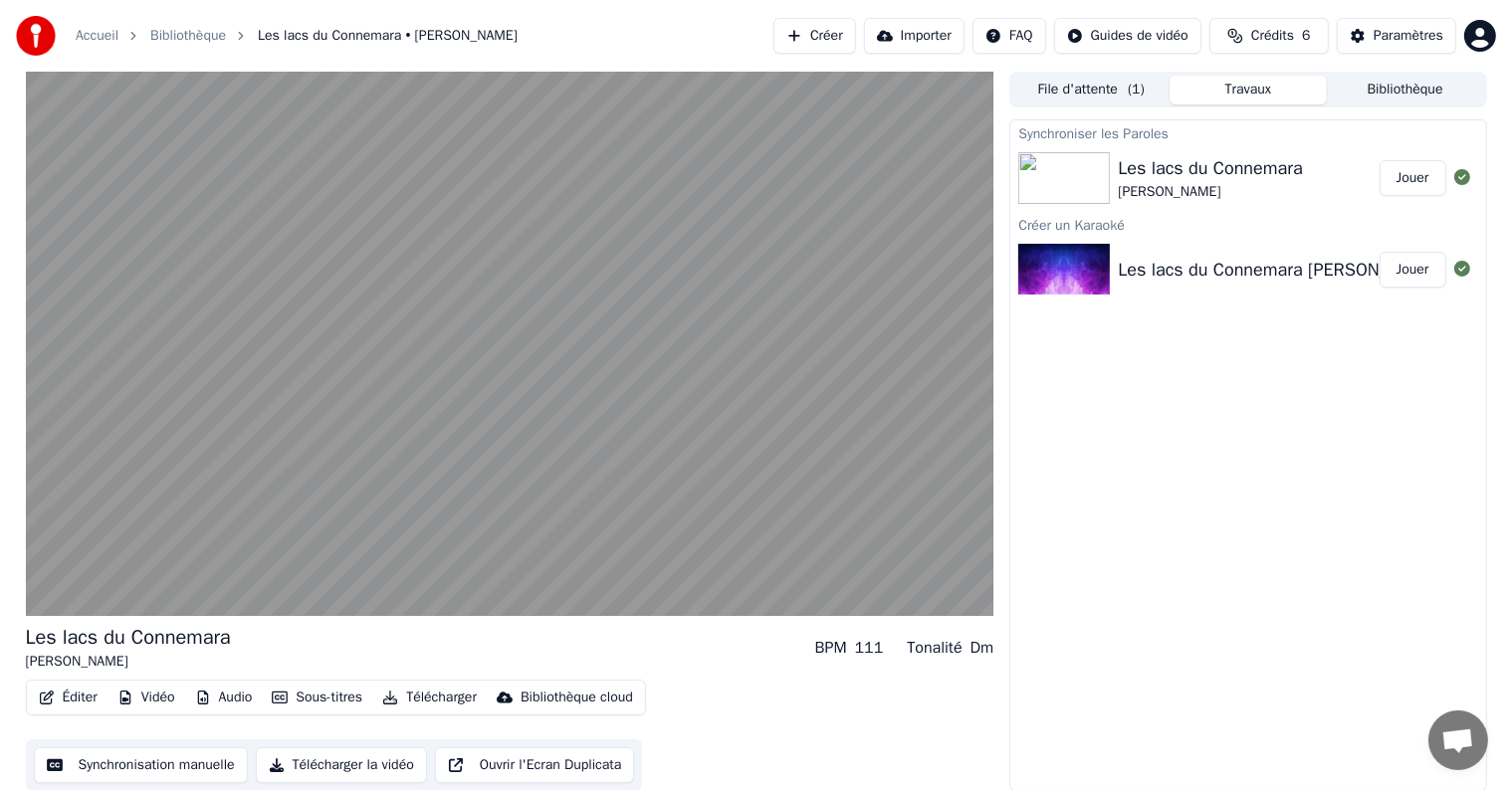 click on "Travaux" at bounding box center [1248, 90] 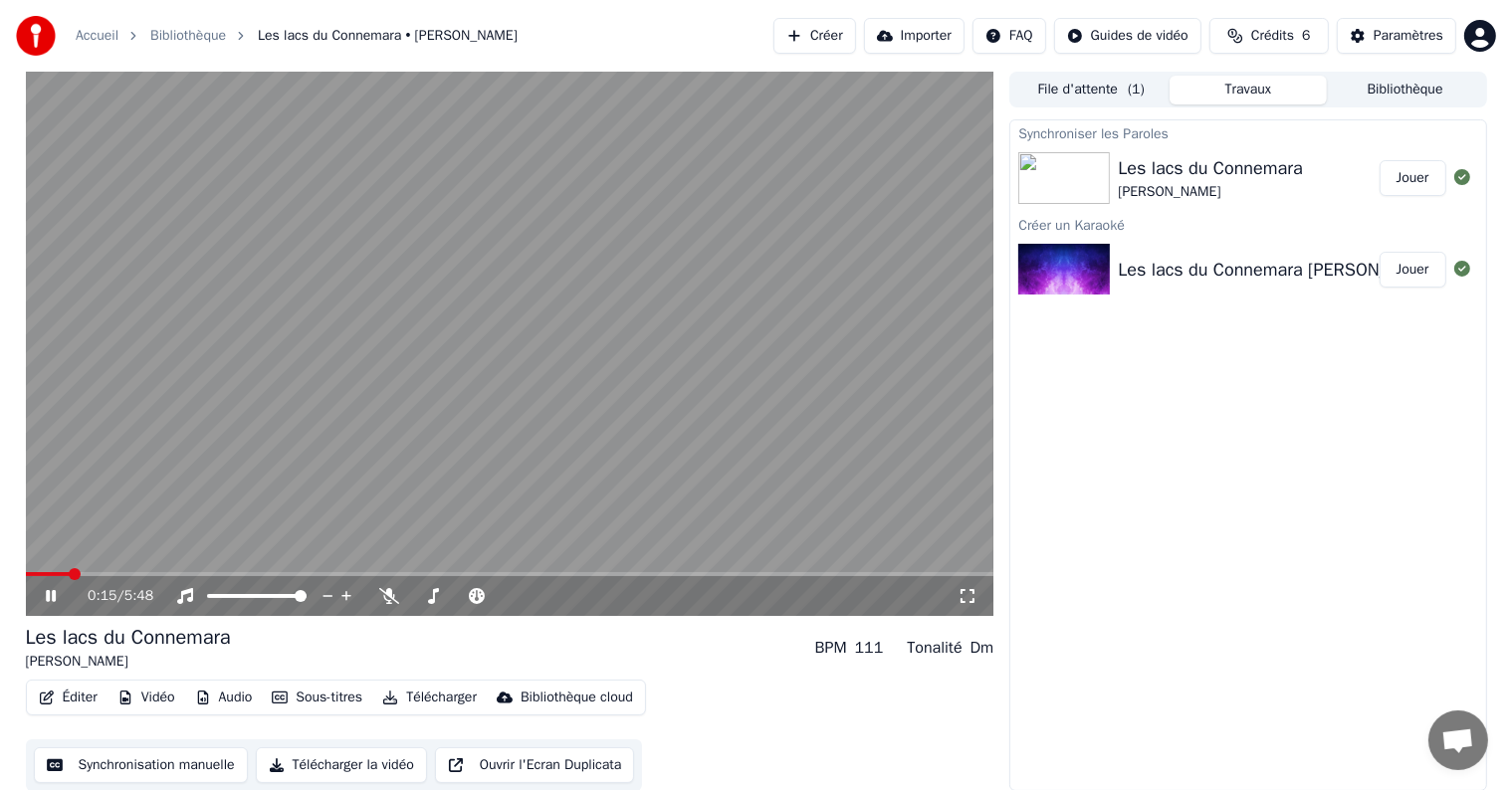 click at bounding box center [510, 343] 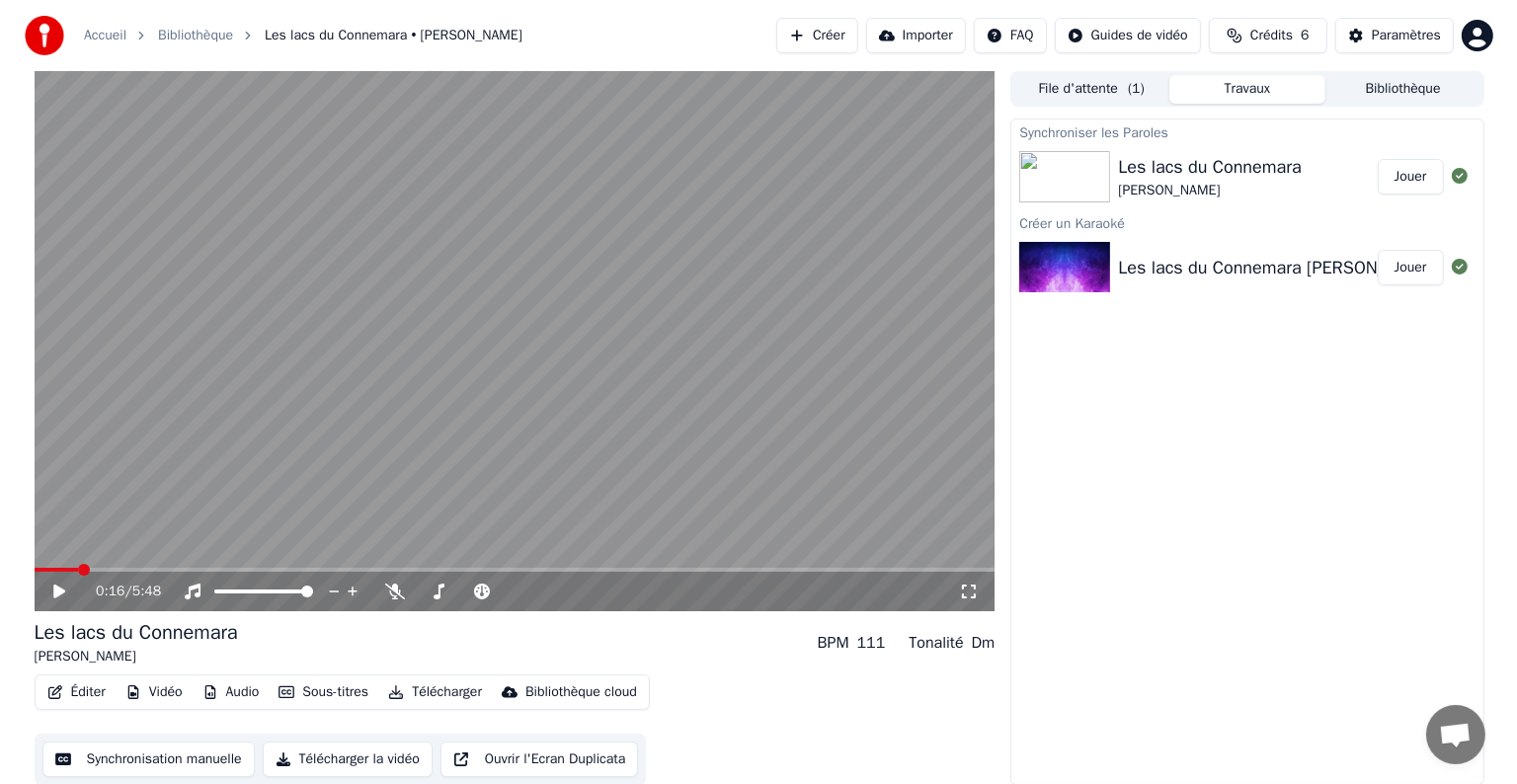 scroll, scrollTop: 1, scrollLeft: 0, axis: vertical 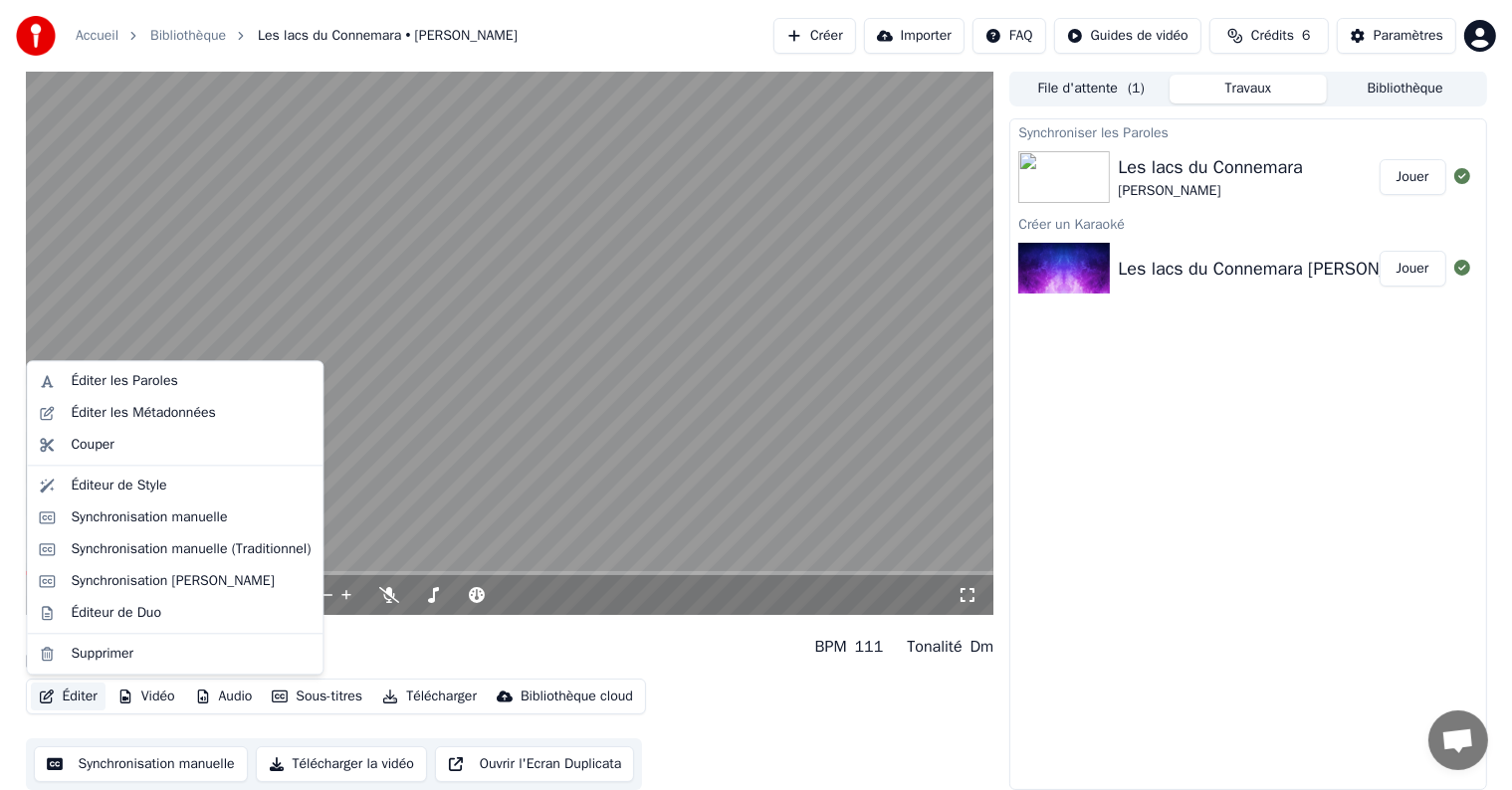 click on "Éditer" at bounding box center (68, 696) 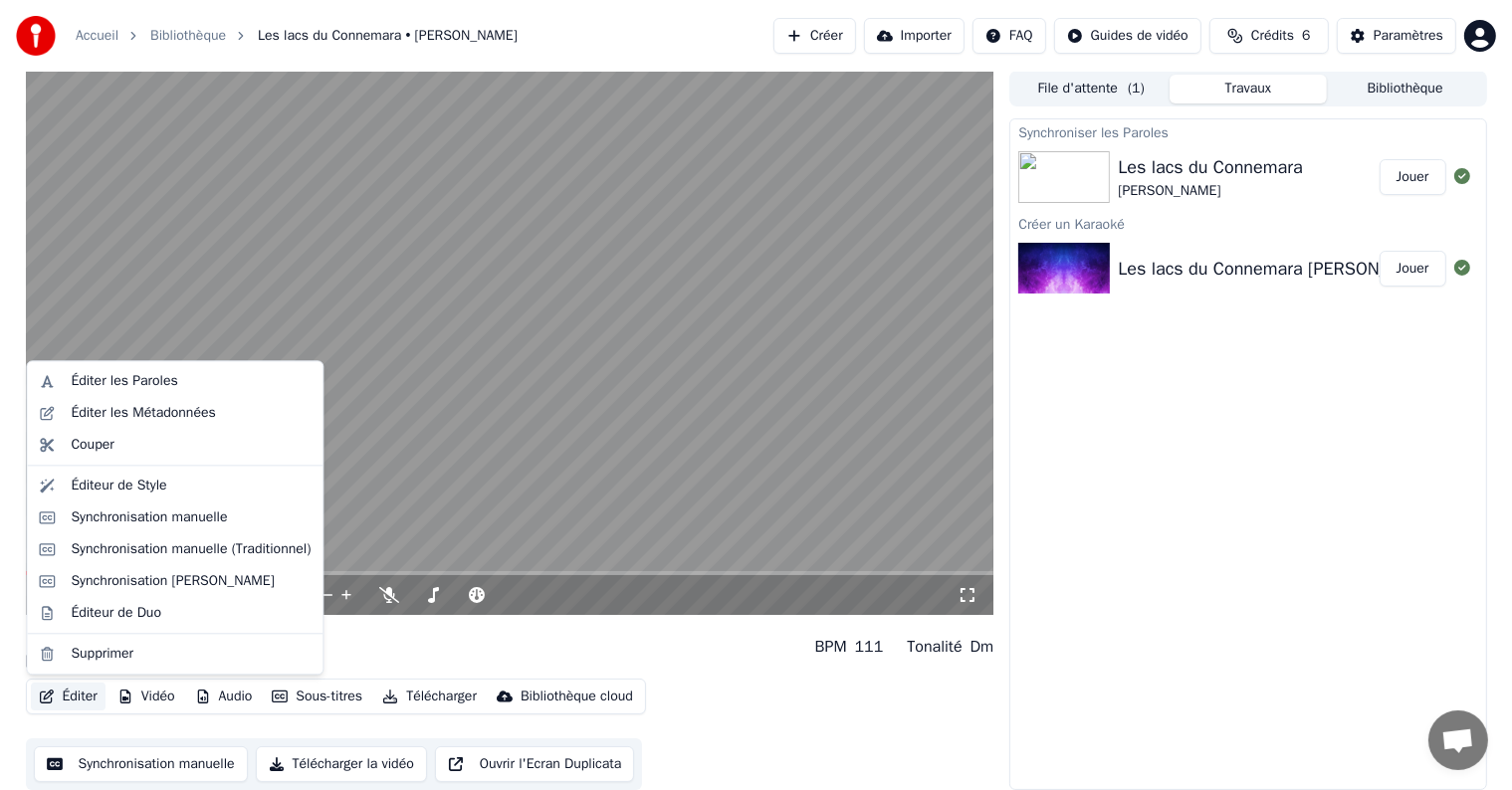 click on "Les lacs du Connemara [PERSON_NAME] BPM 111 Tonalité Dm" at bounding box center [510, 647] 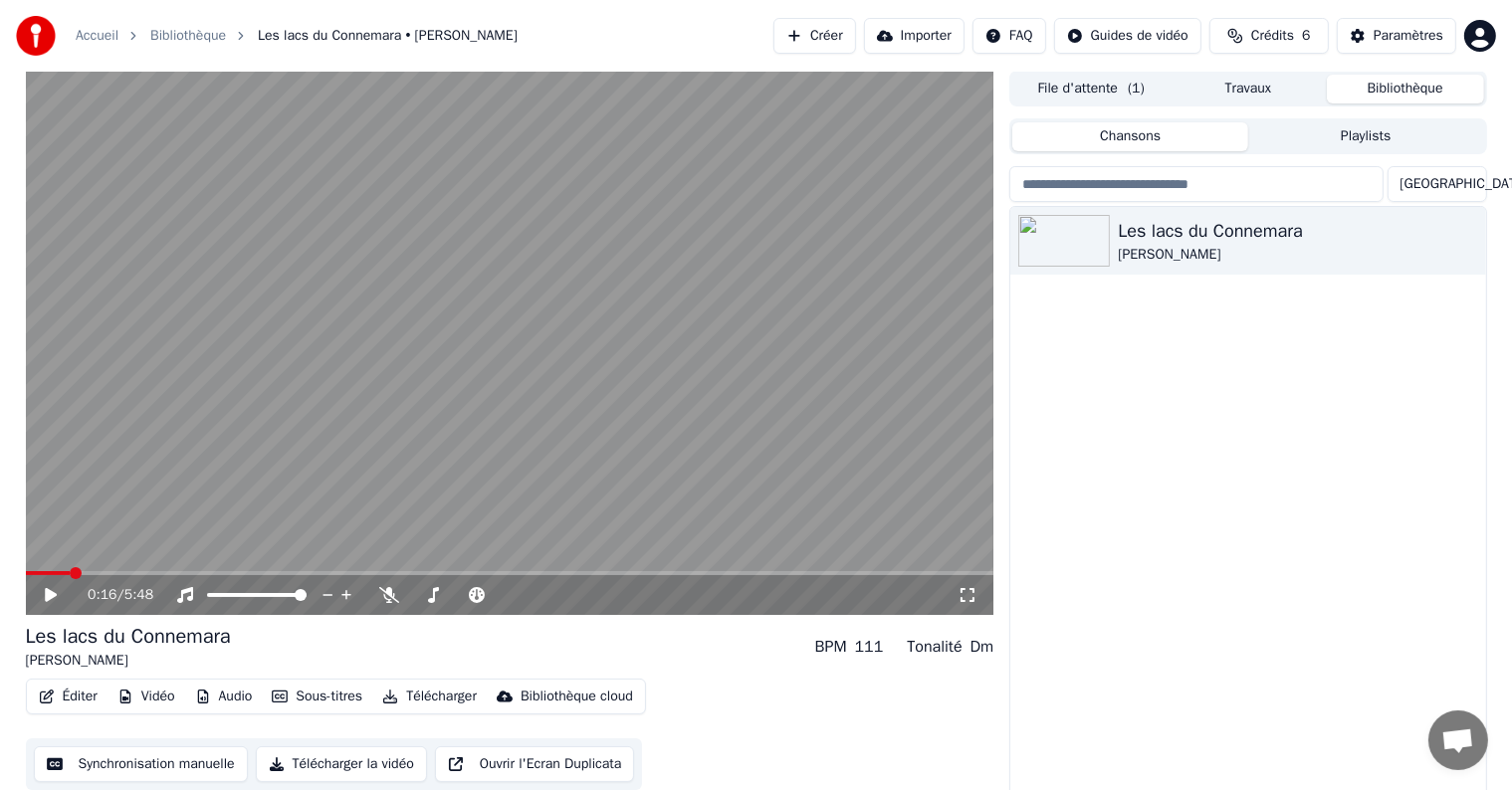 click on "Bibliothèque" at bounding box center (1405, 89) 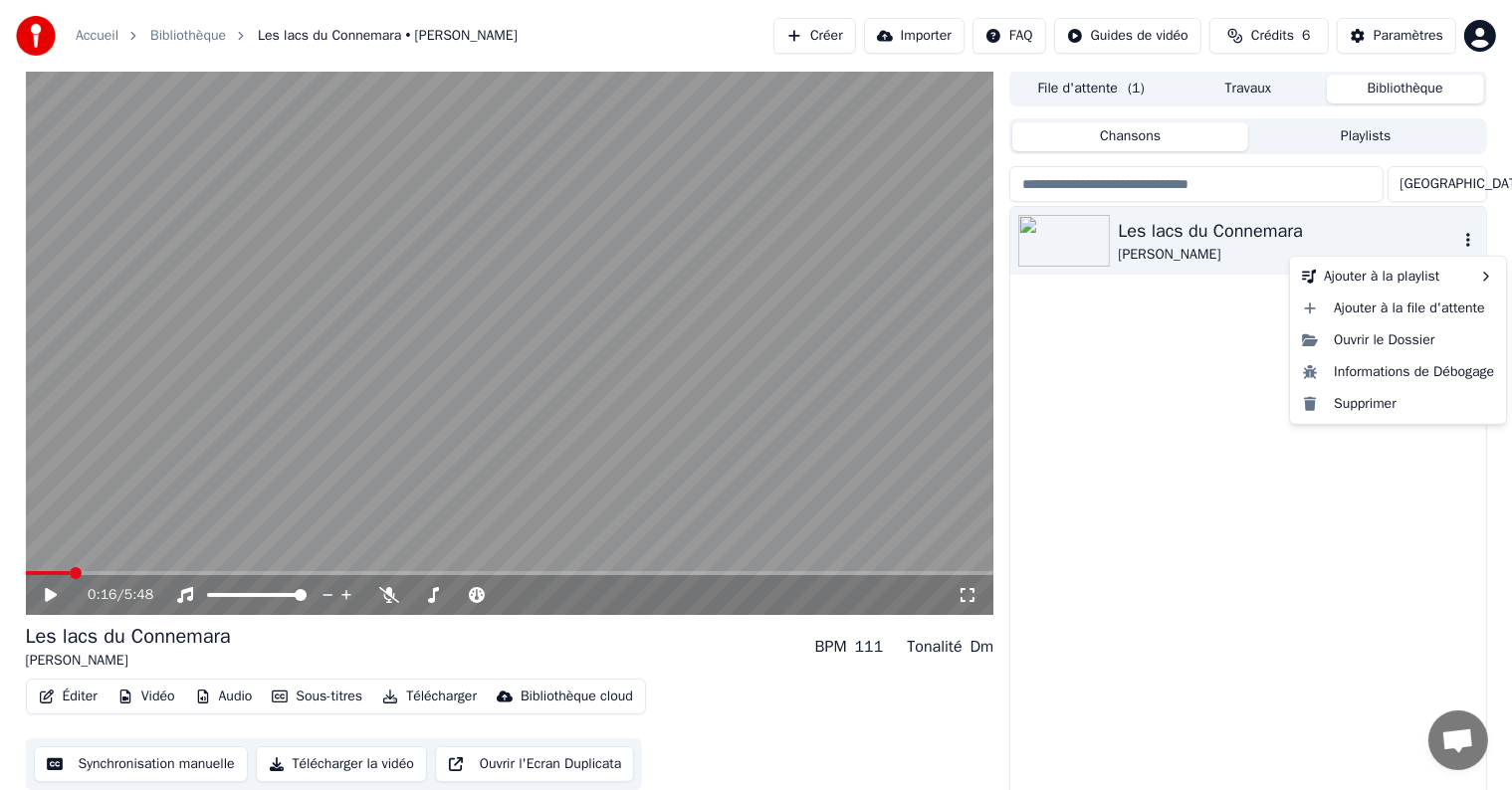 click 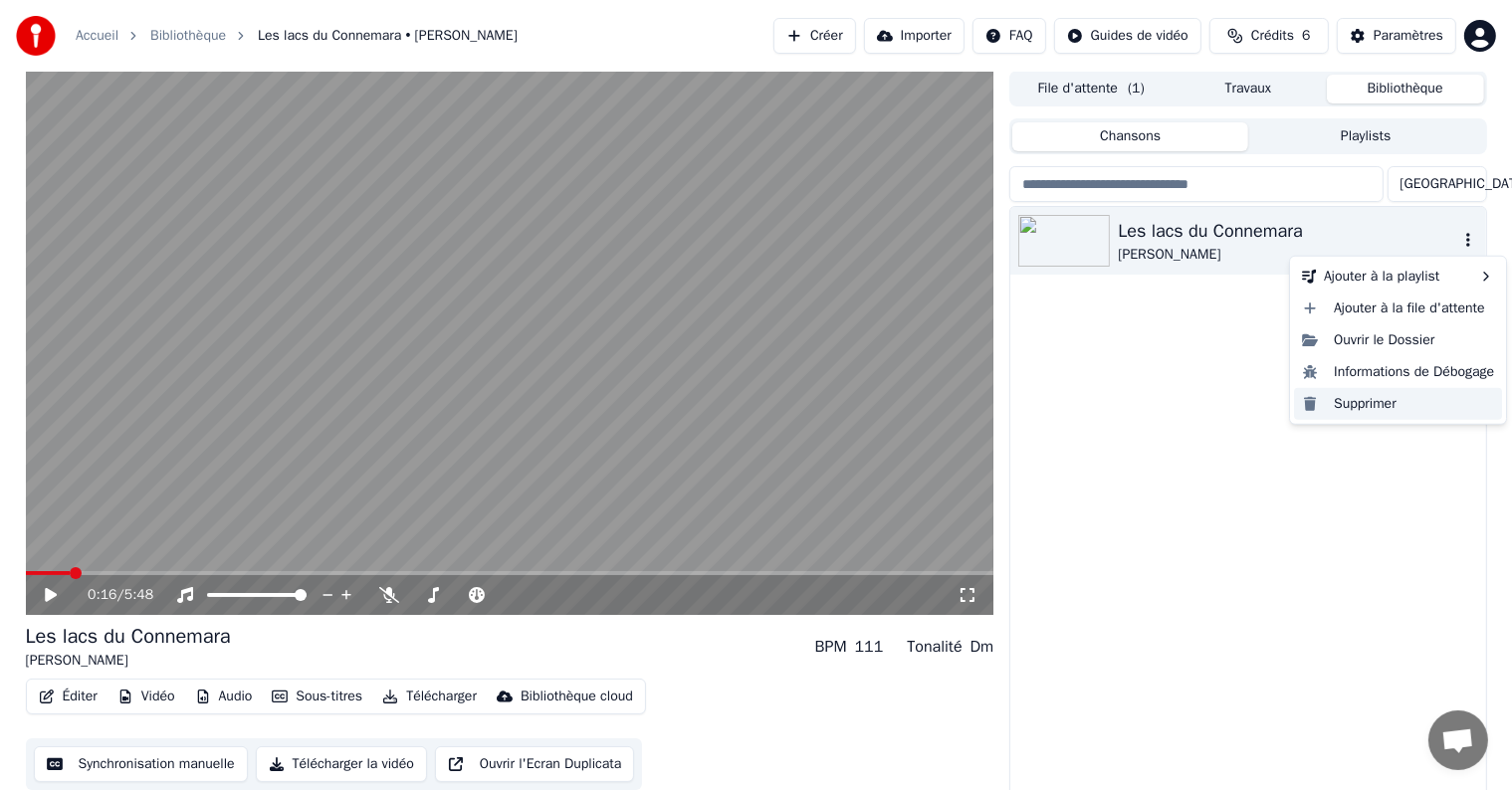 click on "Supprimer" at bounding box center (1398, 404) 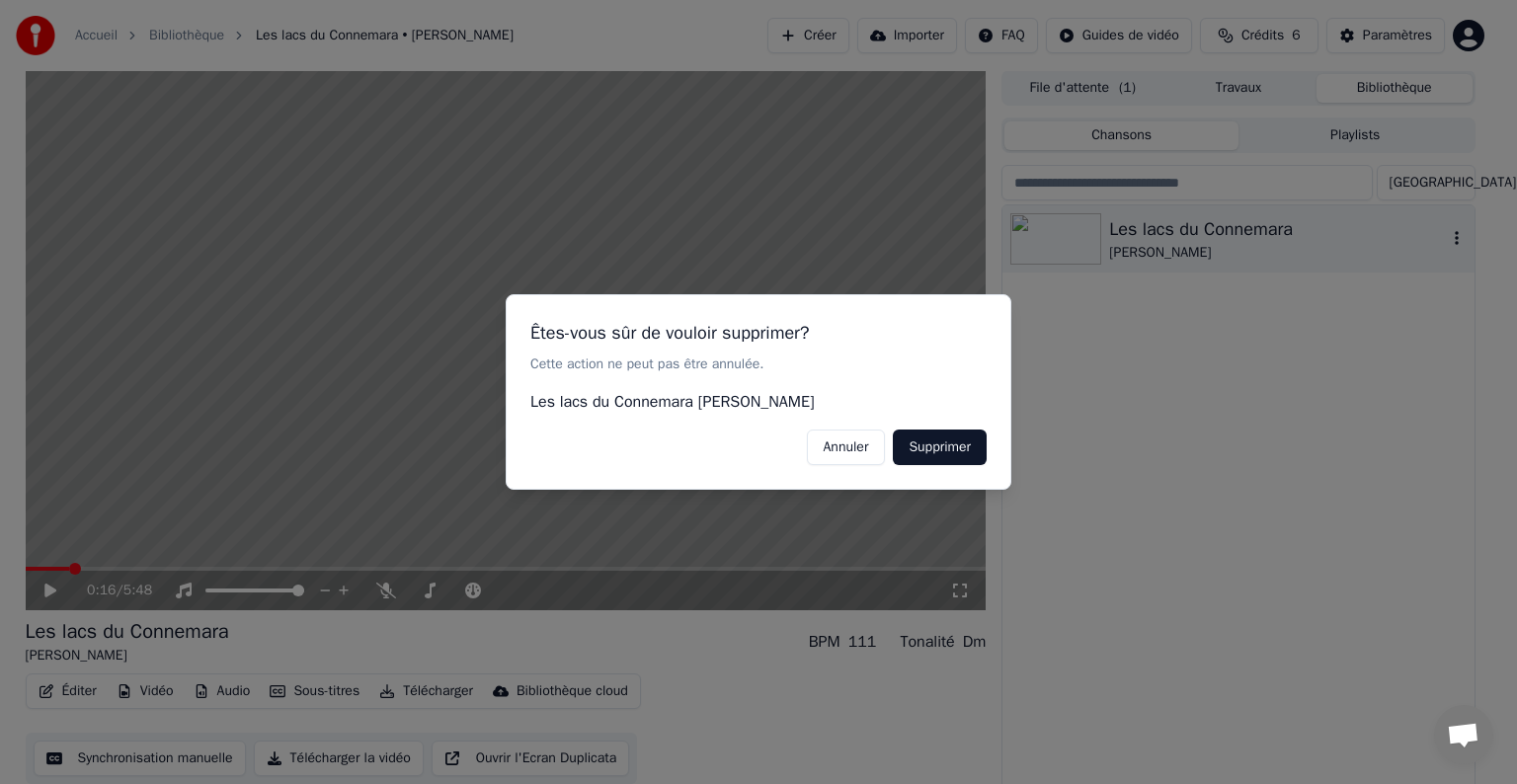 click on "Supprimer" at bounding box center (939, 447) 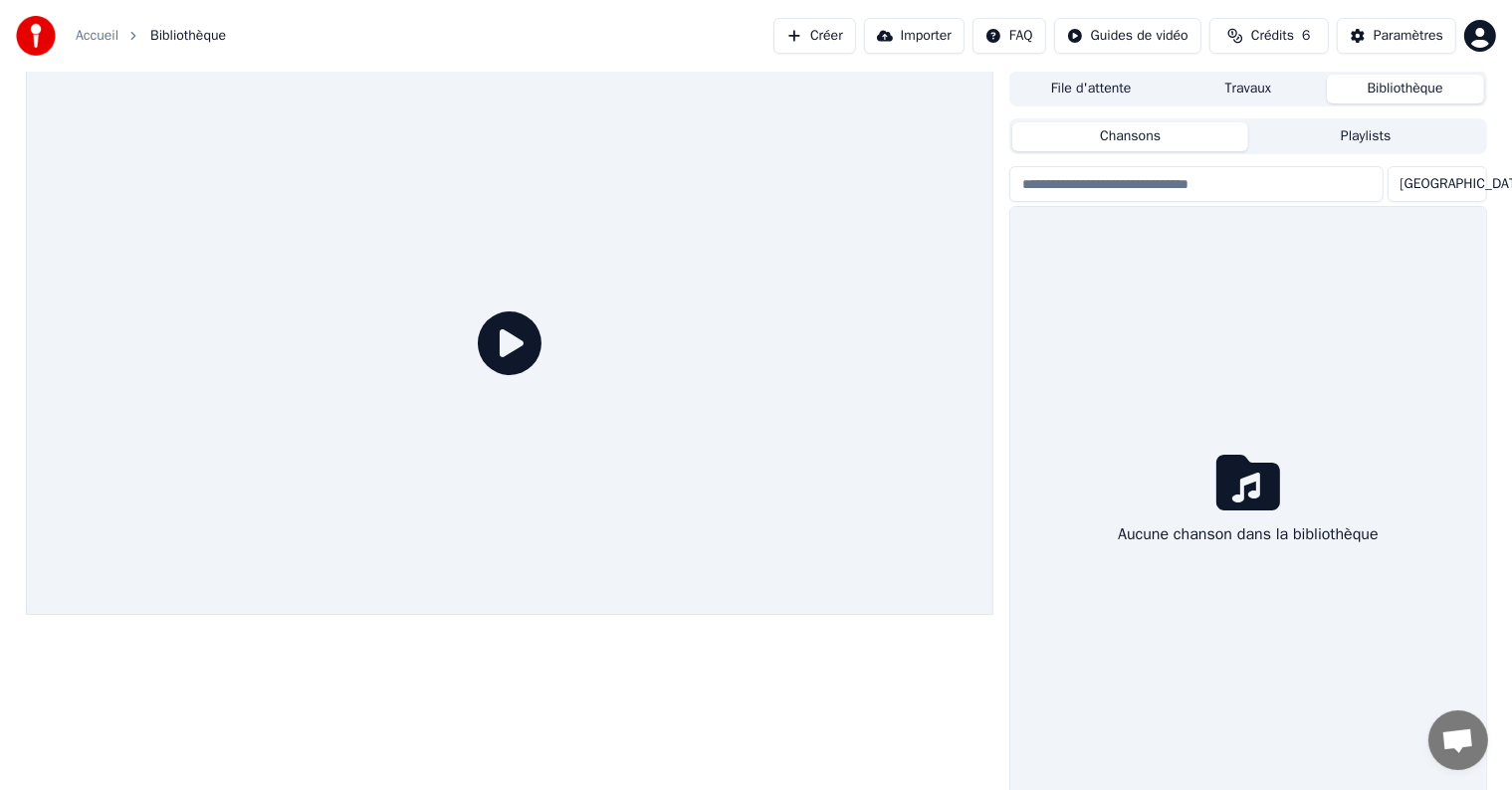 click on "Importer" at bounding box center [914, 36] 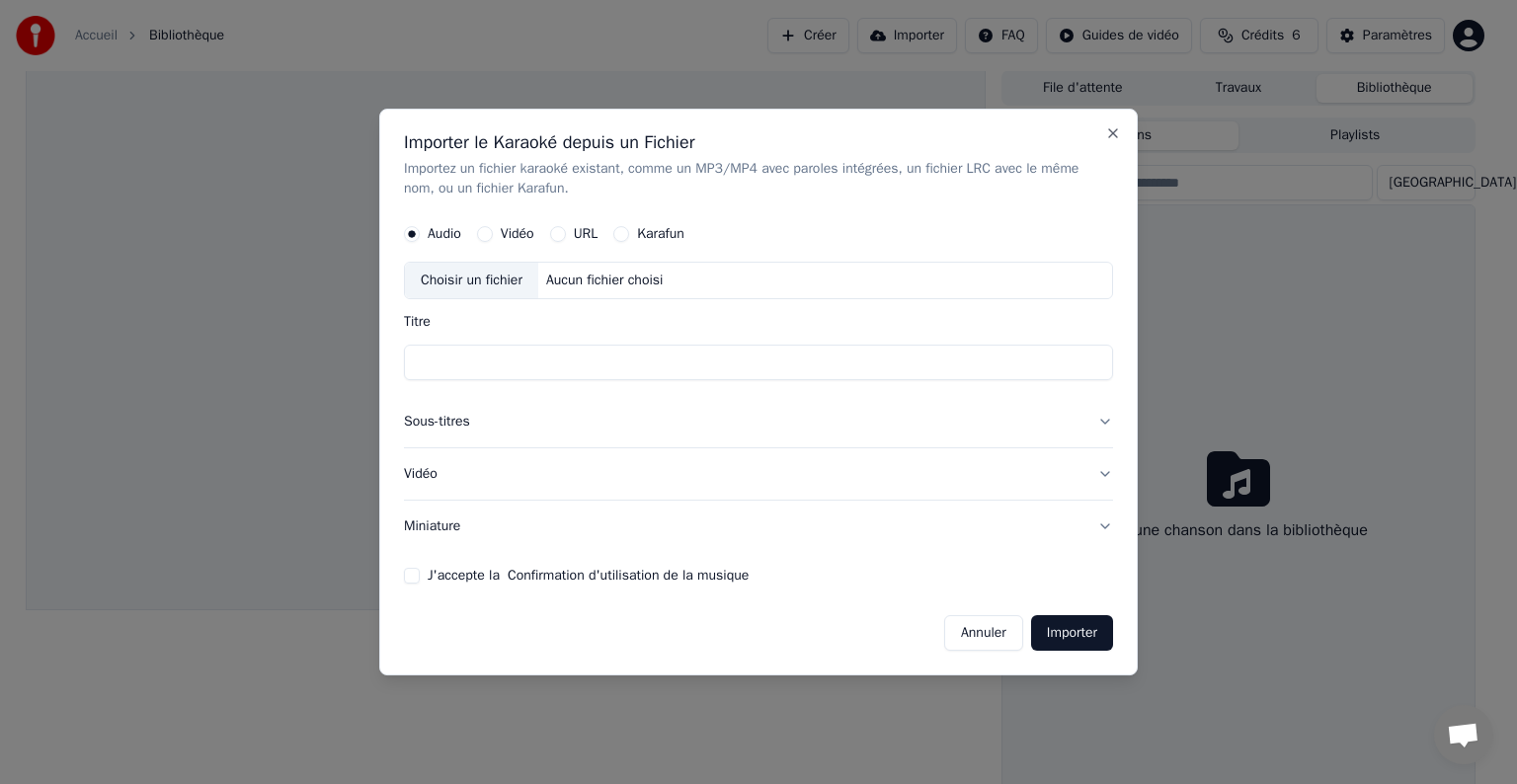 click on "Choisir un fichier" at bounding box center (471, 280) 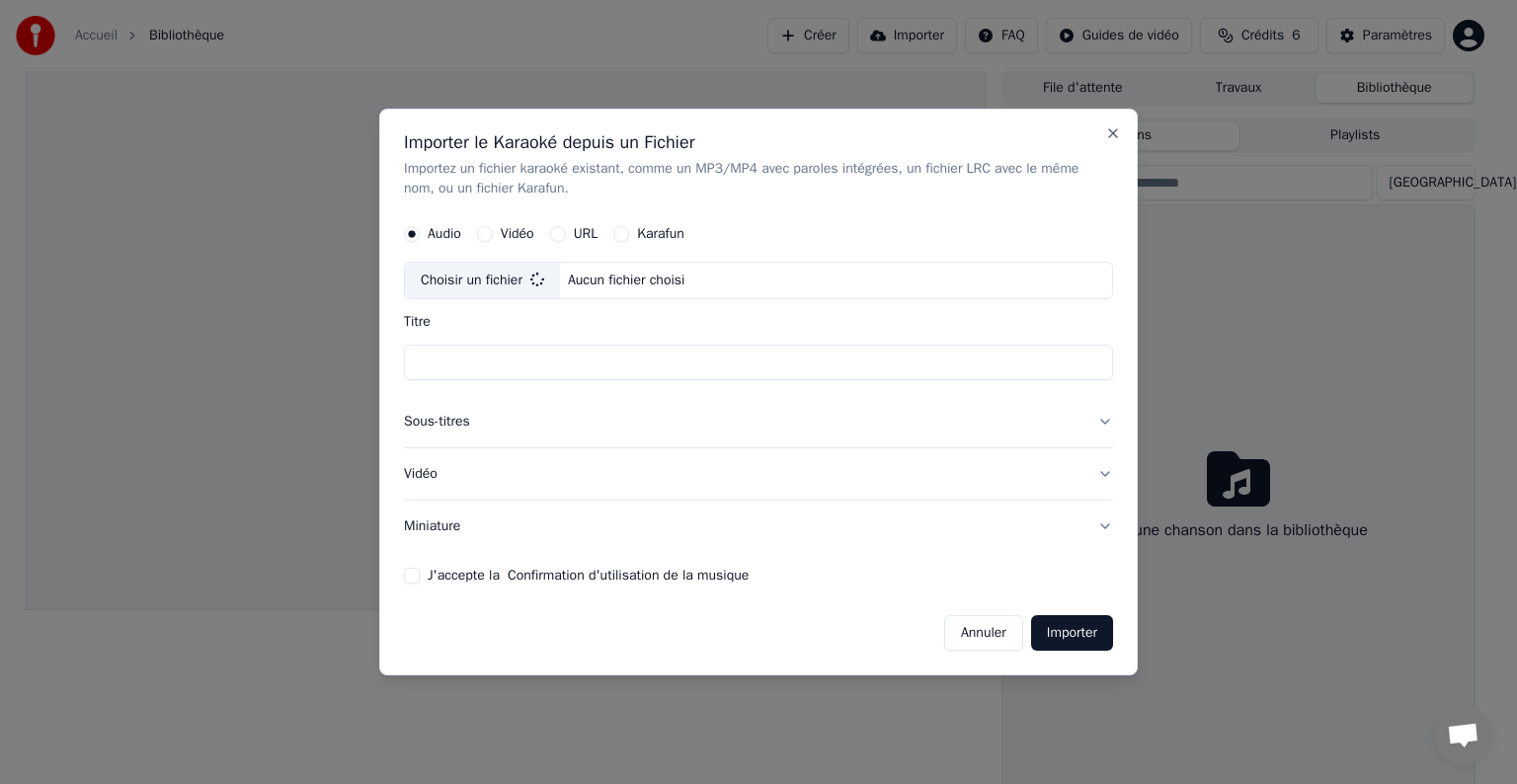 type on "**********" 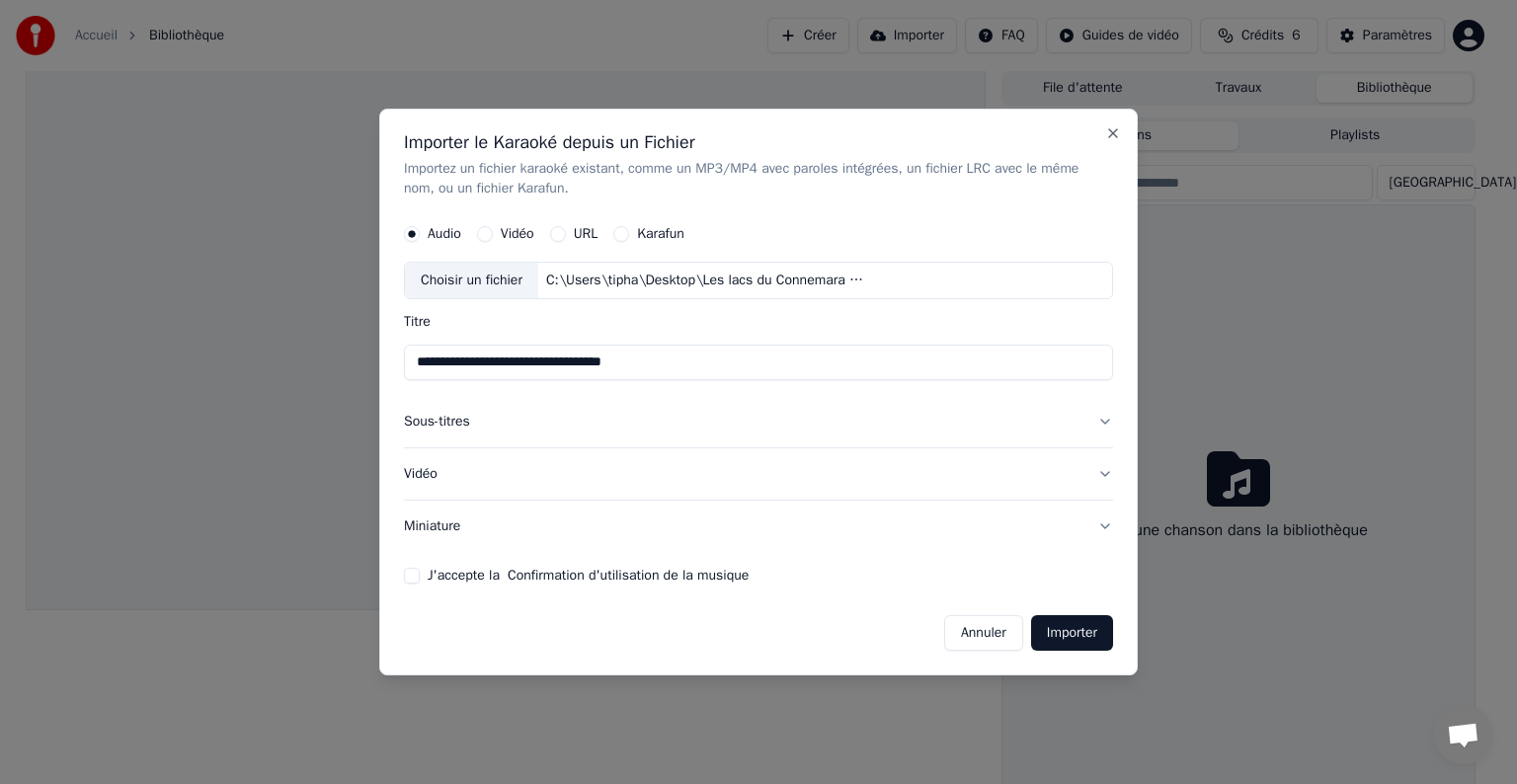 click on "Importer" at bounding box center (1072, 633) 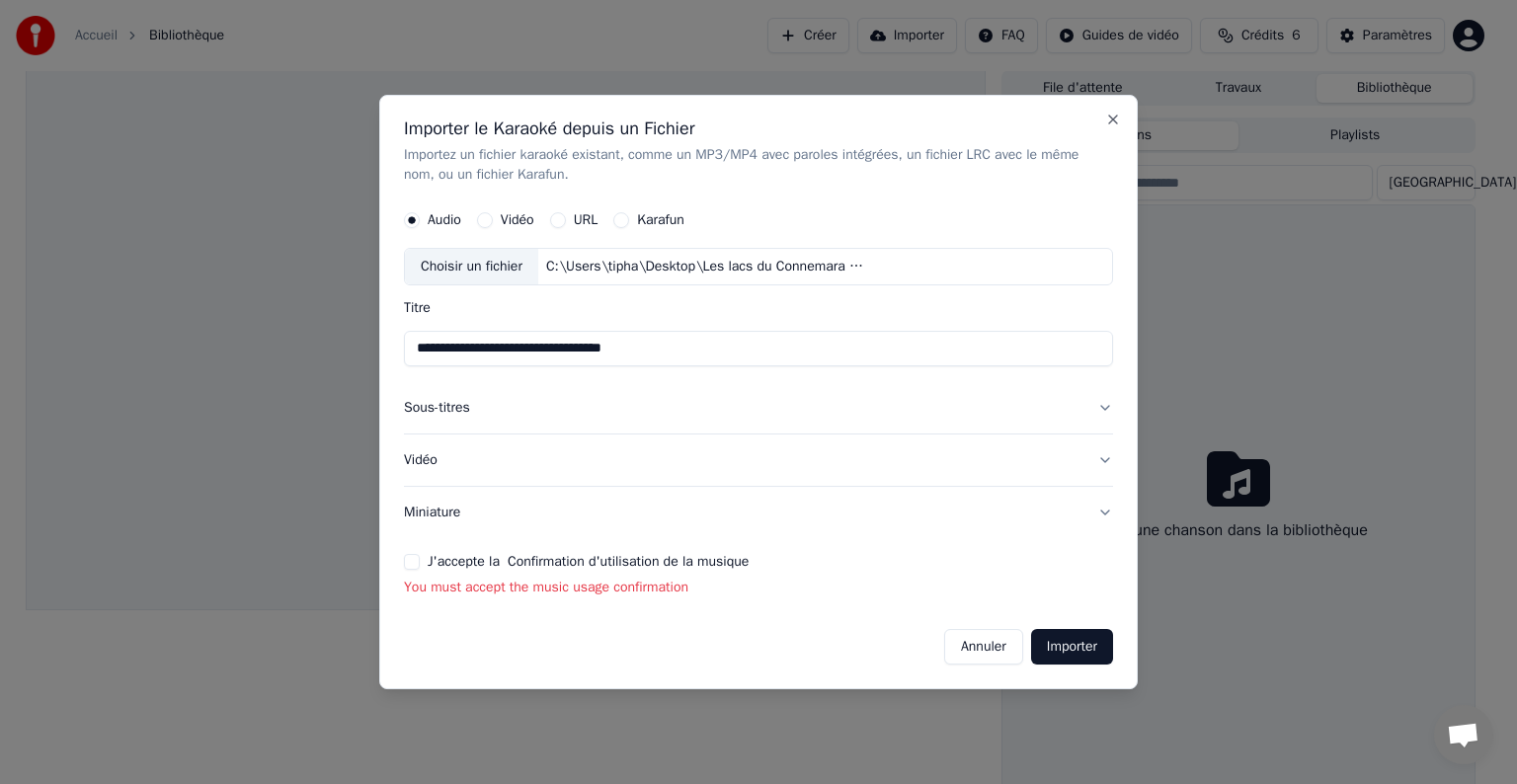 click on "J'accepte la   Confirmation d'utilisation de la musique" at bounding box center [412, 562] 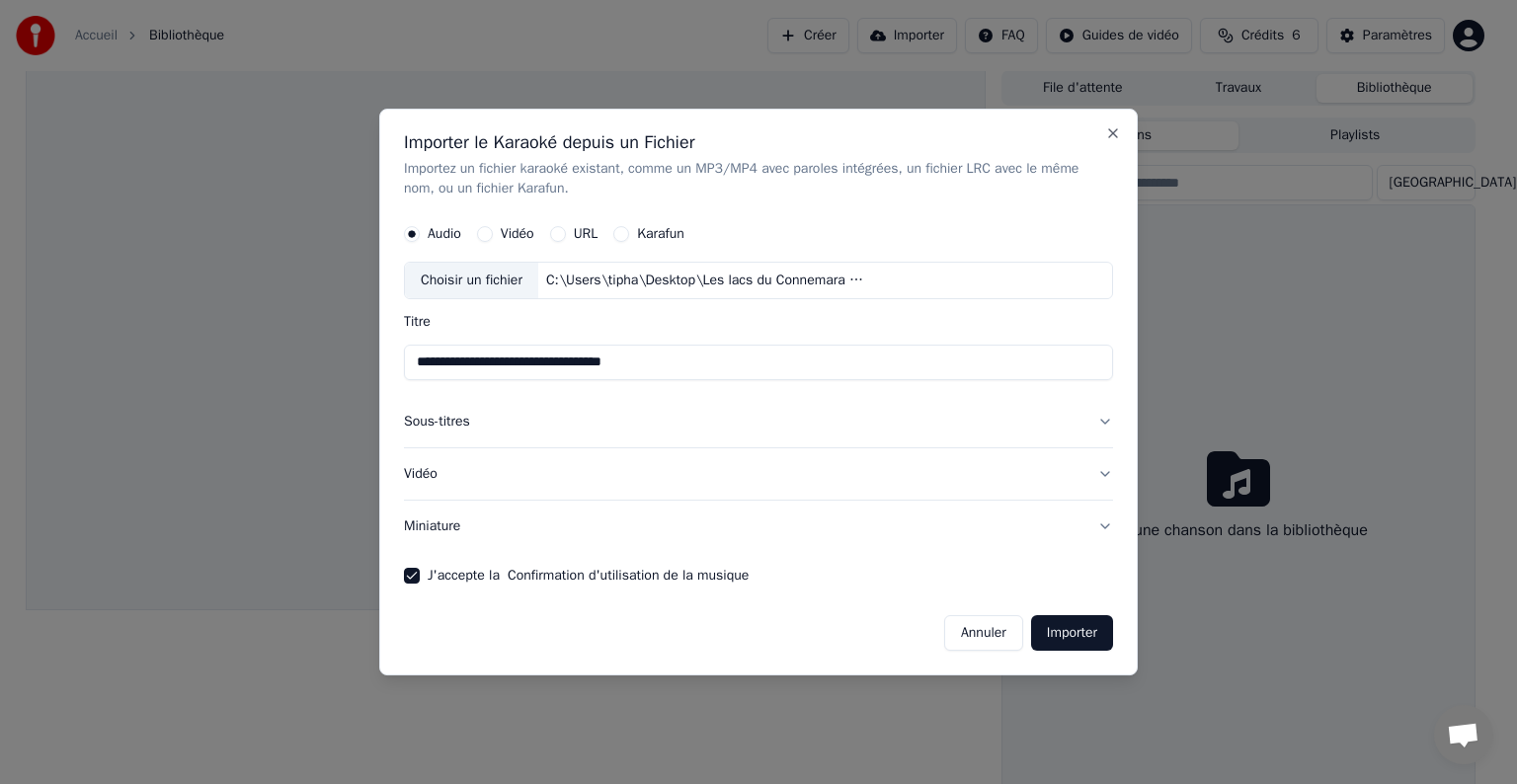 click on "Importer" at bounding box center (1072, 633) 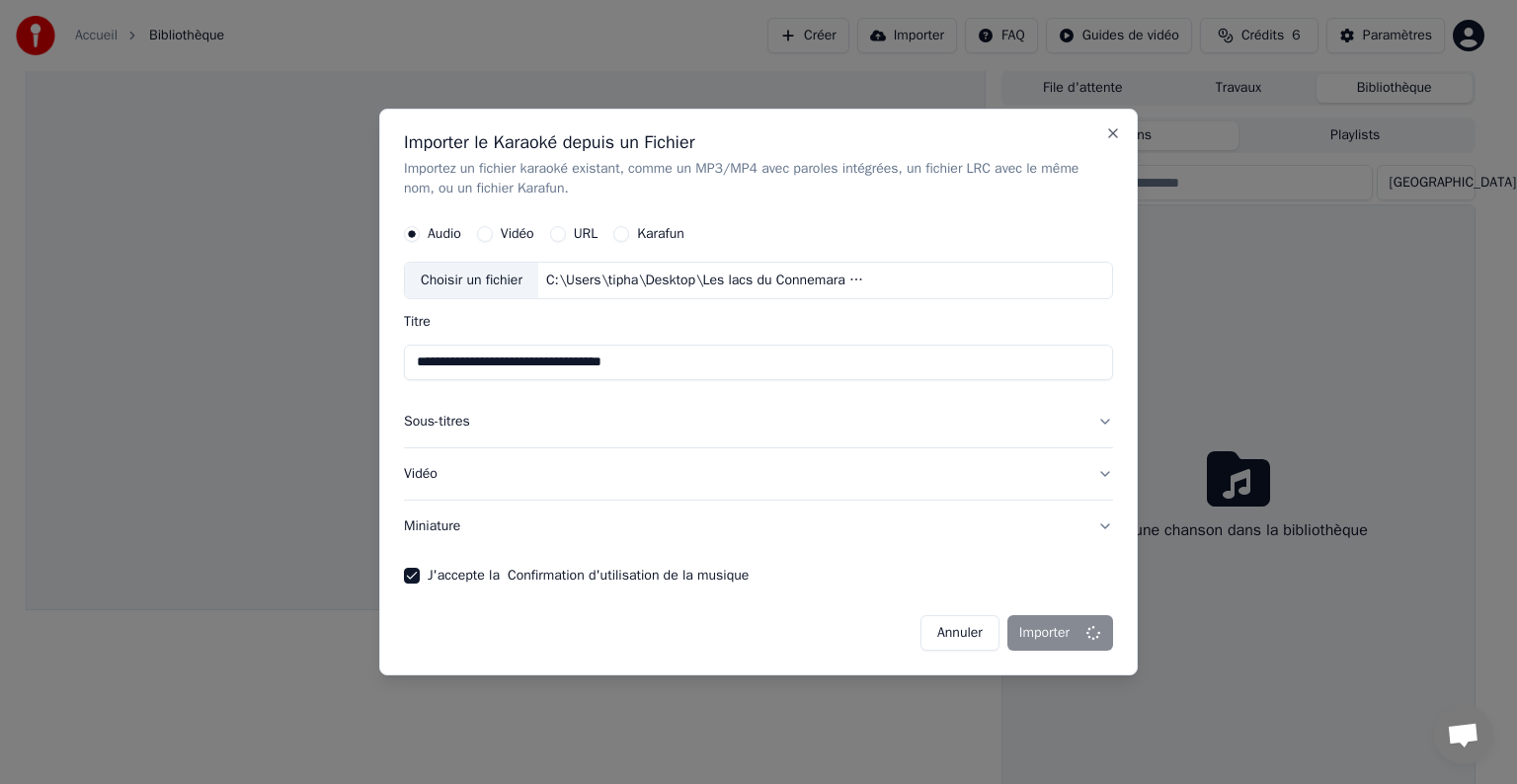 type 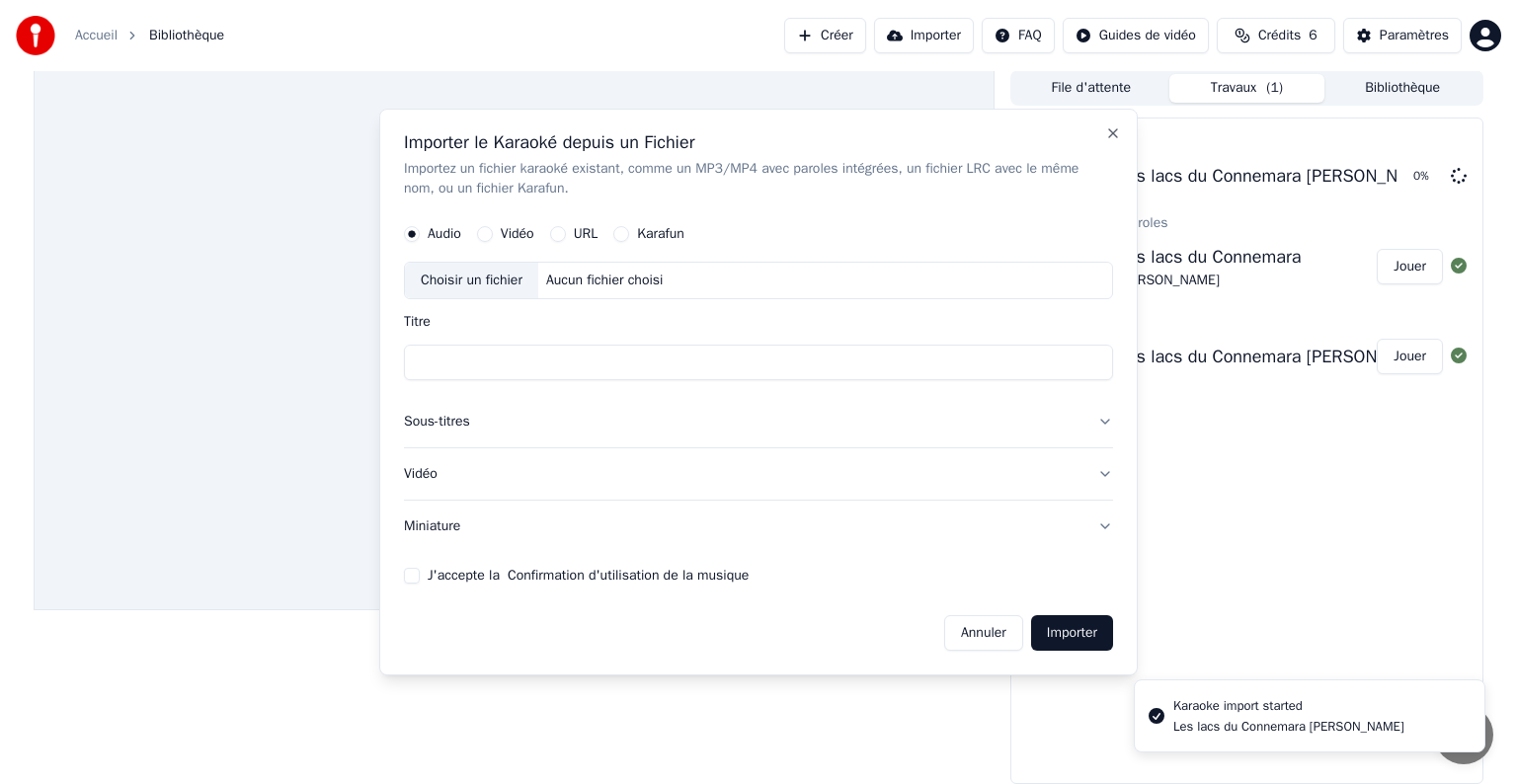 scroll, scrollTop: 0, scrollLeft: 0, axis: both 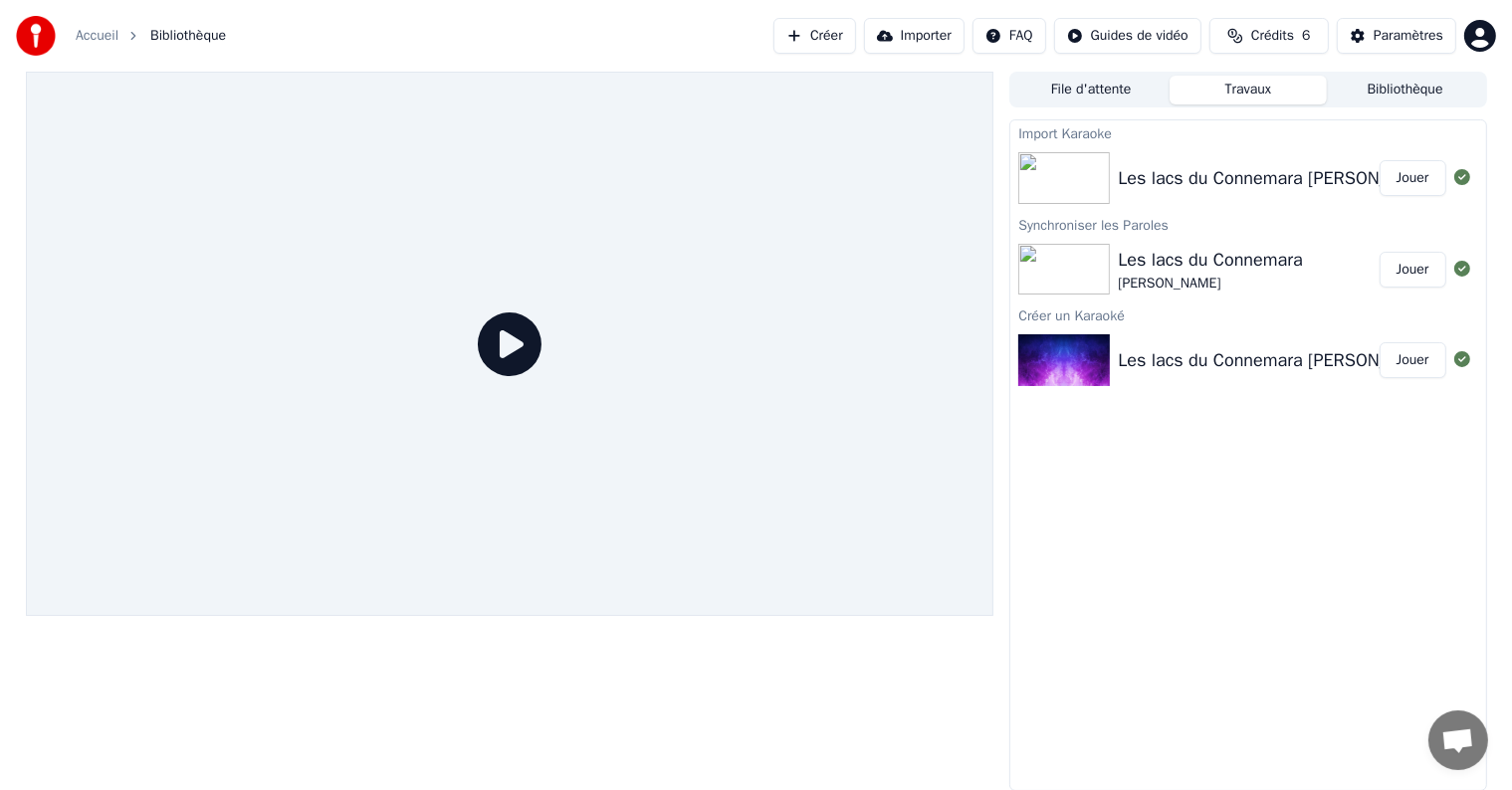 click on "Jouer" at bounding box center (1412, 178) 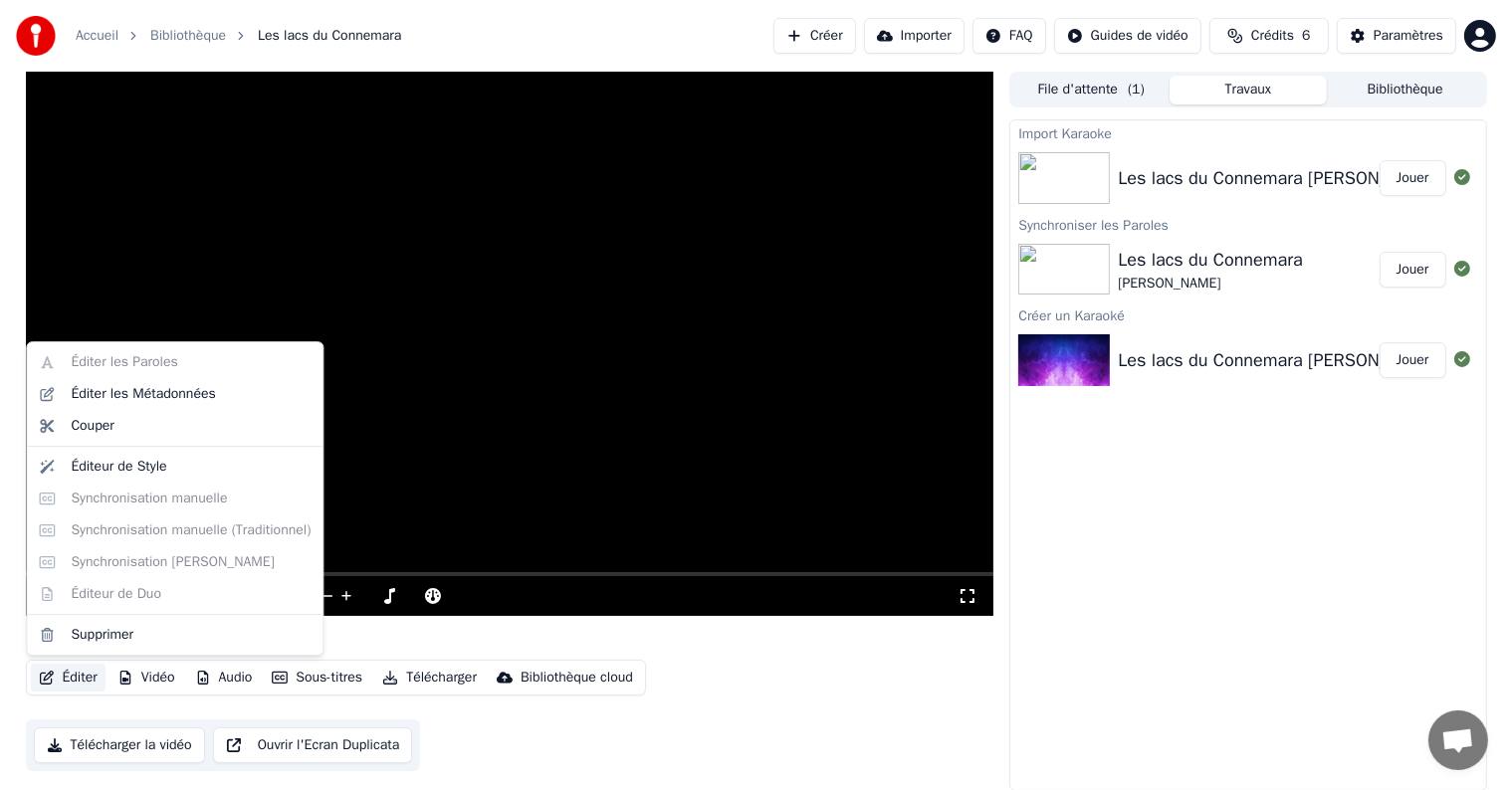 click on "Éditer" at bounding box center (68, 678) 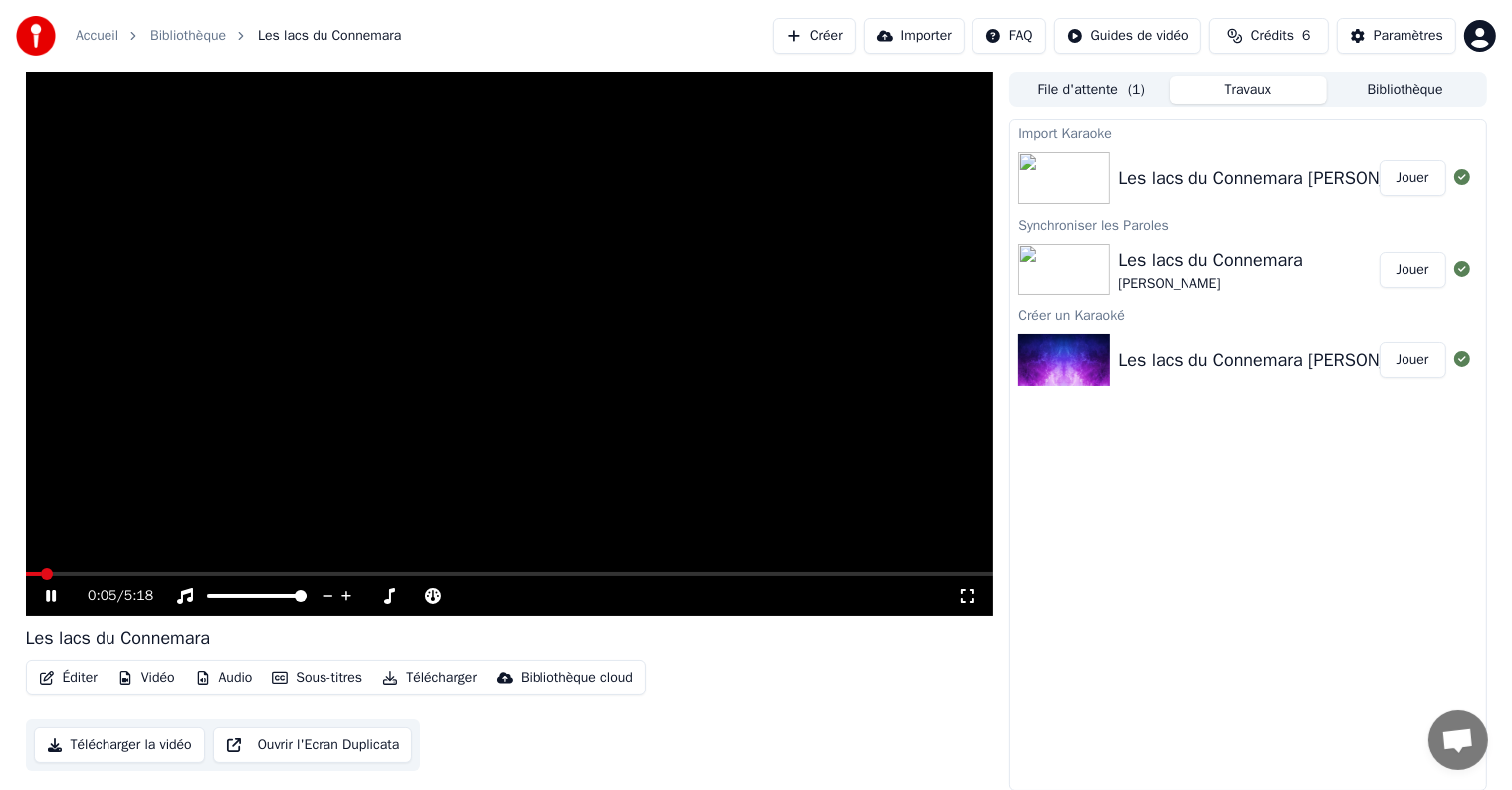 click on "Éditer Vidéo Audio Sous-titres Télécharger Bibliothèque cloud Télécharger la vidéo Ouvrir l'Ecran Duplicata" at bounding box center (510, 715) 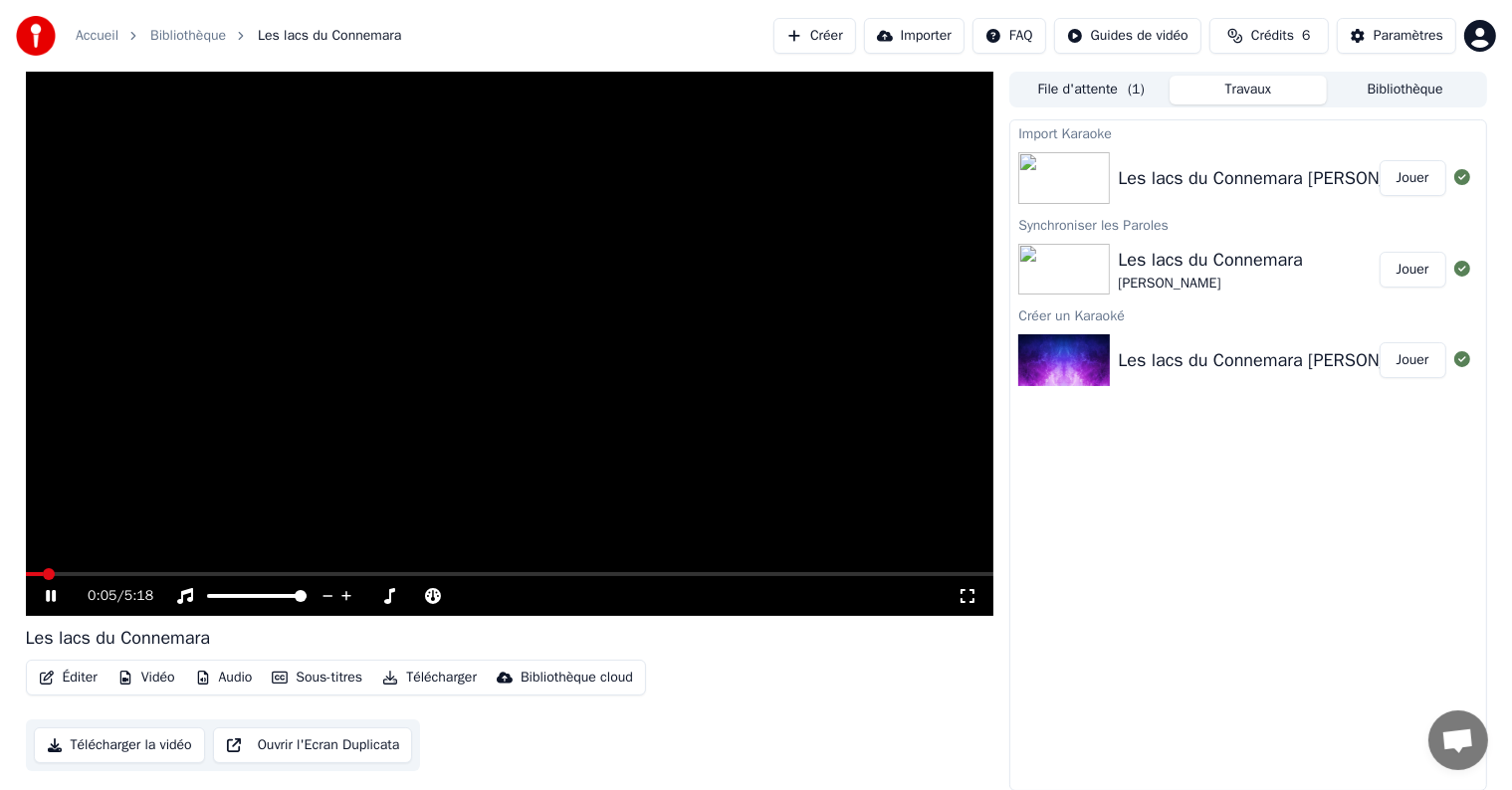click on "Télécharger" at bounding box center (429, 678) 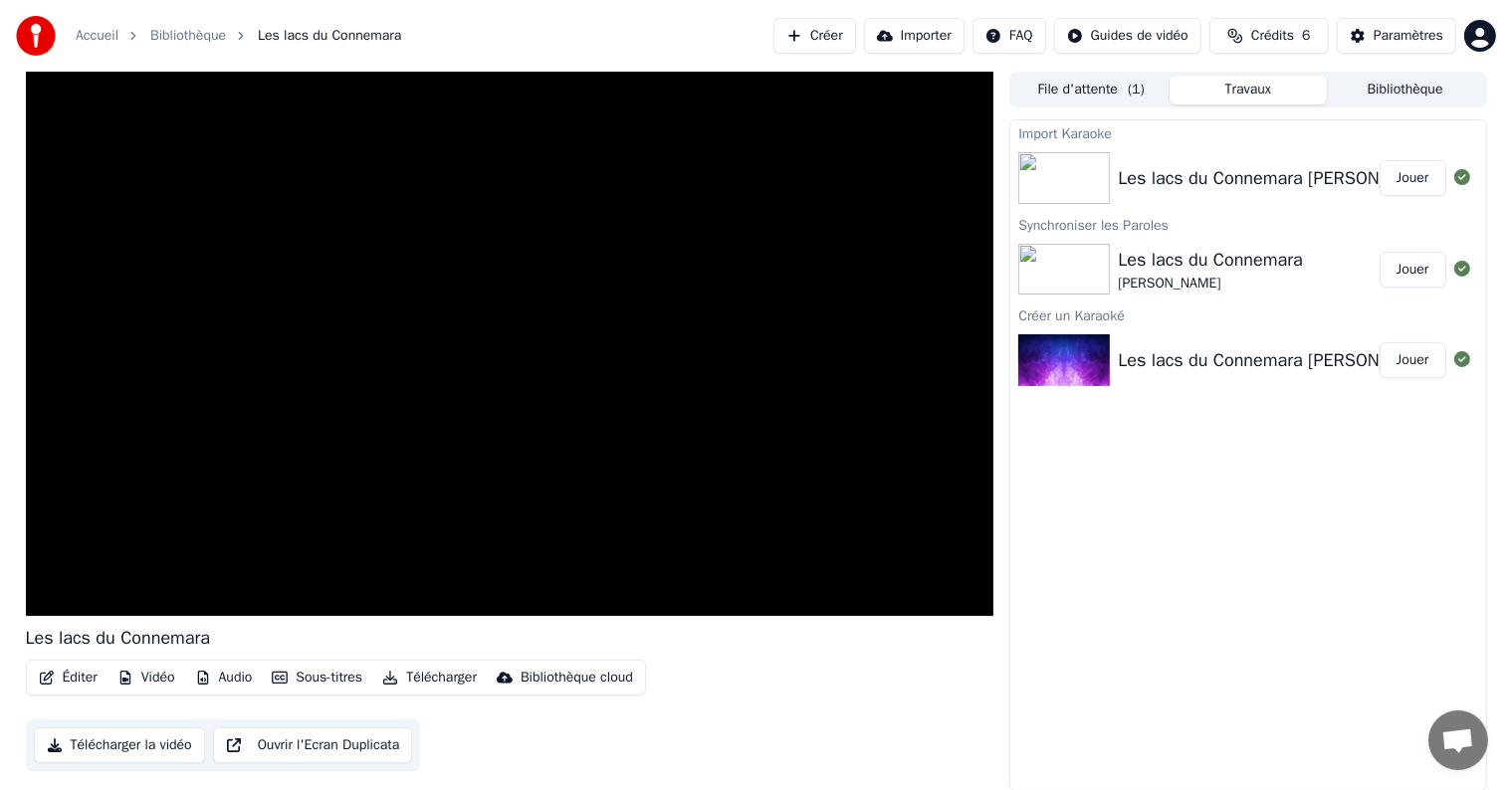 click on "Éditer Vidéo Audio Sous-titres Télécharger Bibliothèque cloud Télécharger la vidéo Ouvrir l'Ecran Duplicata" at bounding box center [510, 715] 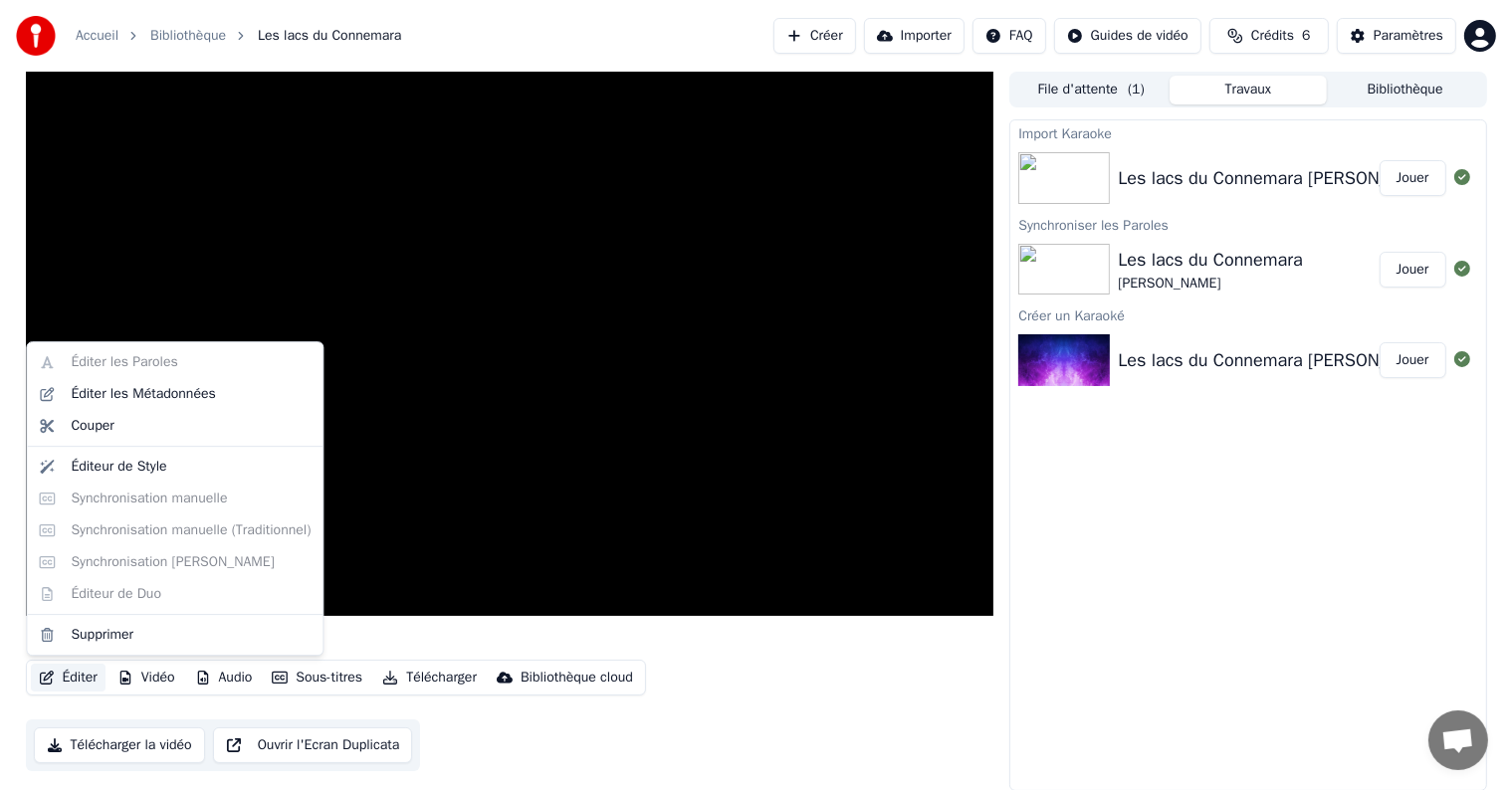 click on "Éditer" at bounding box center (68, 678) 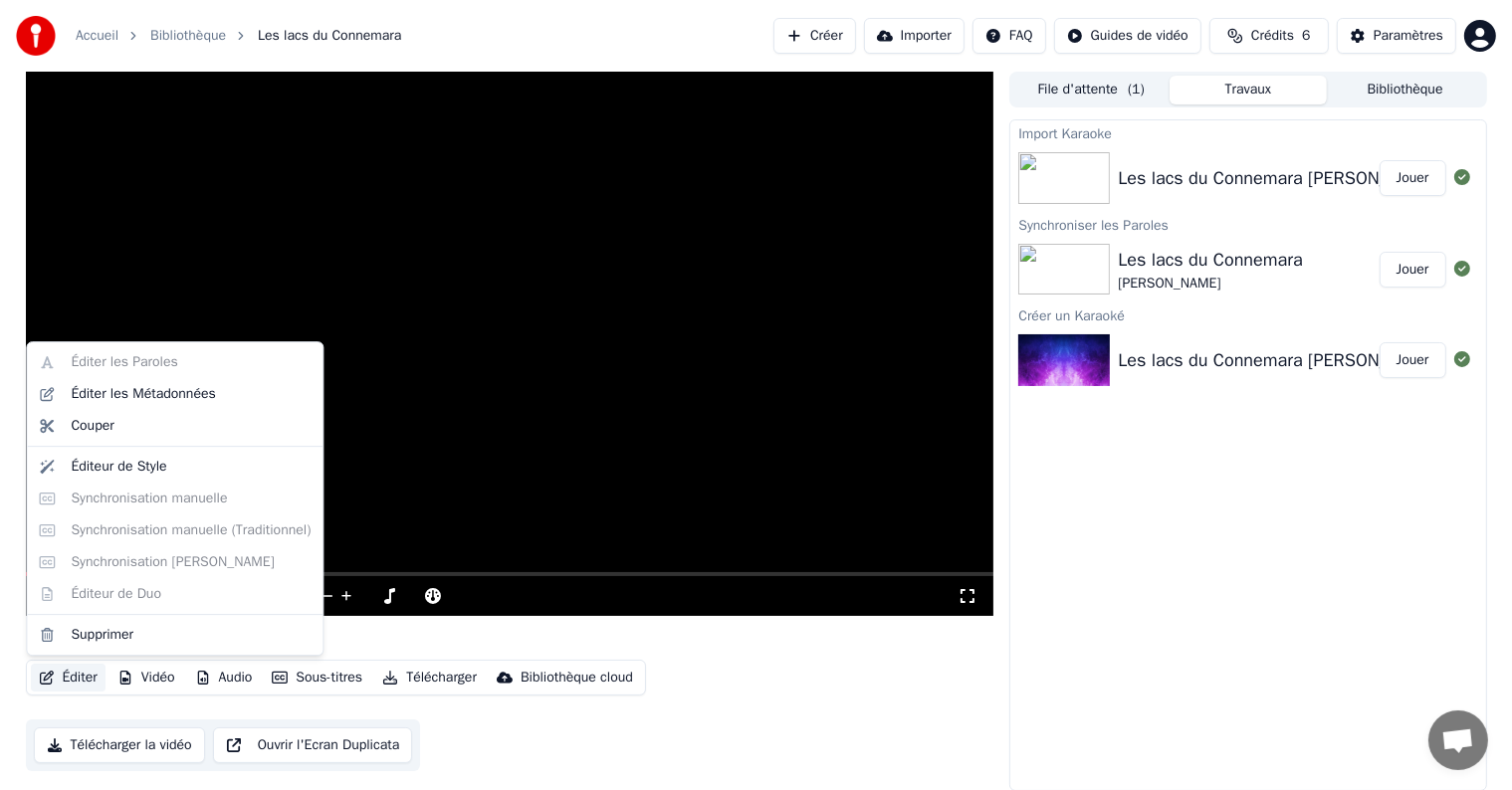 click on "Éditer les Paroles Éditer les Métadonnées Couper Éditeur de Style Synchronisation manuelle Synchronisation manuelle (Traditionnel) Synchronisation [PERSON_NAME] Éditeur de Duo Supprimer" at bounding box center (174, 498) 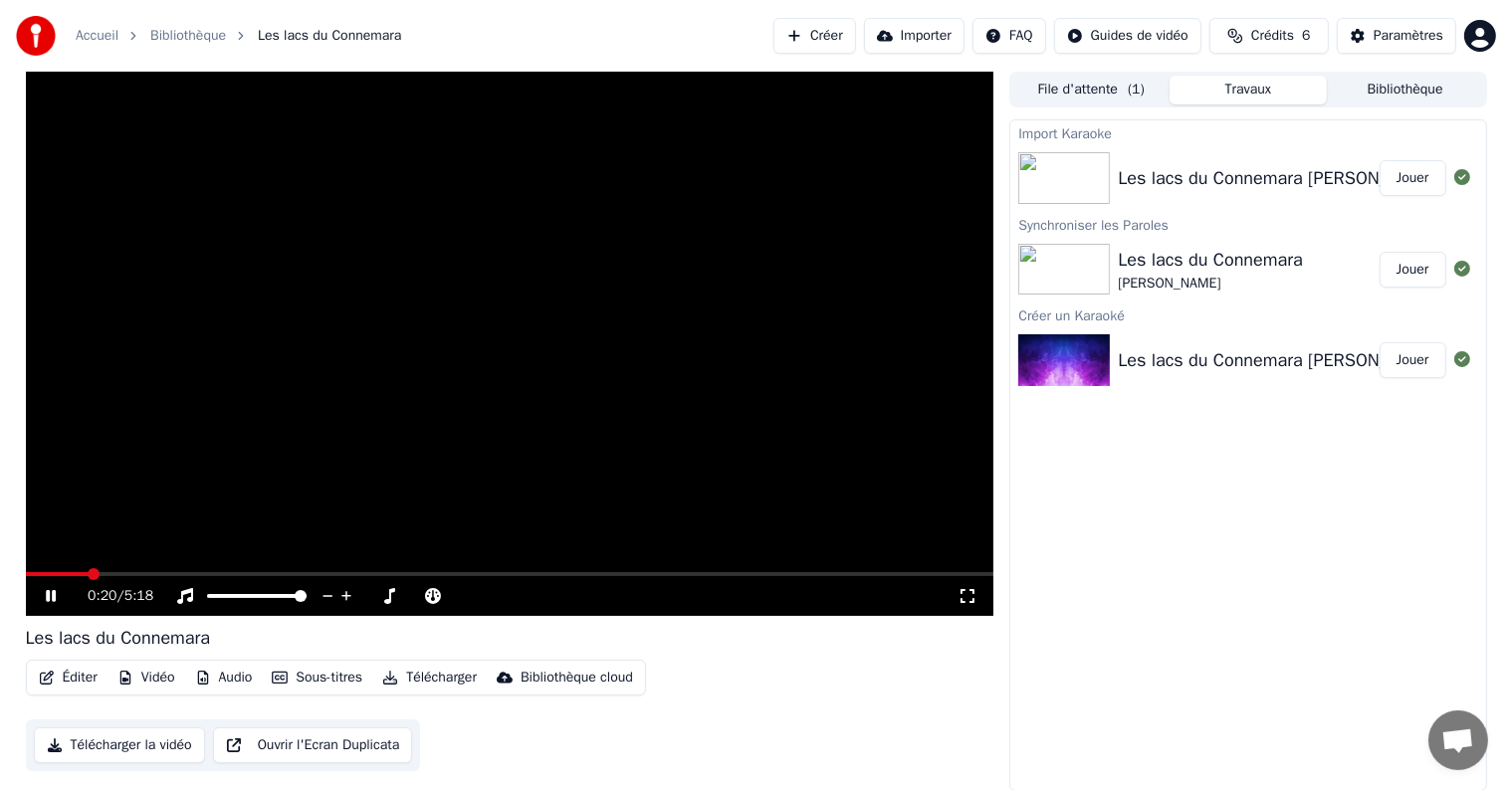 click on "Les lacs du Connemara" at bounding box center [510, 638] 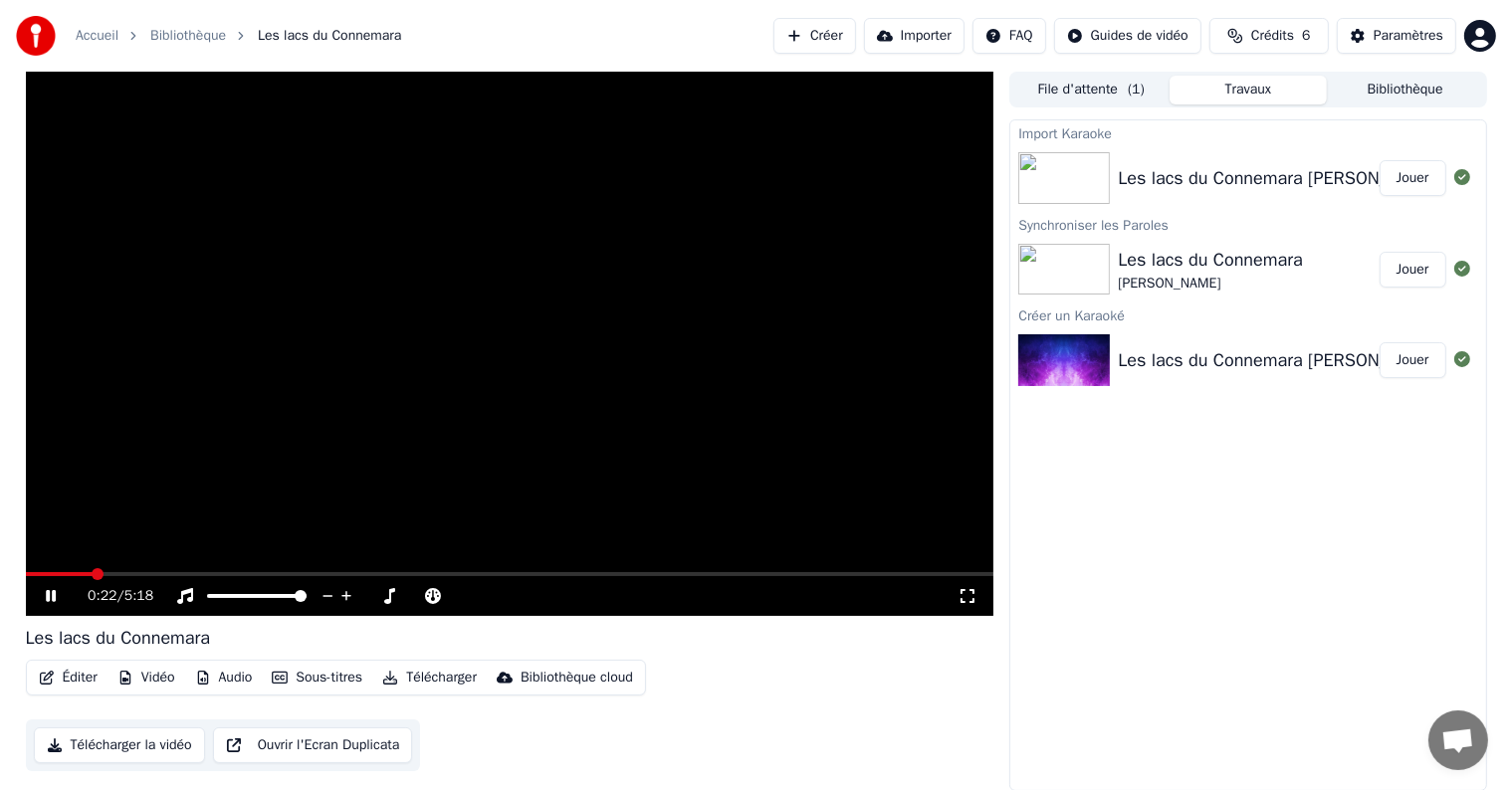 click at bounding box center [510, 343] 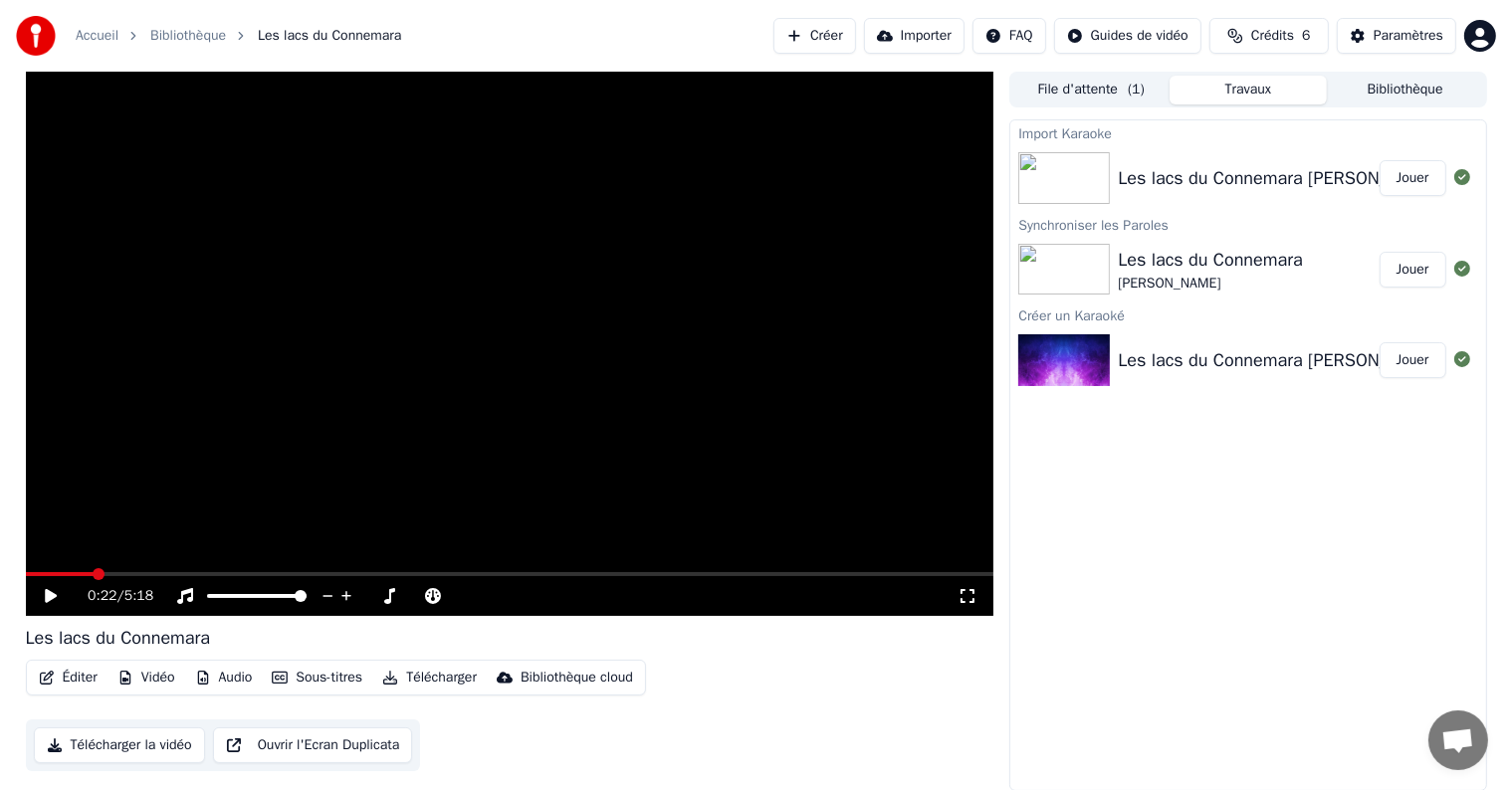 click at bounding box center (510, 343) 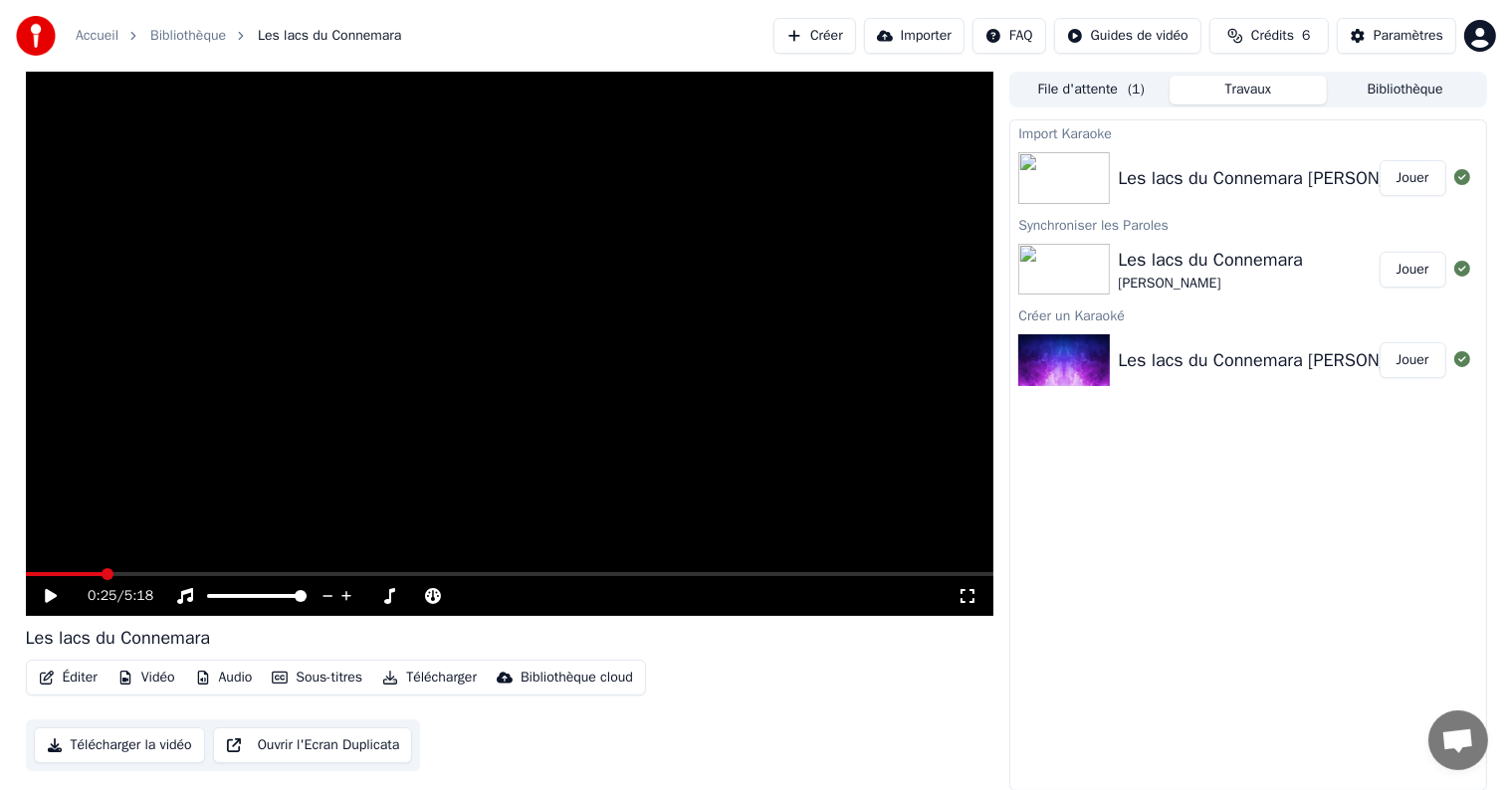 click on "Jouer" at bounding box center [1412, 270] 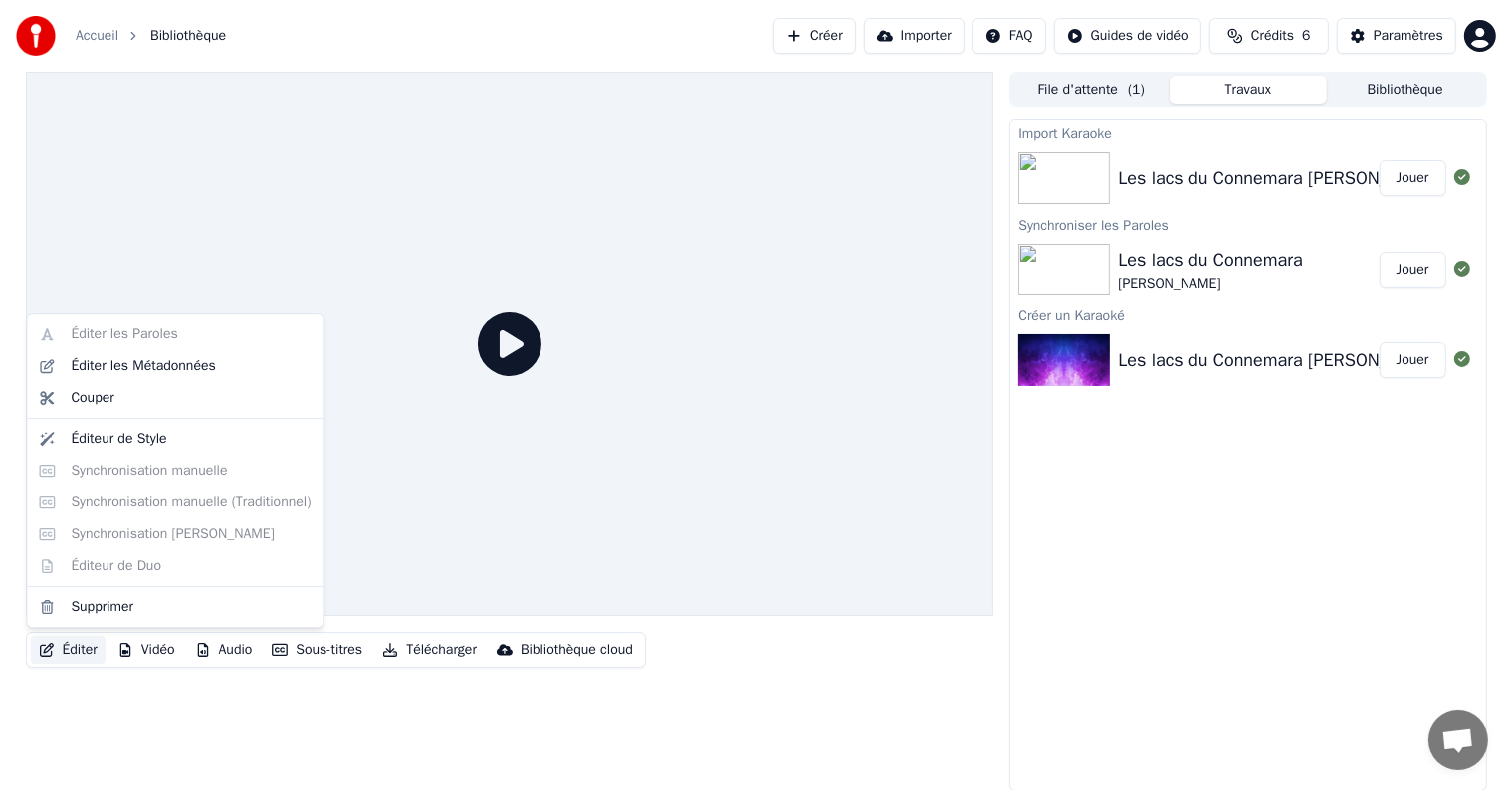 click on "Éditer" at bounding box center (68, 650) 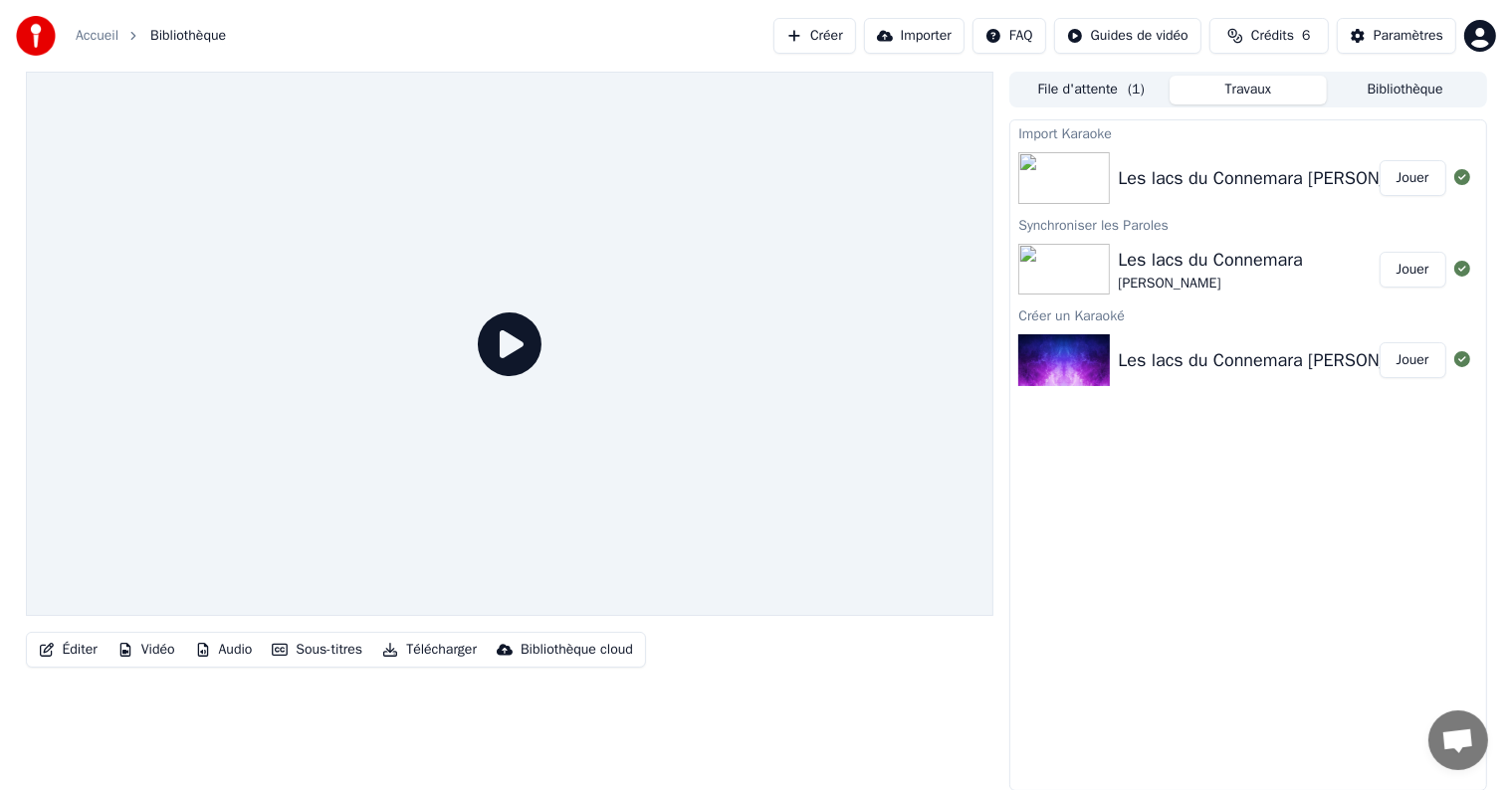 click on "Import Karaoke Les lacs du Connemara   [PERSON_NAME] Jouer Synchroniser les Paroles Les lacs du Connemara [PERSON_NAME] Jouer Créer un Karaoké Les lacs du Connemara   [PERSON_NAME]" at bounding box center [1247, 455] 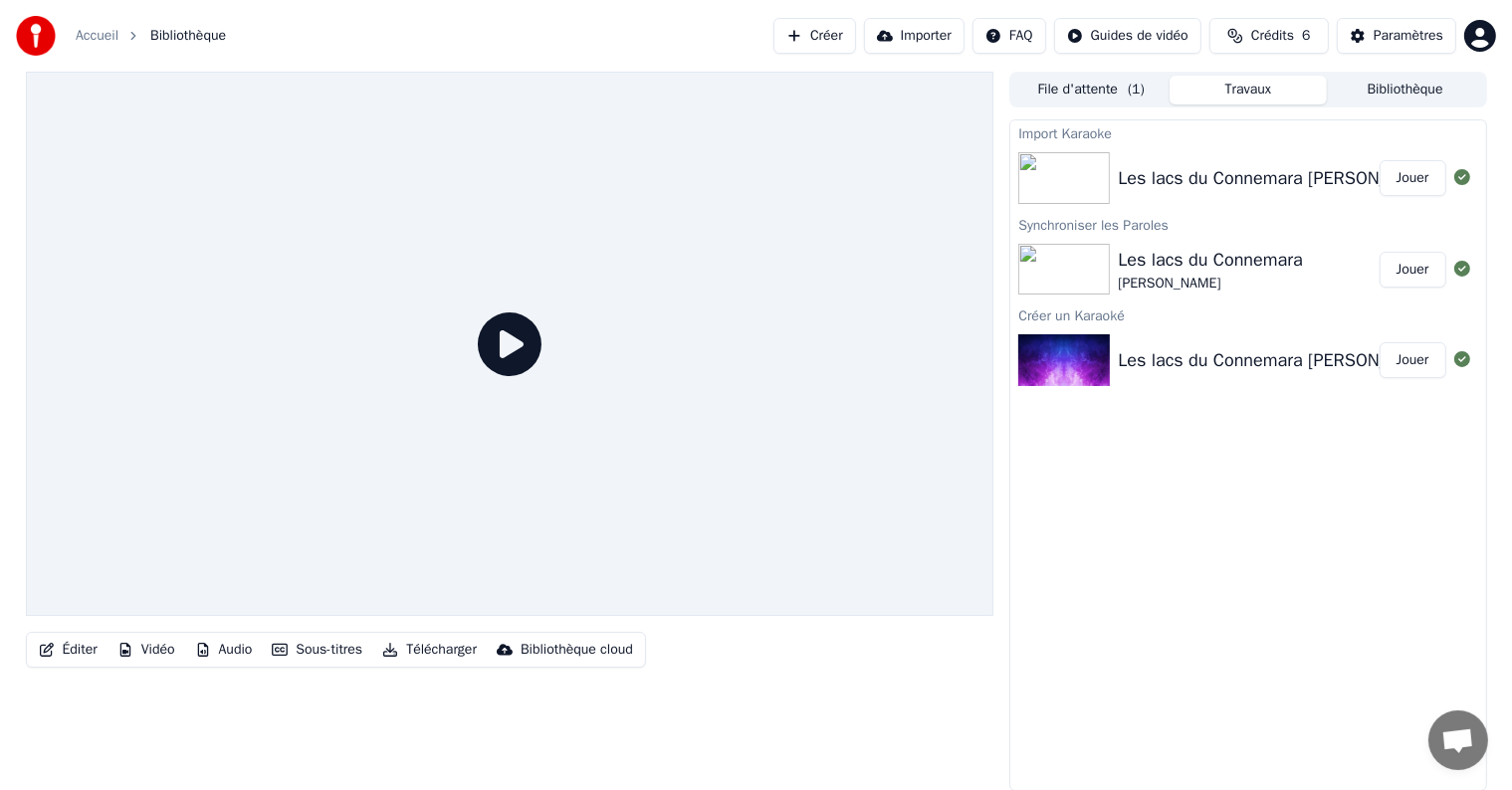 click on "Jouer" at bounding box center [1412, 360] 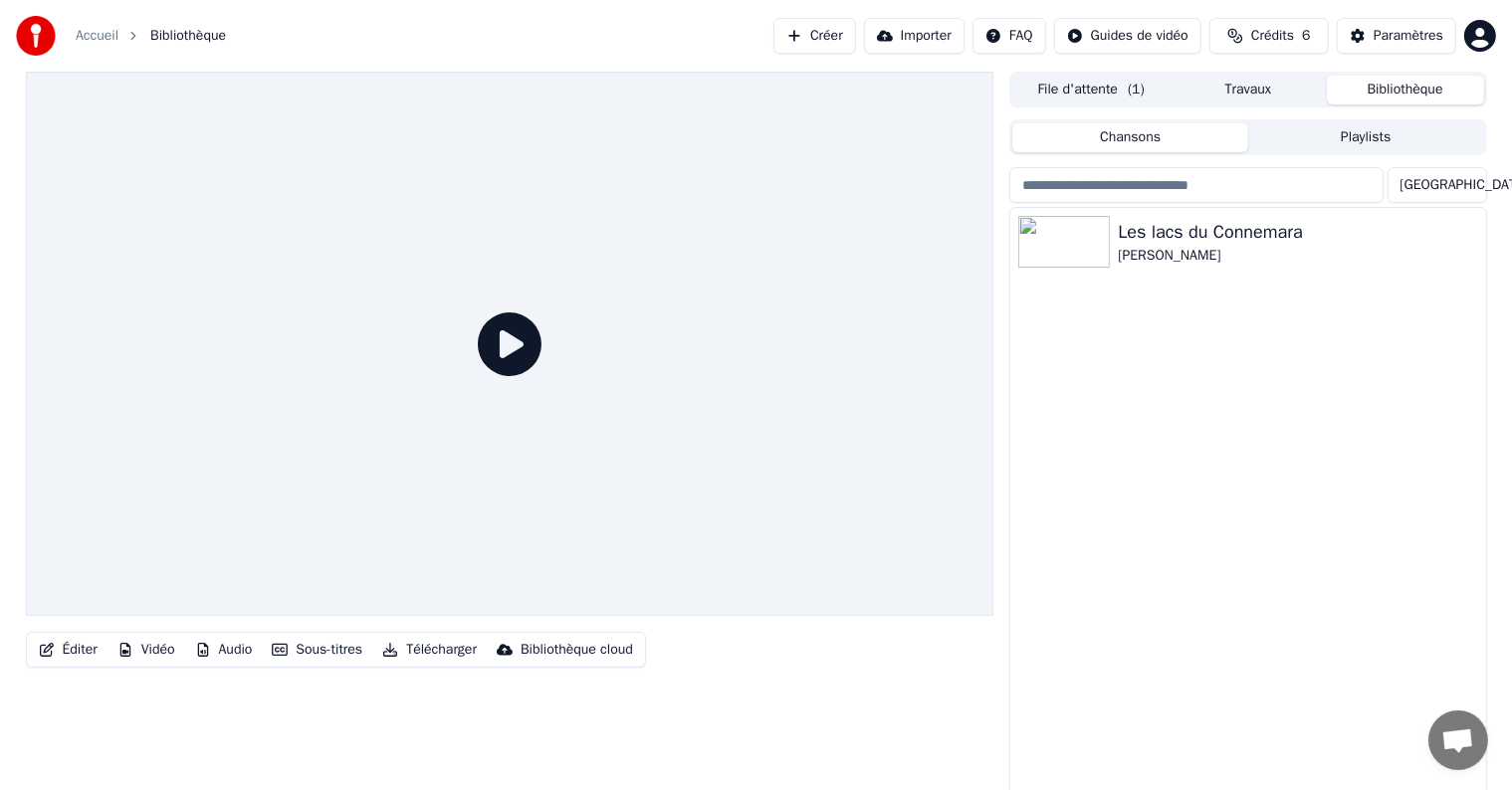 click on "Bibliothèque" at bounding box center (1405, 90) 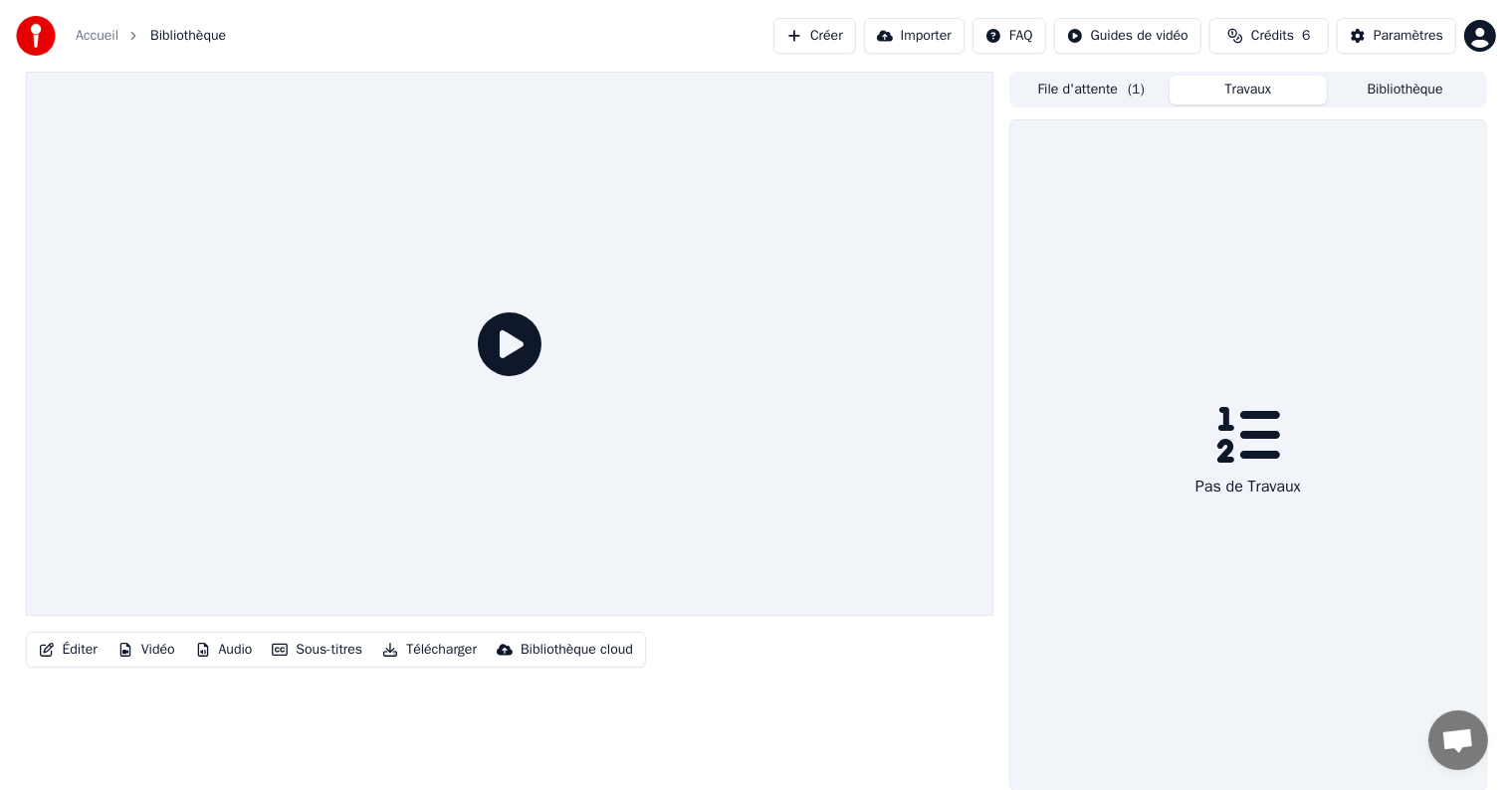 click on "Travaux" at bounding box center [1248, 90] 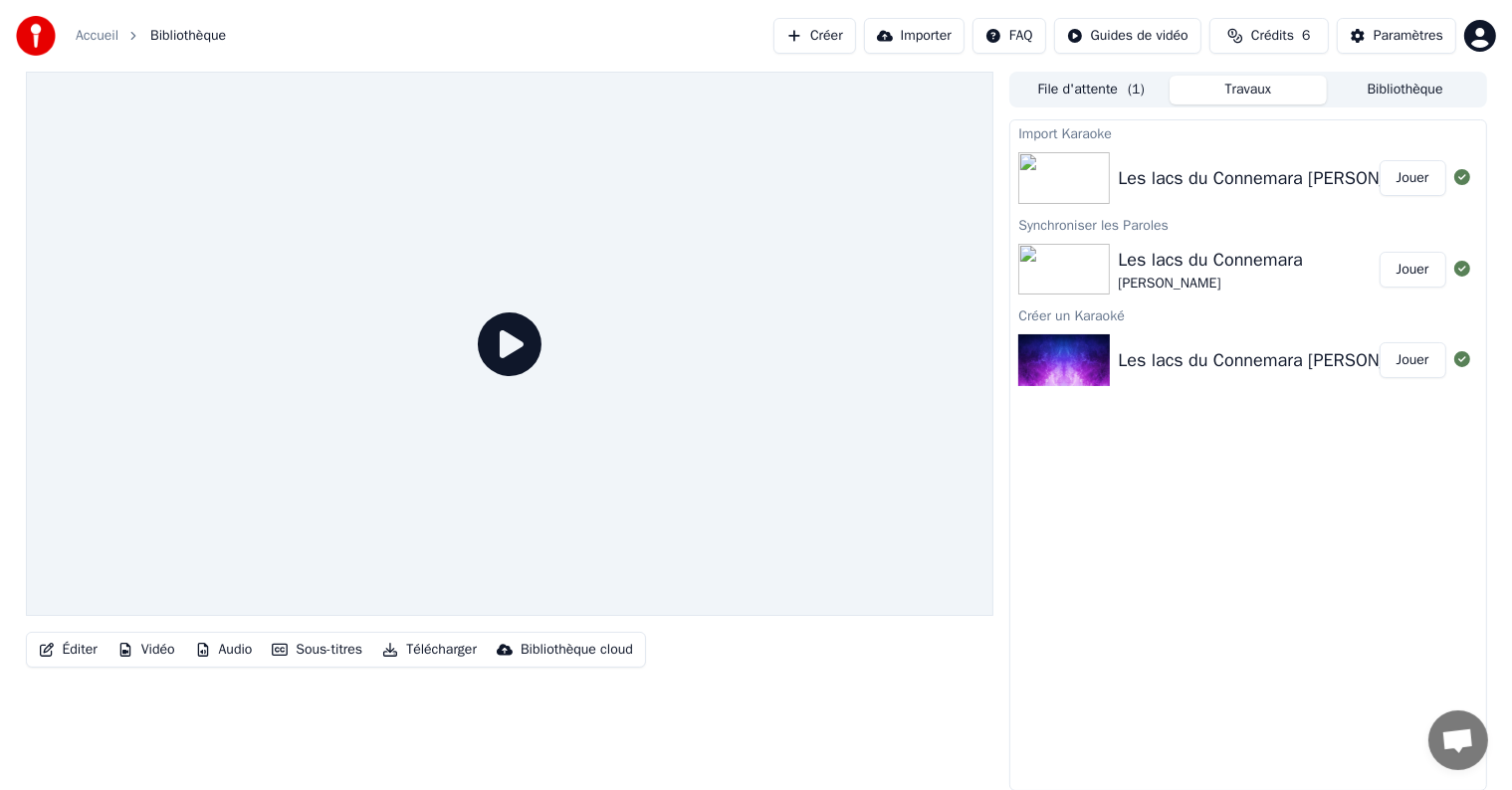 click on "Jouer" at bounding box center (1412, 360) 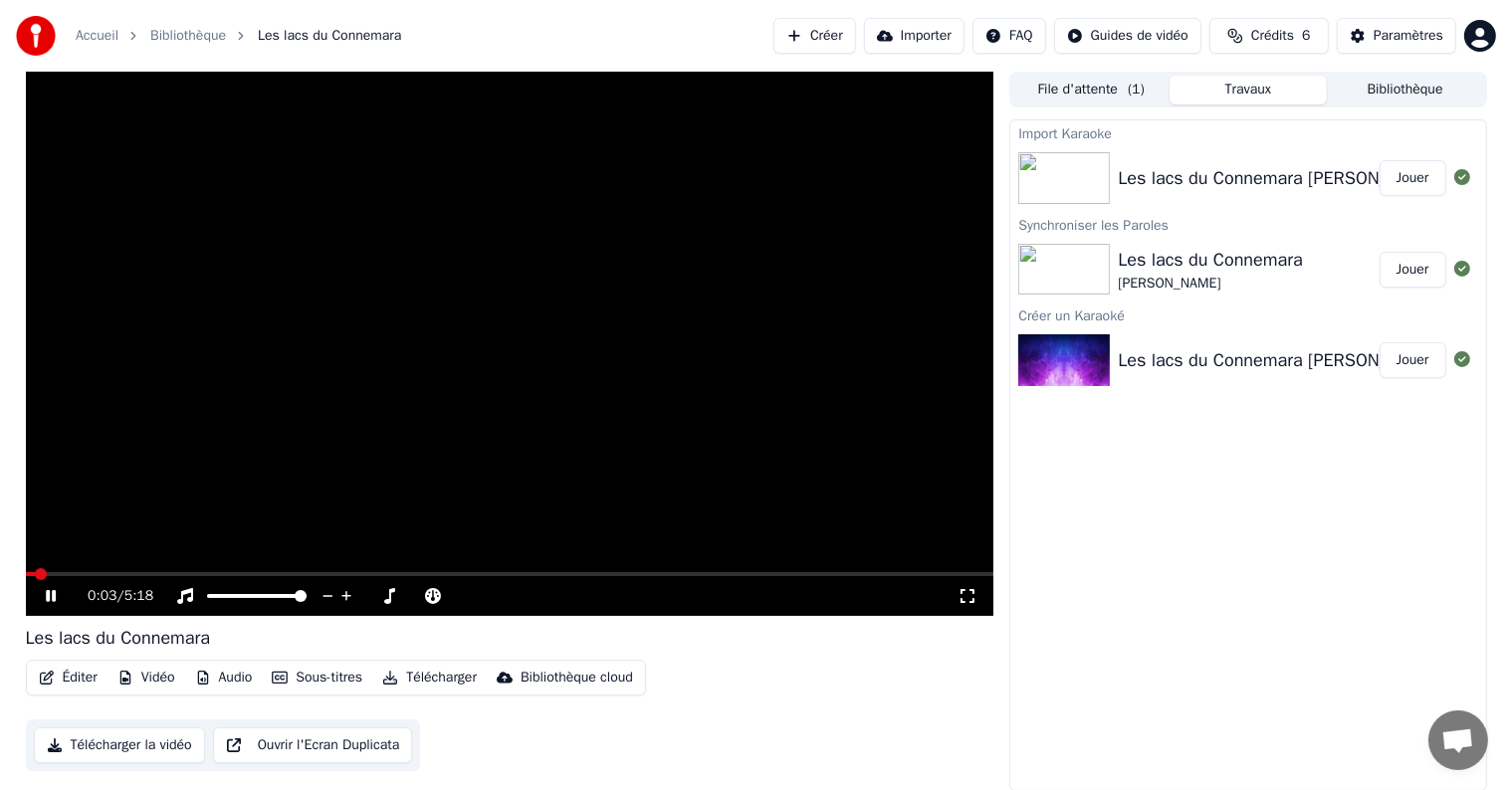 type 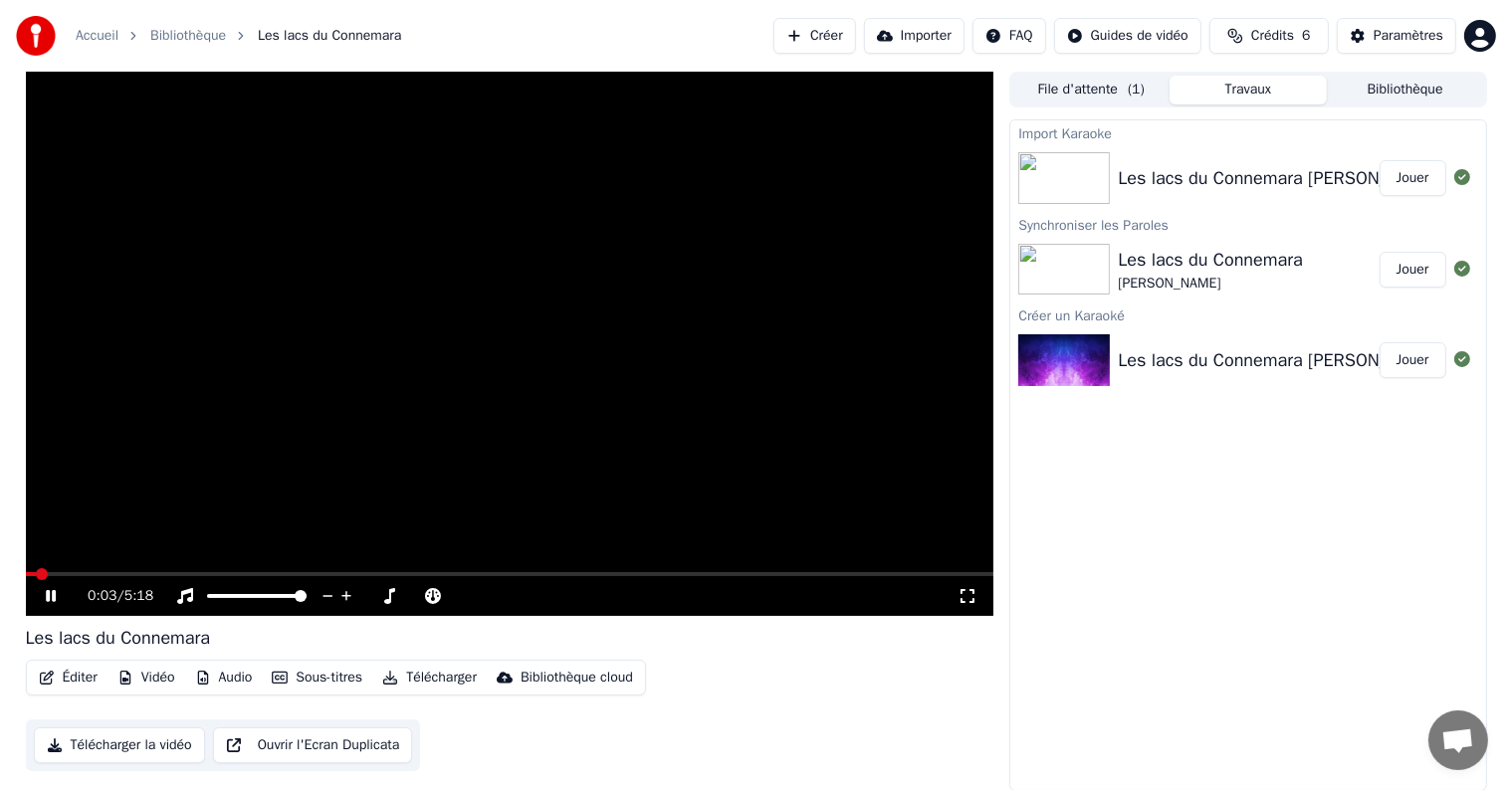 click on "Jouer" at bounding box center (1412, 178) 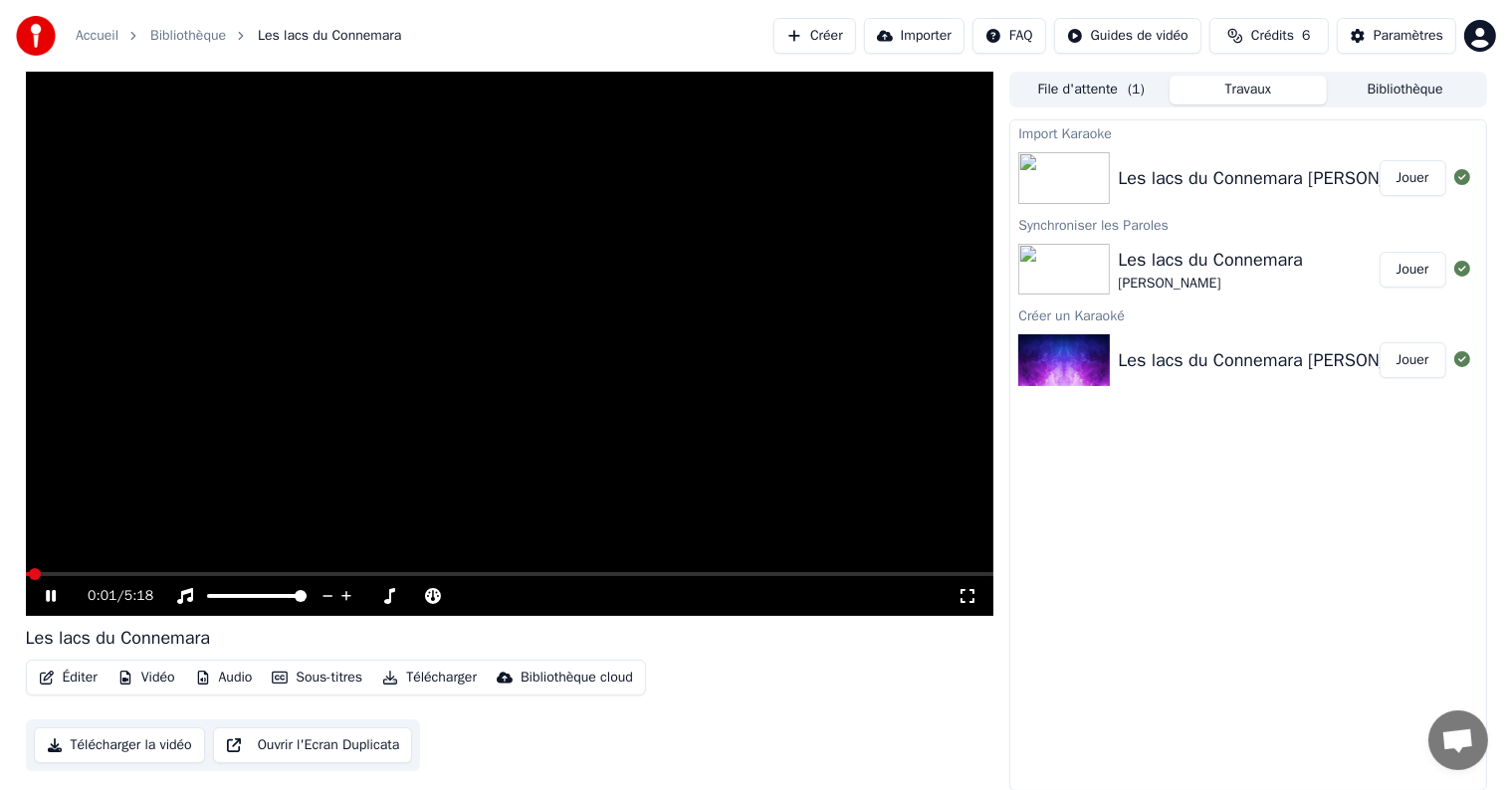 click at bounding box center [510, 343] 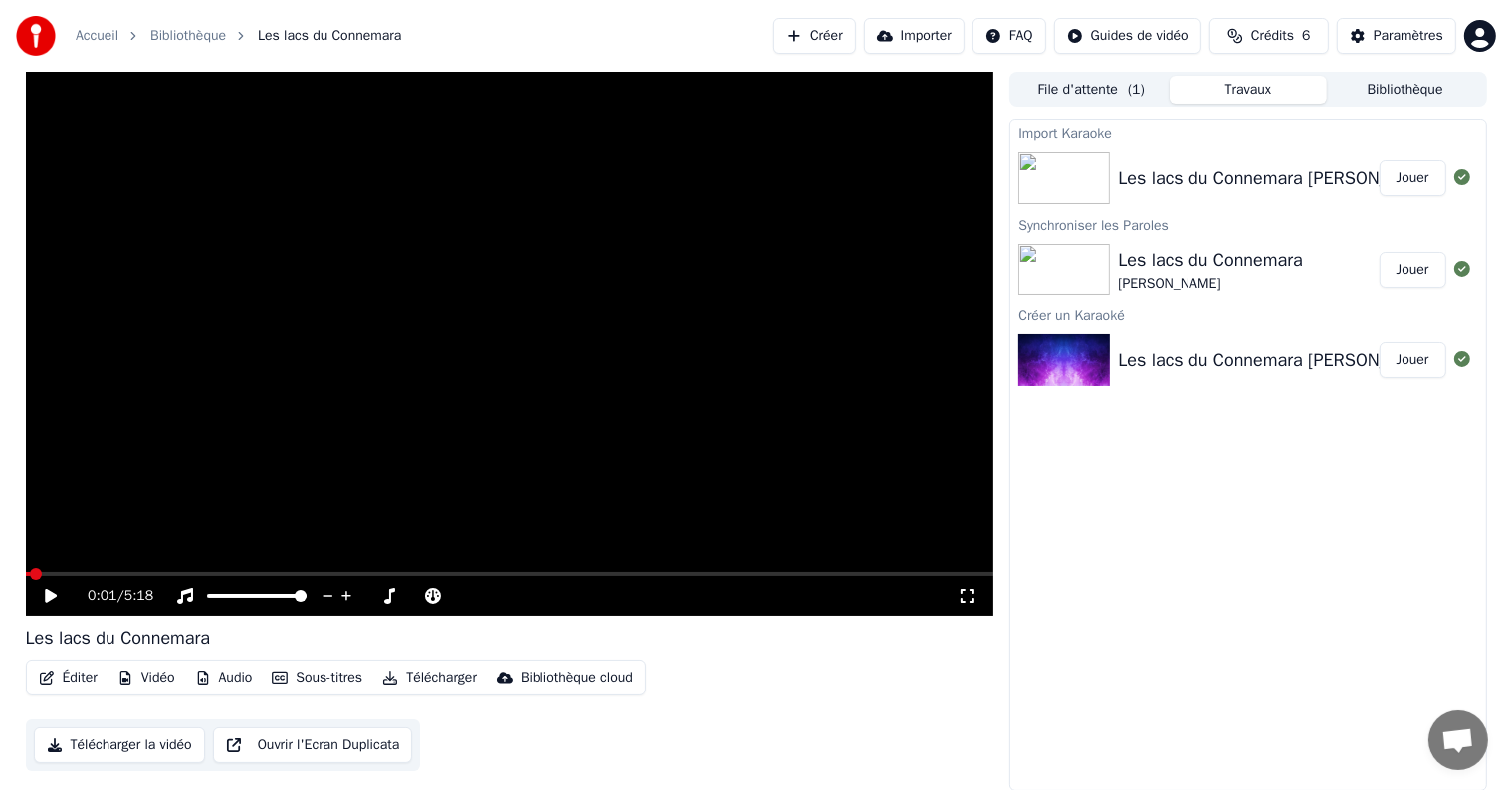 click on "Créer" at bounding box center [814, 36] 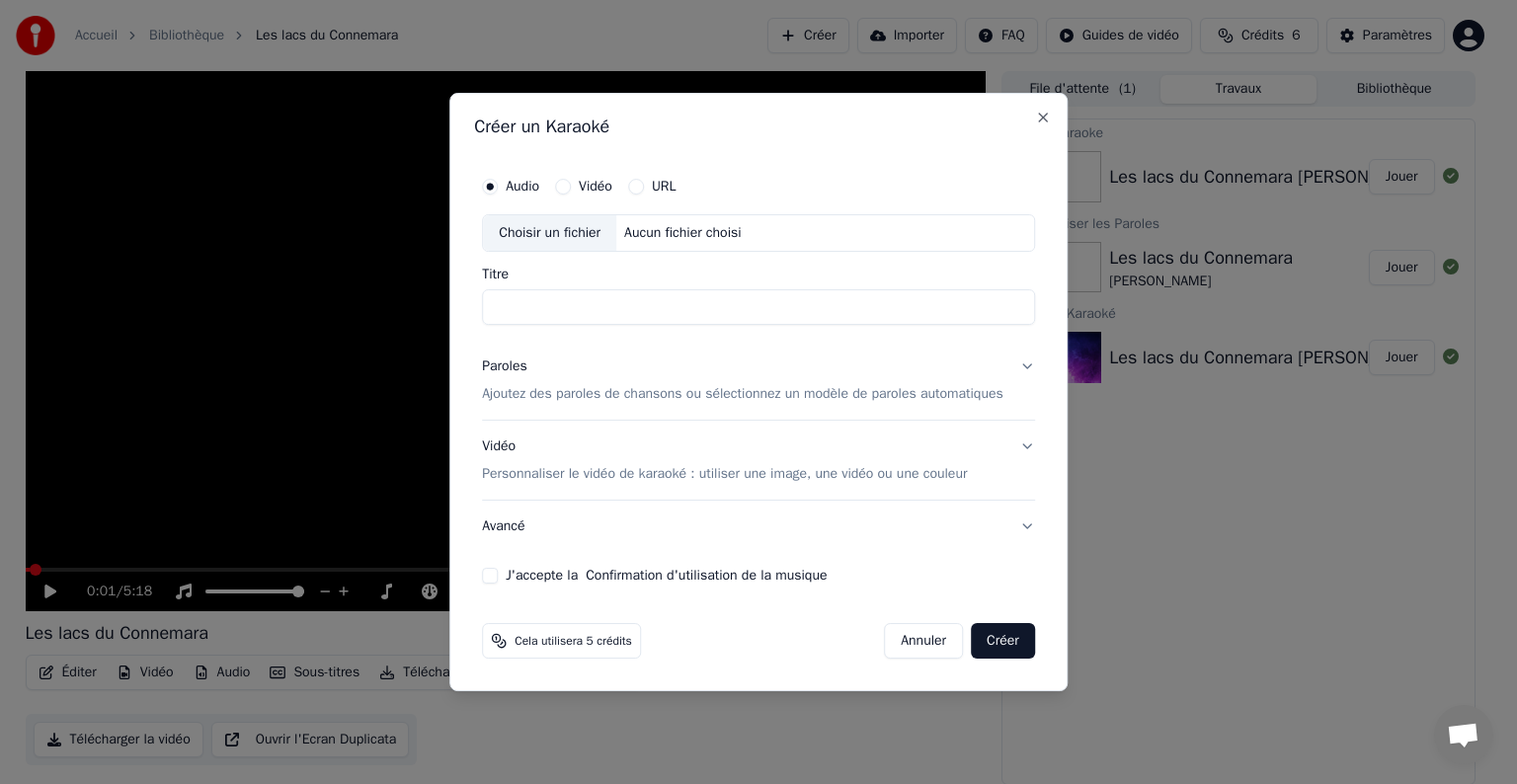 click on "Ajoutez des paroles de chansons ou sélectionnez un modèle de paroles automatiques" at bounding box center (743, 394) 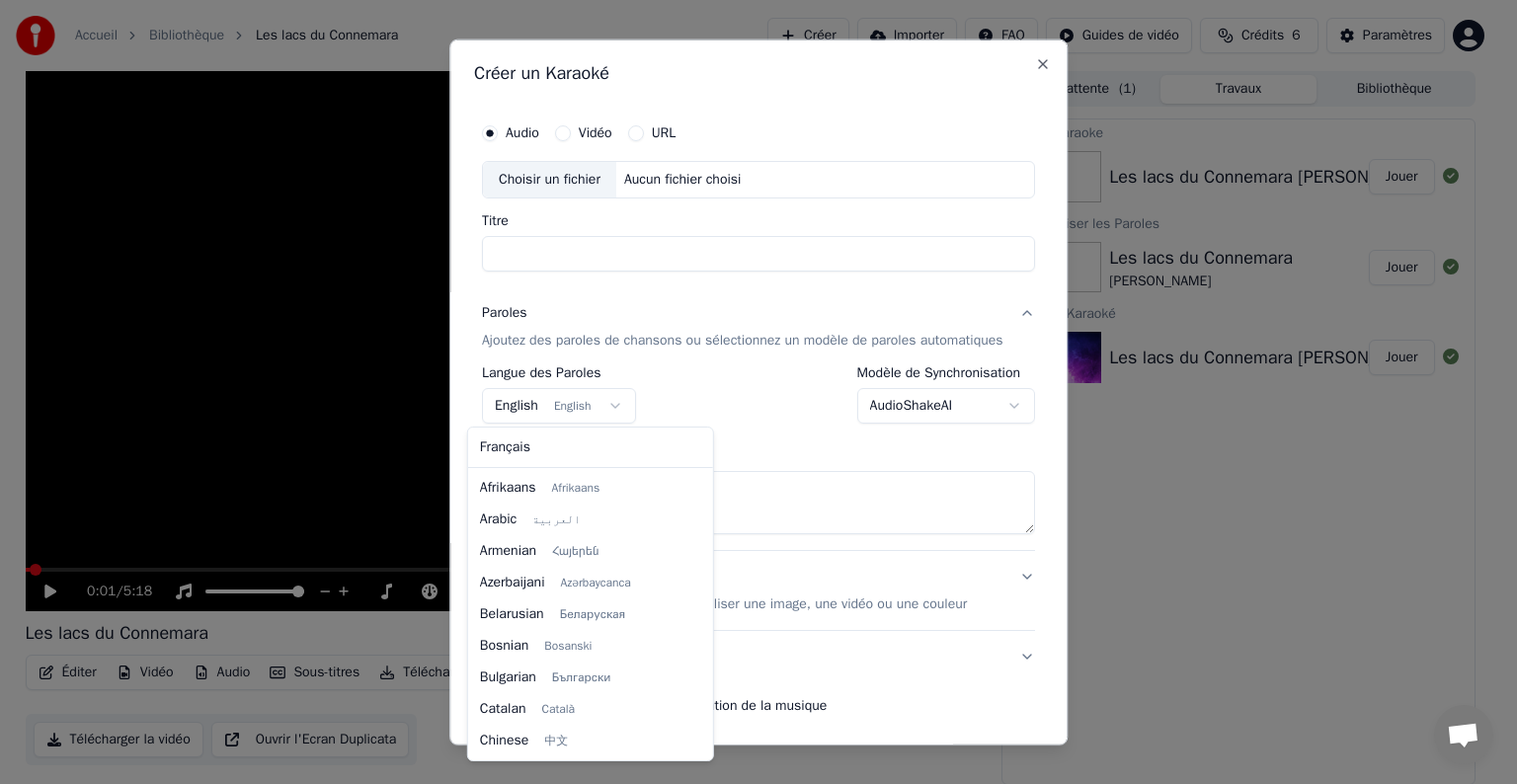click on "**********" at bounding box center [750, 392] 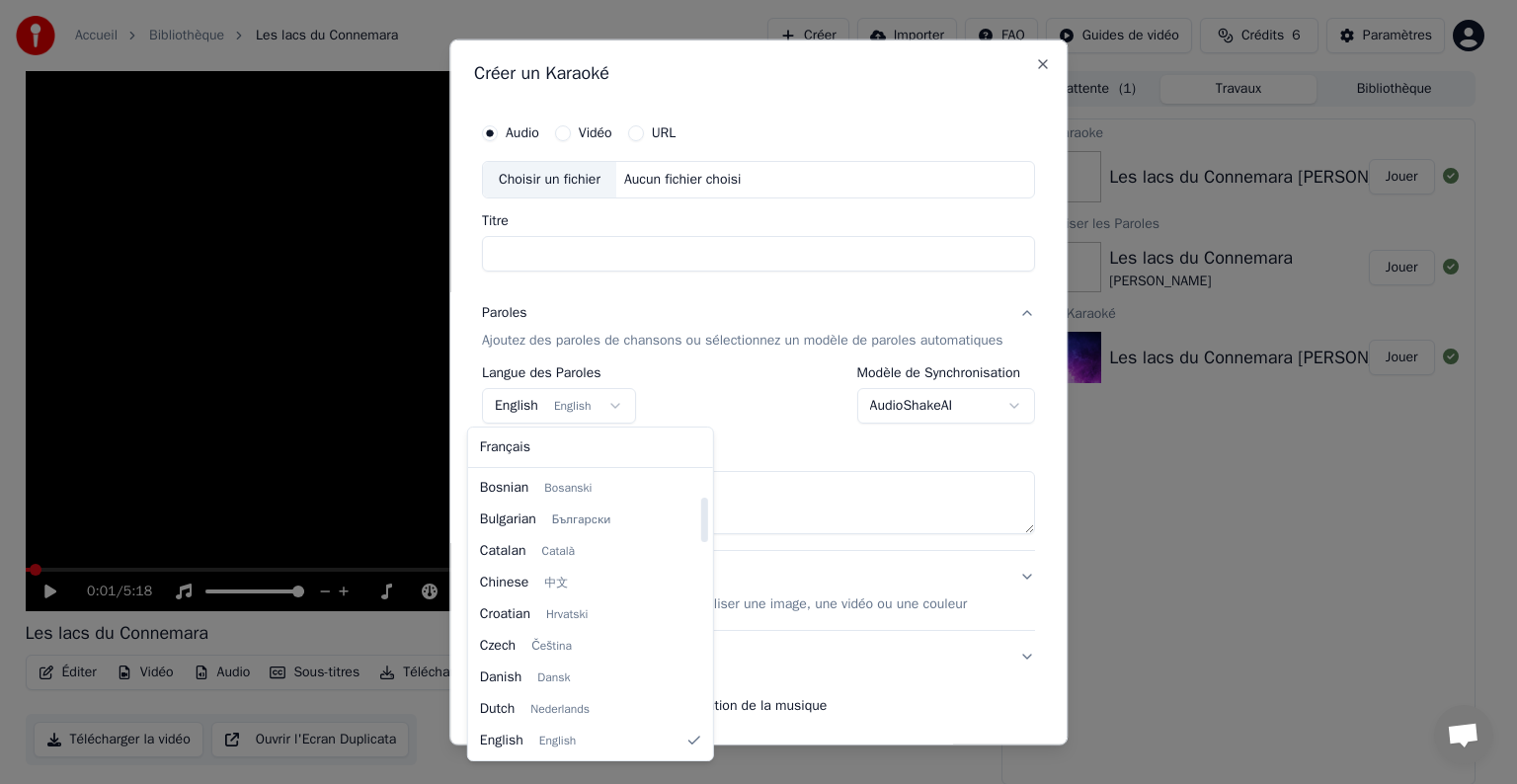 select on "**" 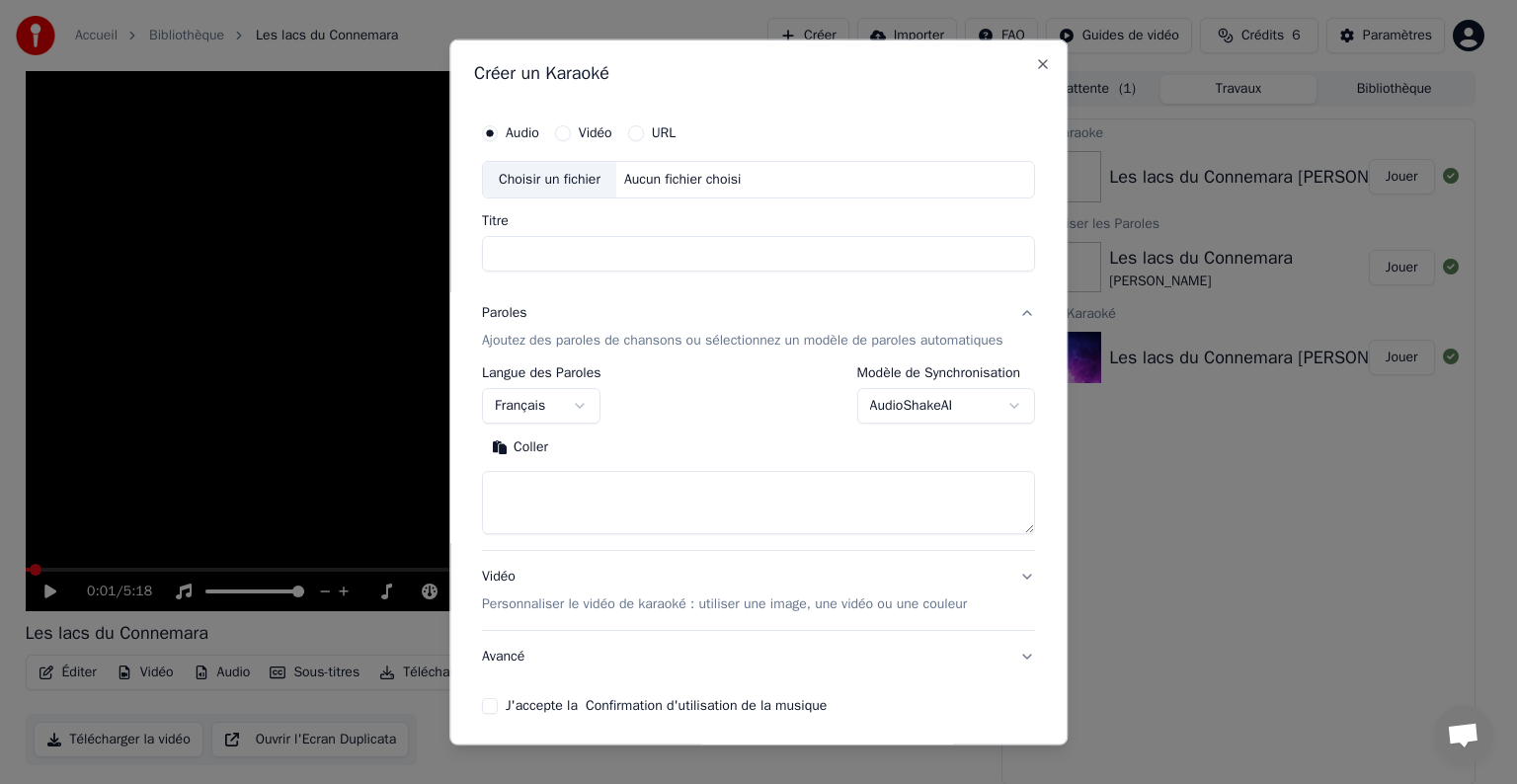 click on "Choisir un fichier" at bounding box center (549, 180) 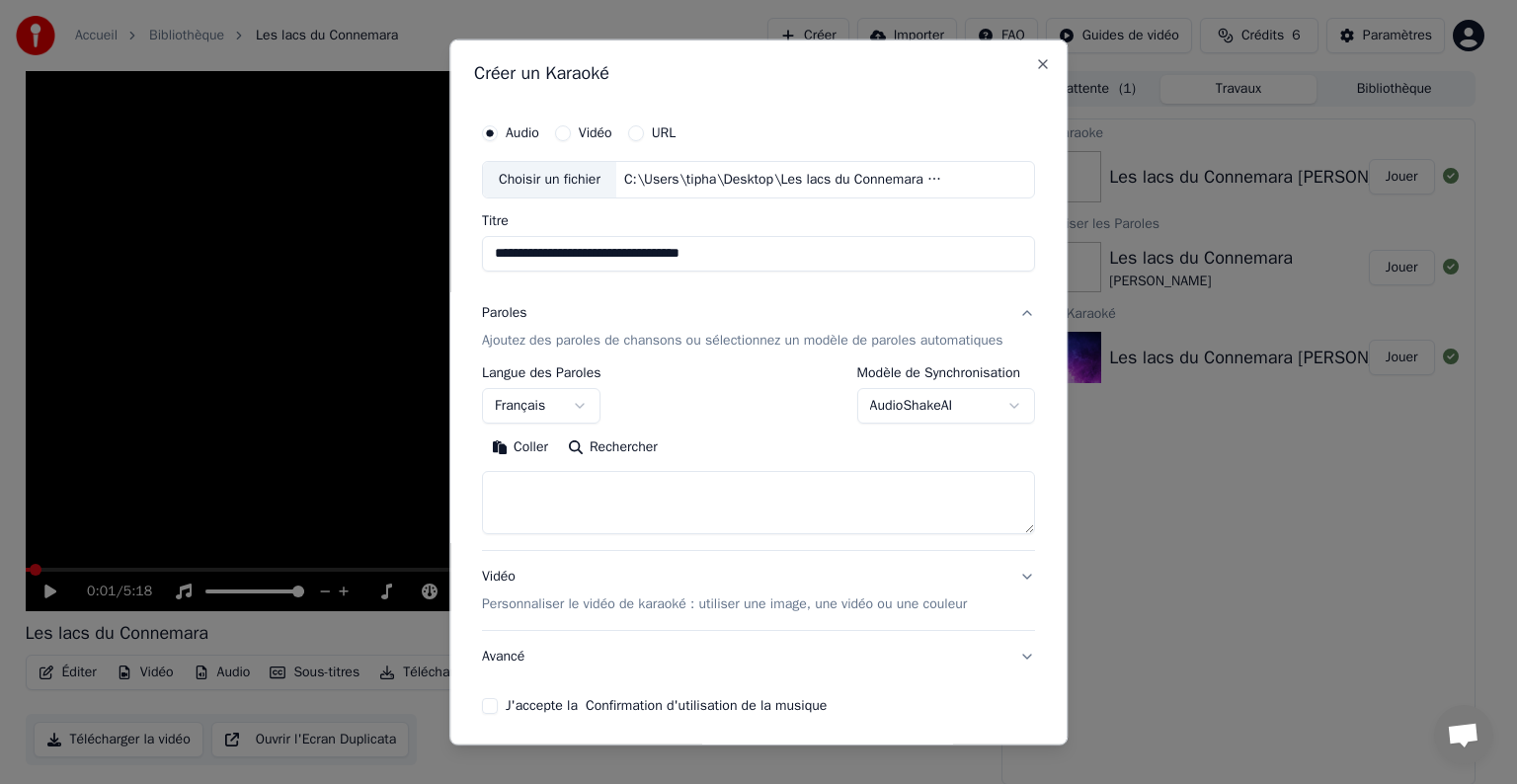 scroll, scrollTop: 75, scrollLeft: 0, axis: vertical 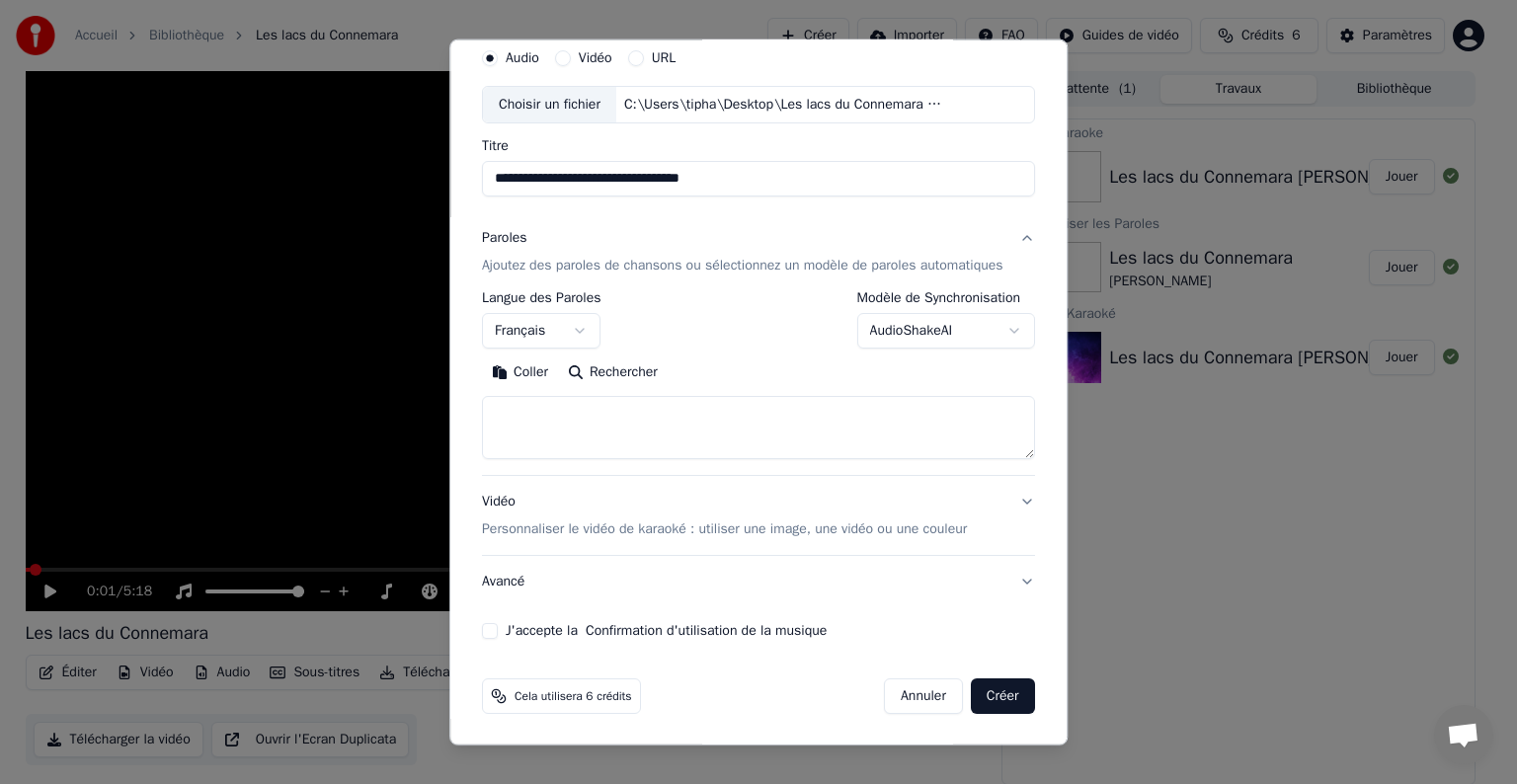 click on "Audio Vidéo URL" at bounding box center [758, 58] 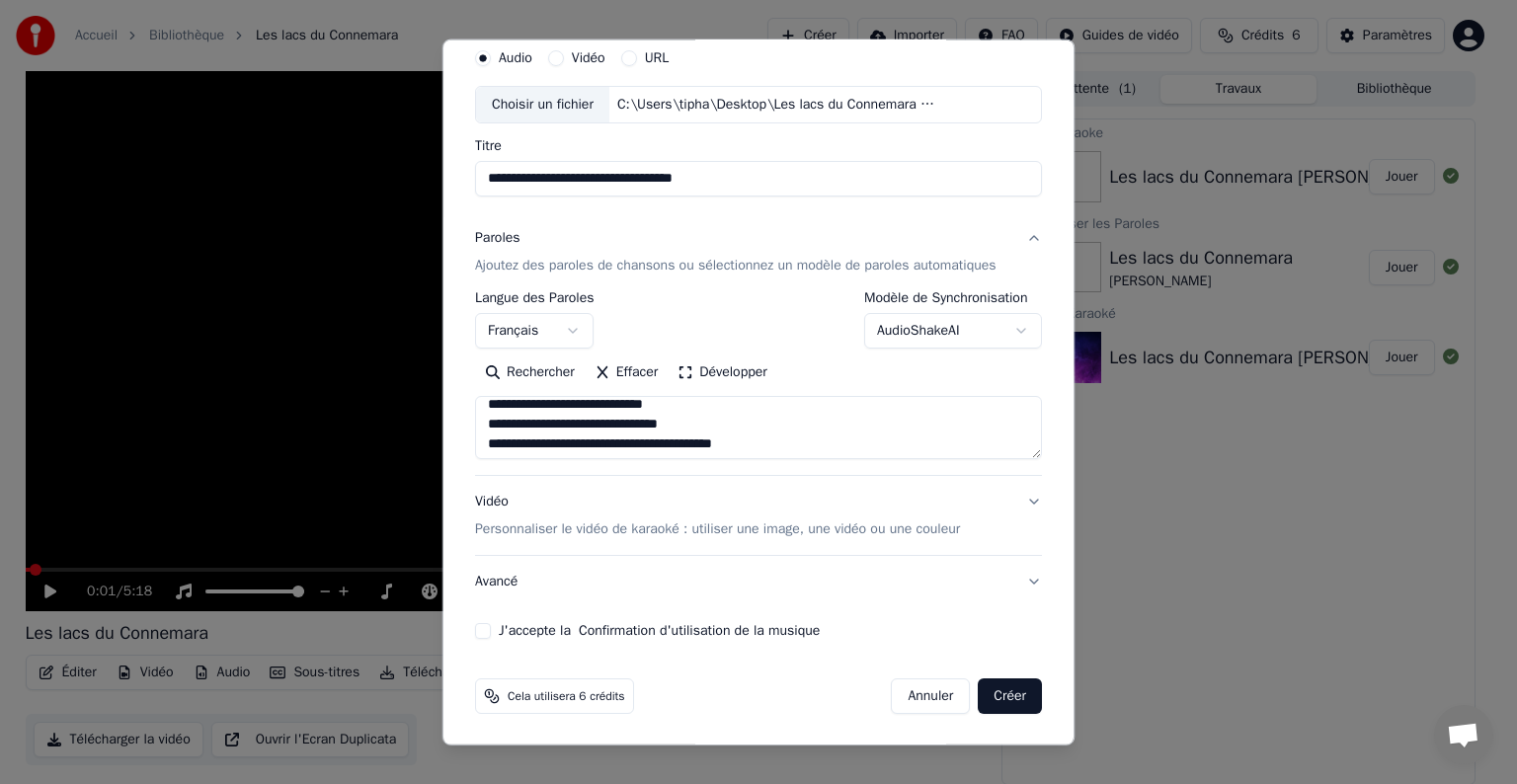 scroll, scrollTop: 0, scrollLeft: 0, axis: both 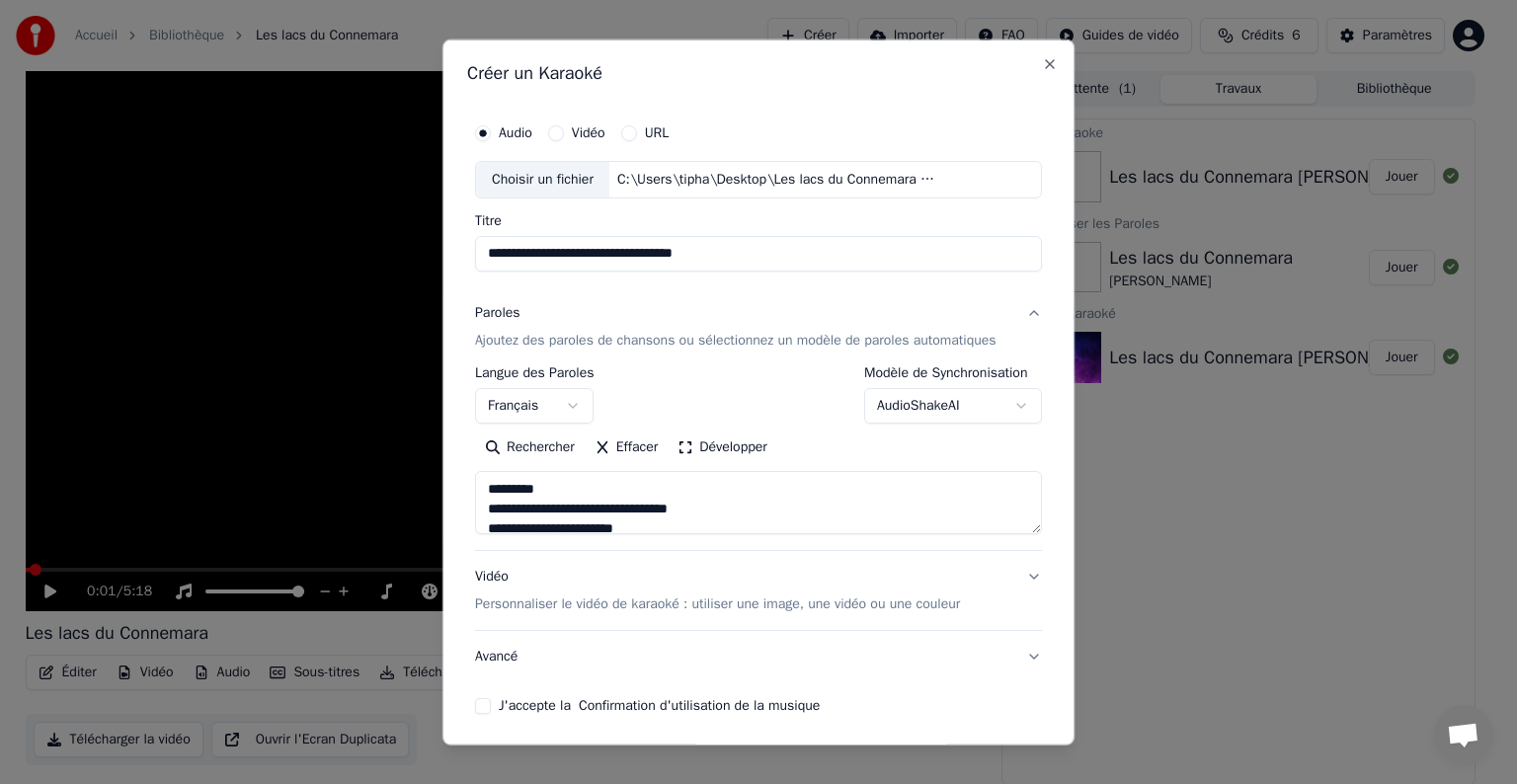 click at bounding box center [758, 503] 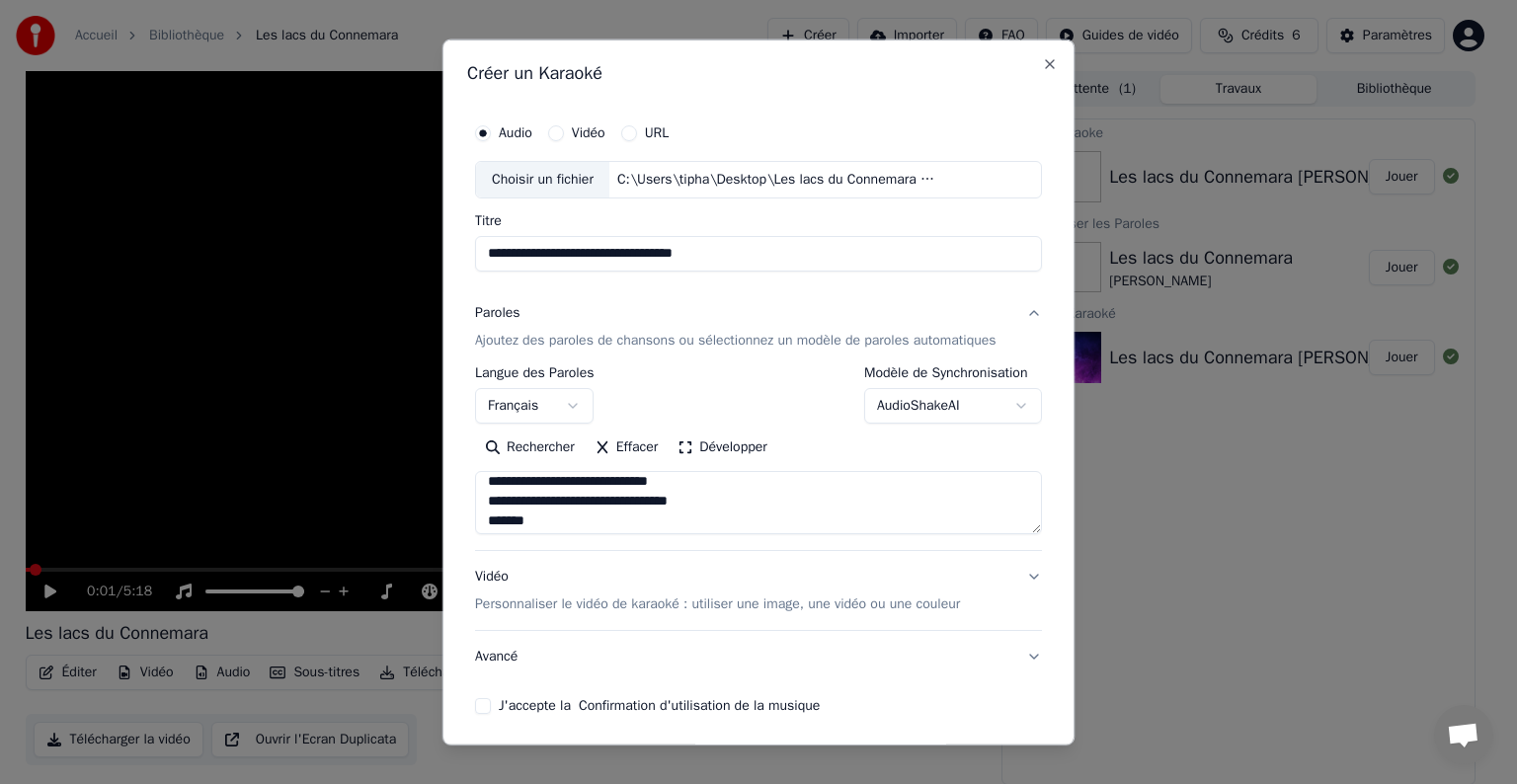 scroll, scrollTop: 162, scrollLeft: 0, axis: vertical 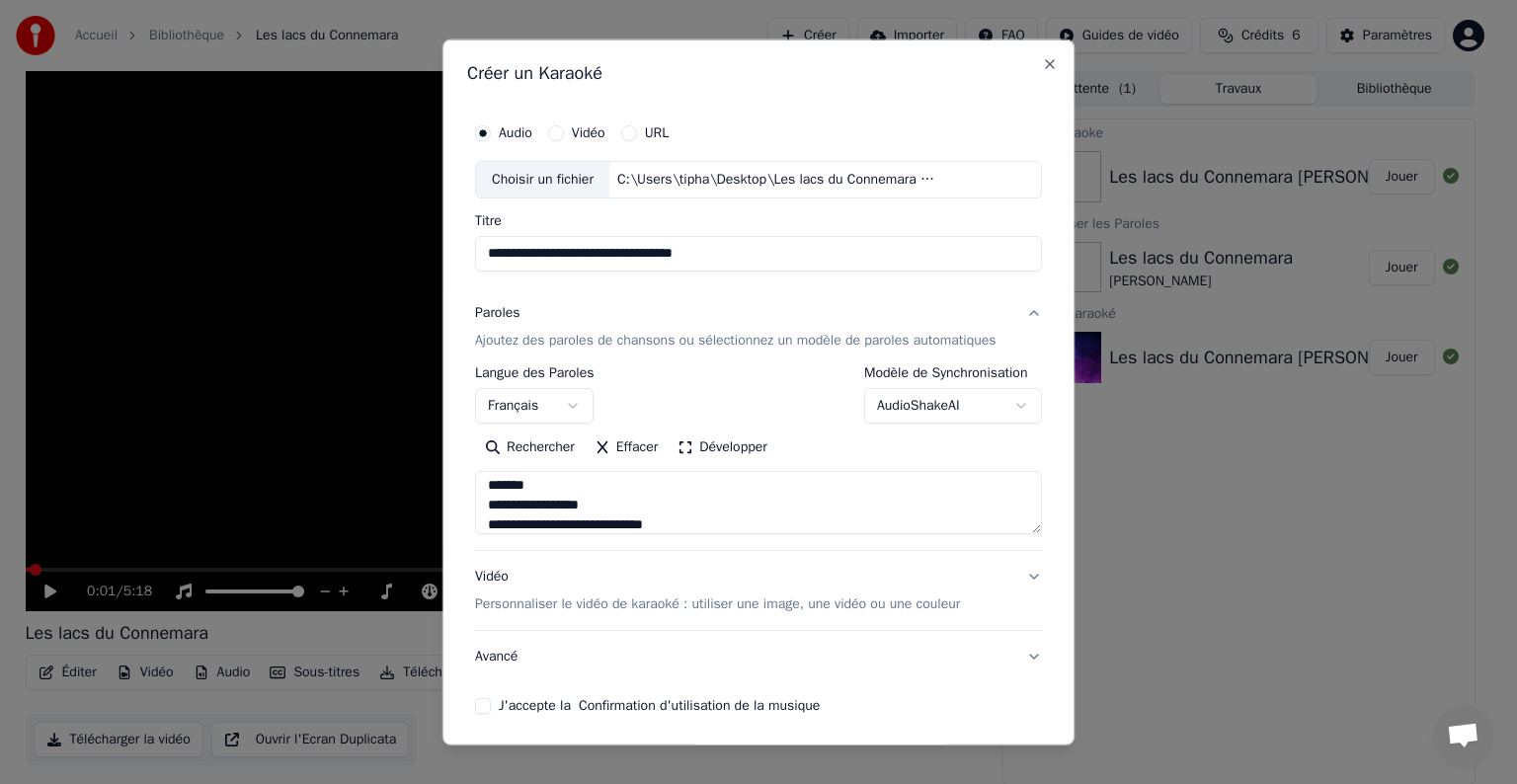 click at bounding box center (758, 503) 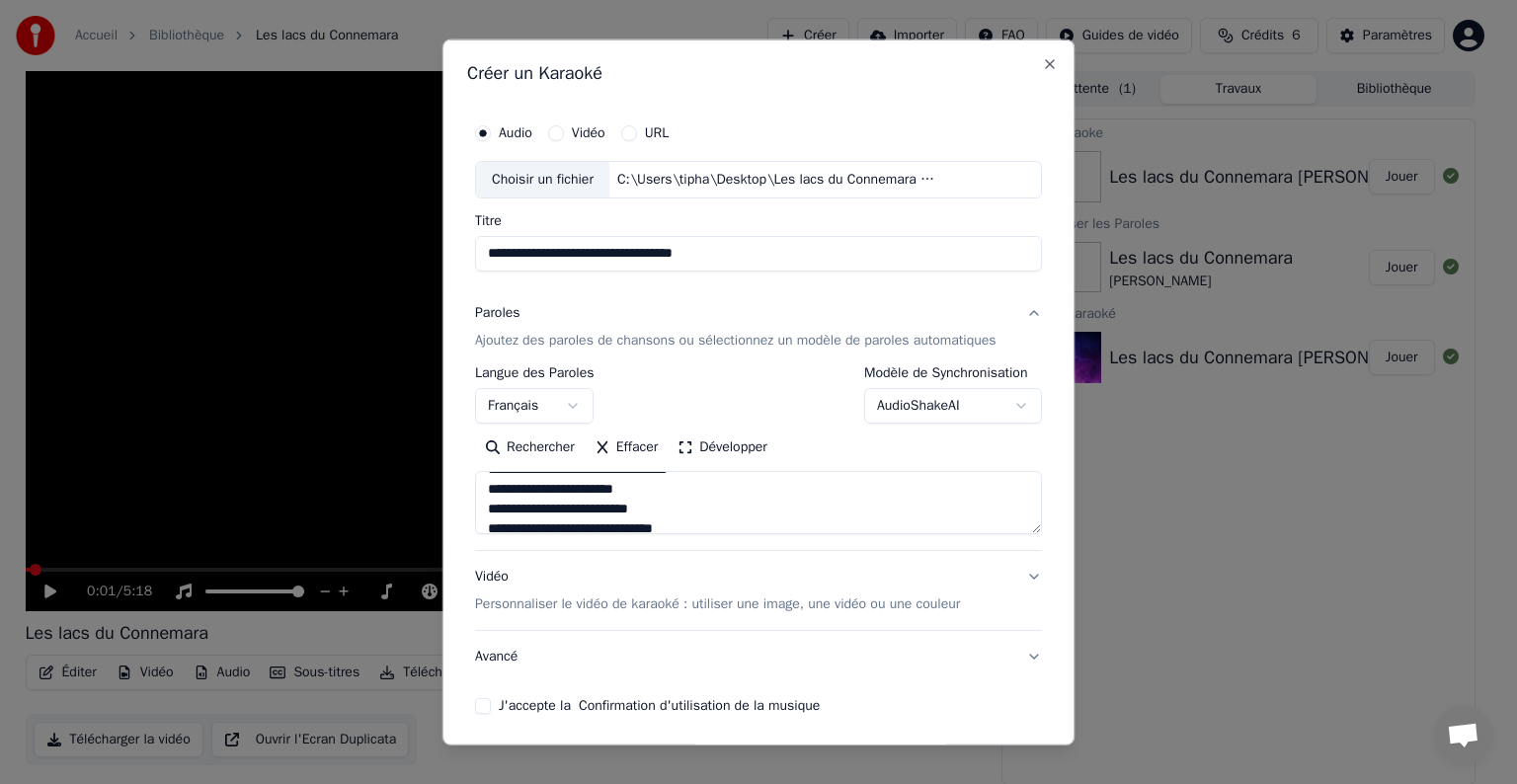 scroll, scrollTop: 0, scrollLeft: 0, axis: both 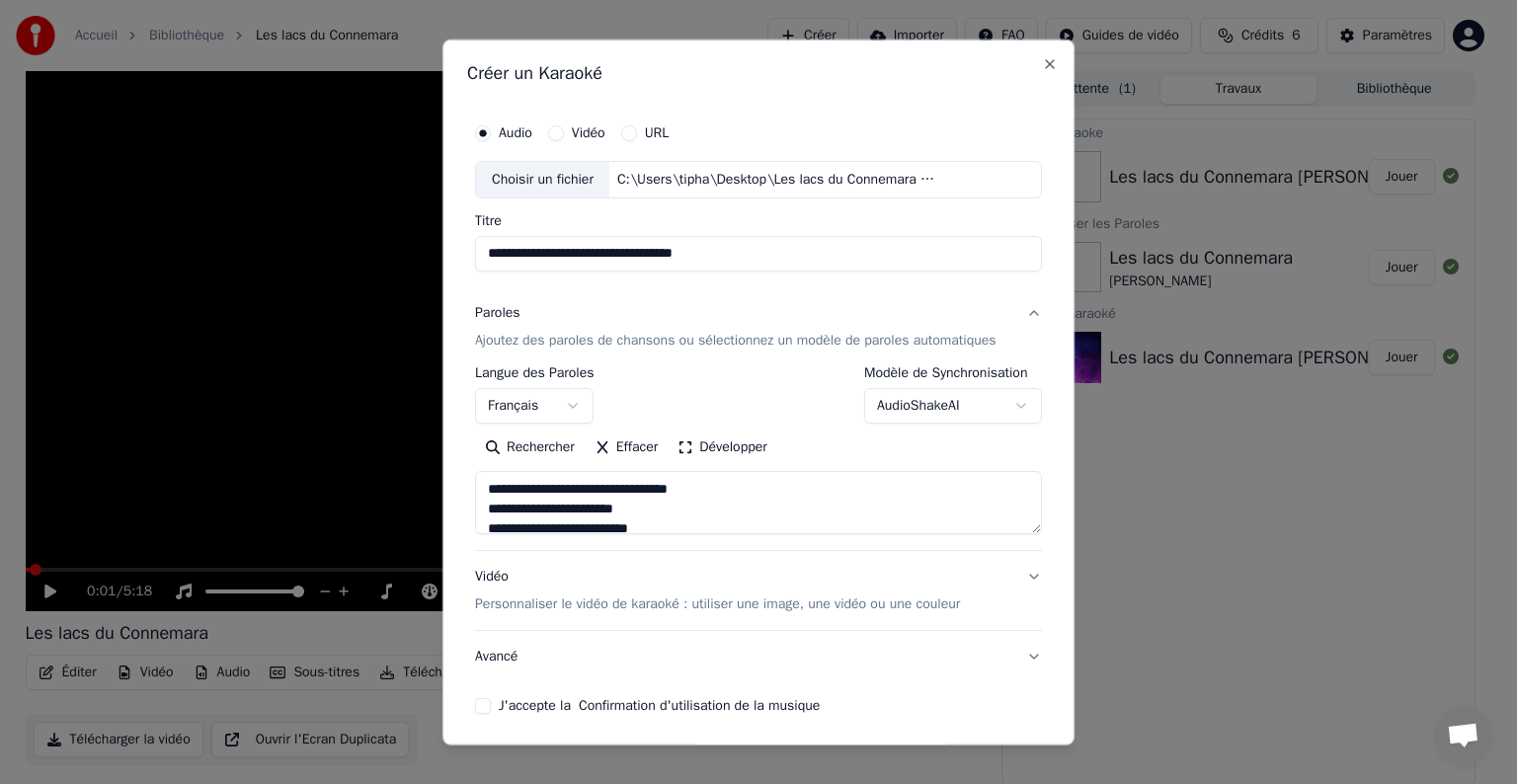 click on "**********" at bounding box center [758, 451] 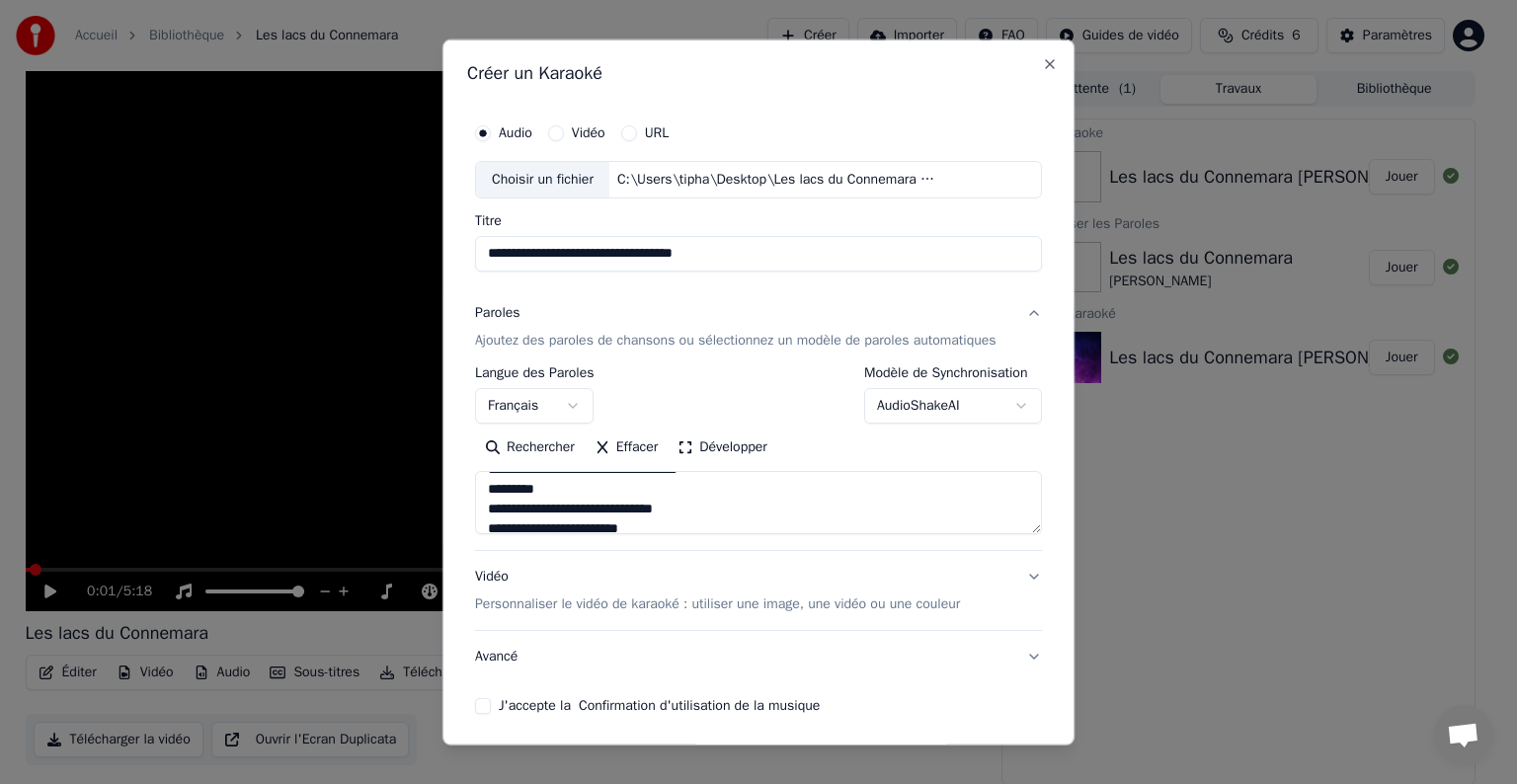 scroll, scrollTop: 276, scrollLeft: 0, axis: vertical 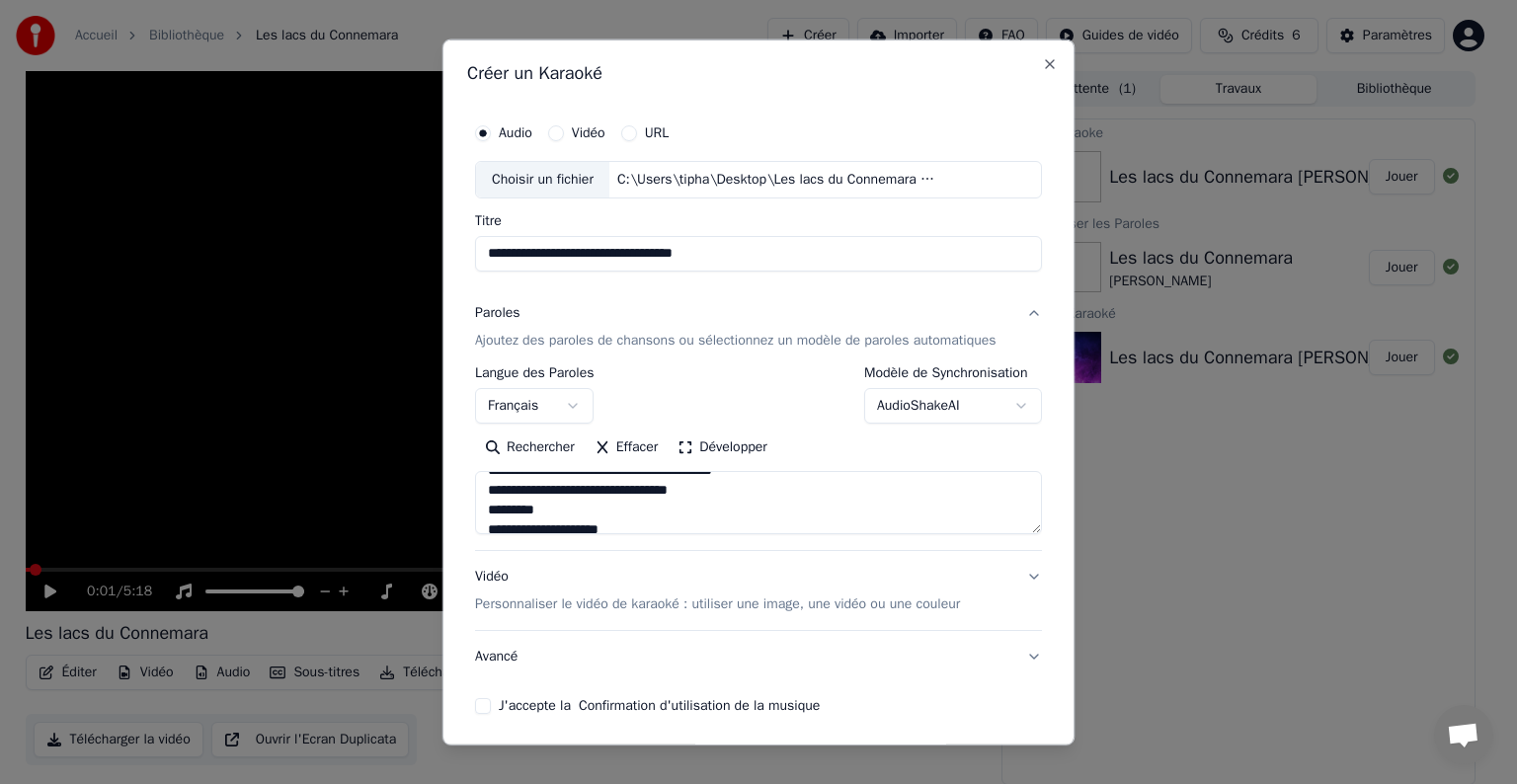 click at bounding box center [758, 503] 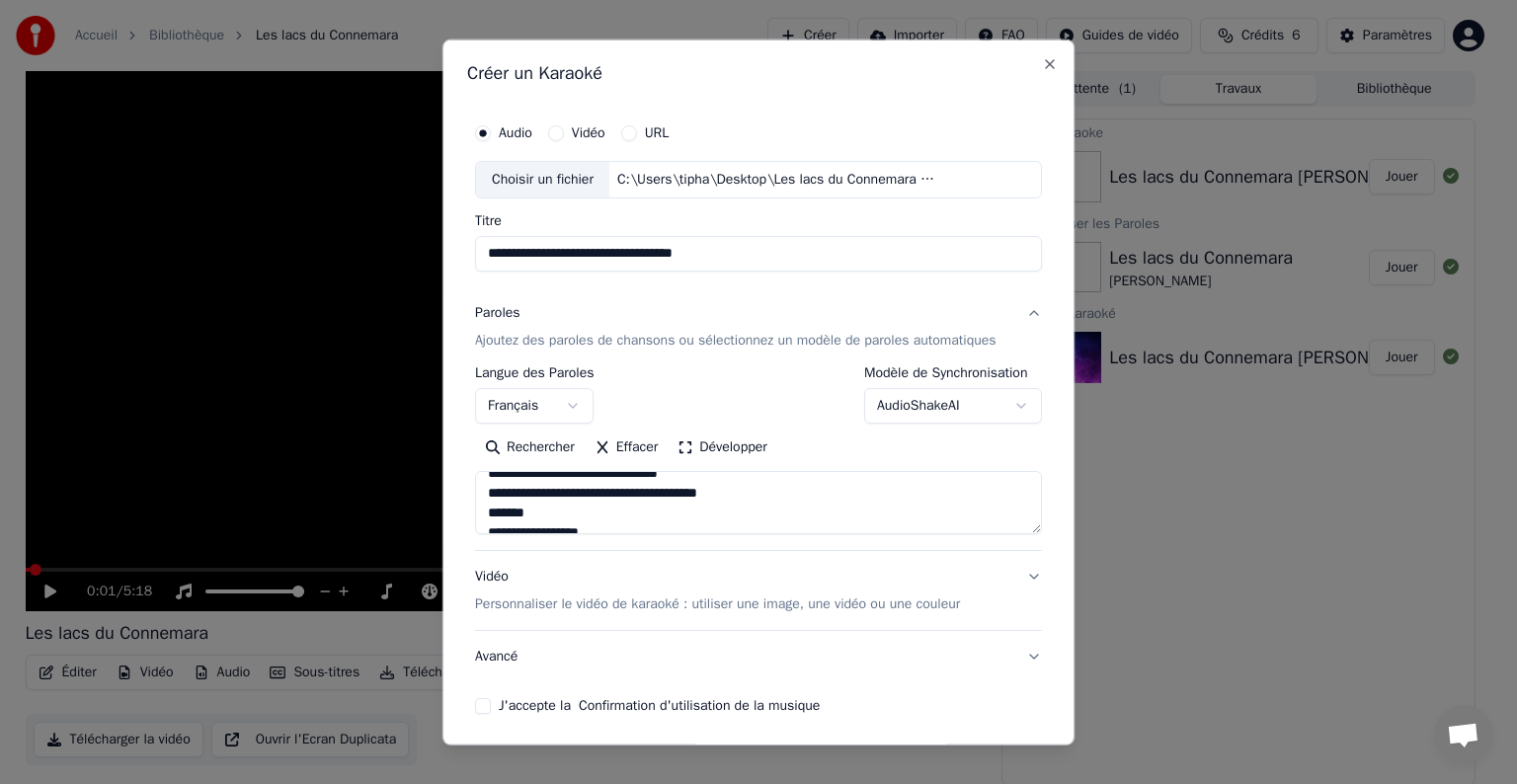 scroll, scrollTop: 470, scrollLeft: 0, axis: vertical 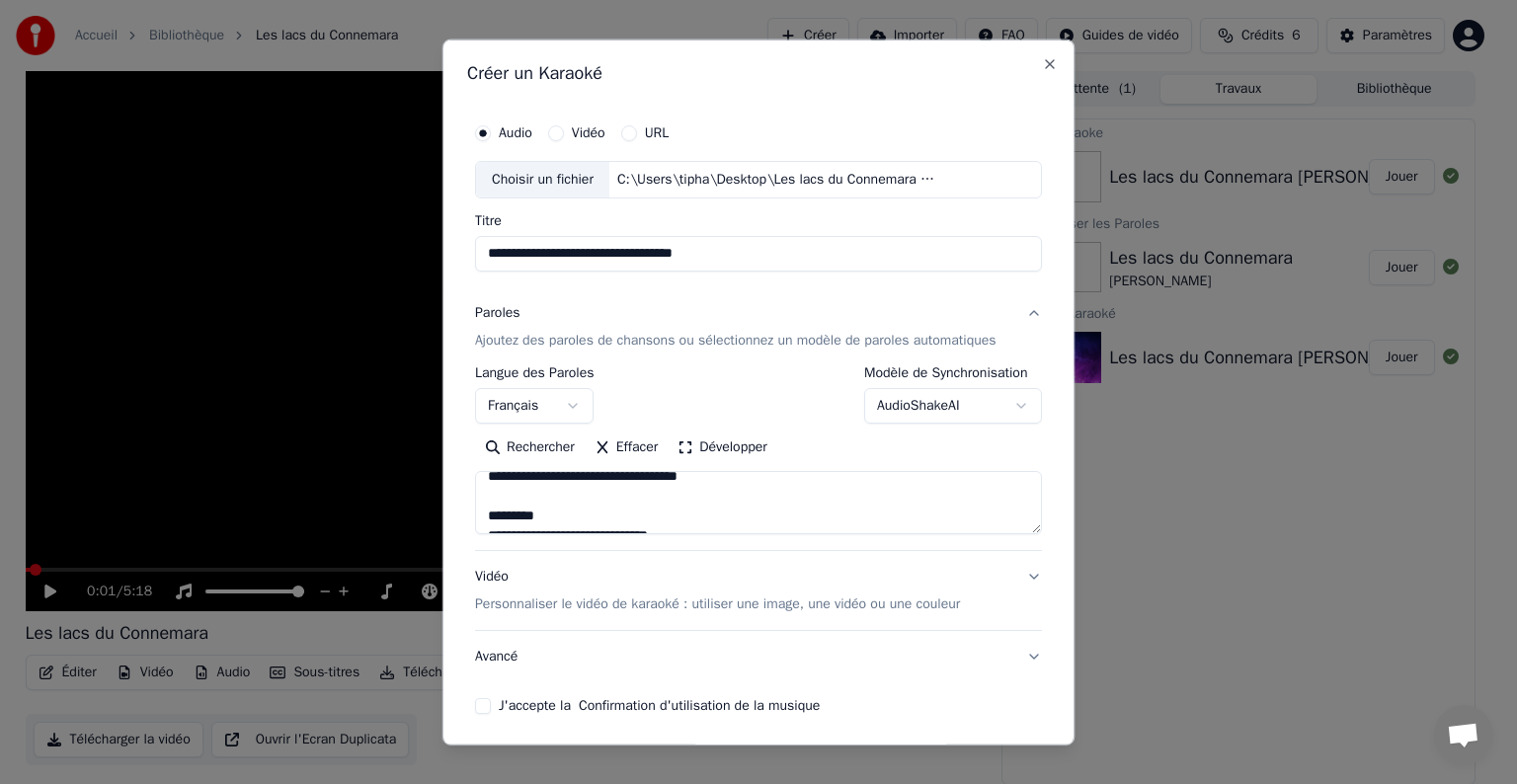 click at bounding box center (758, 503) 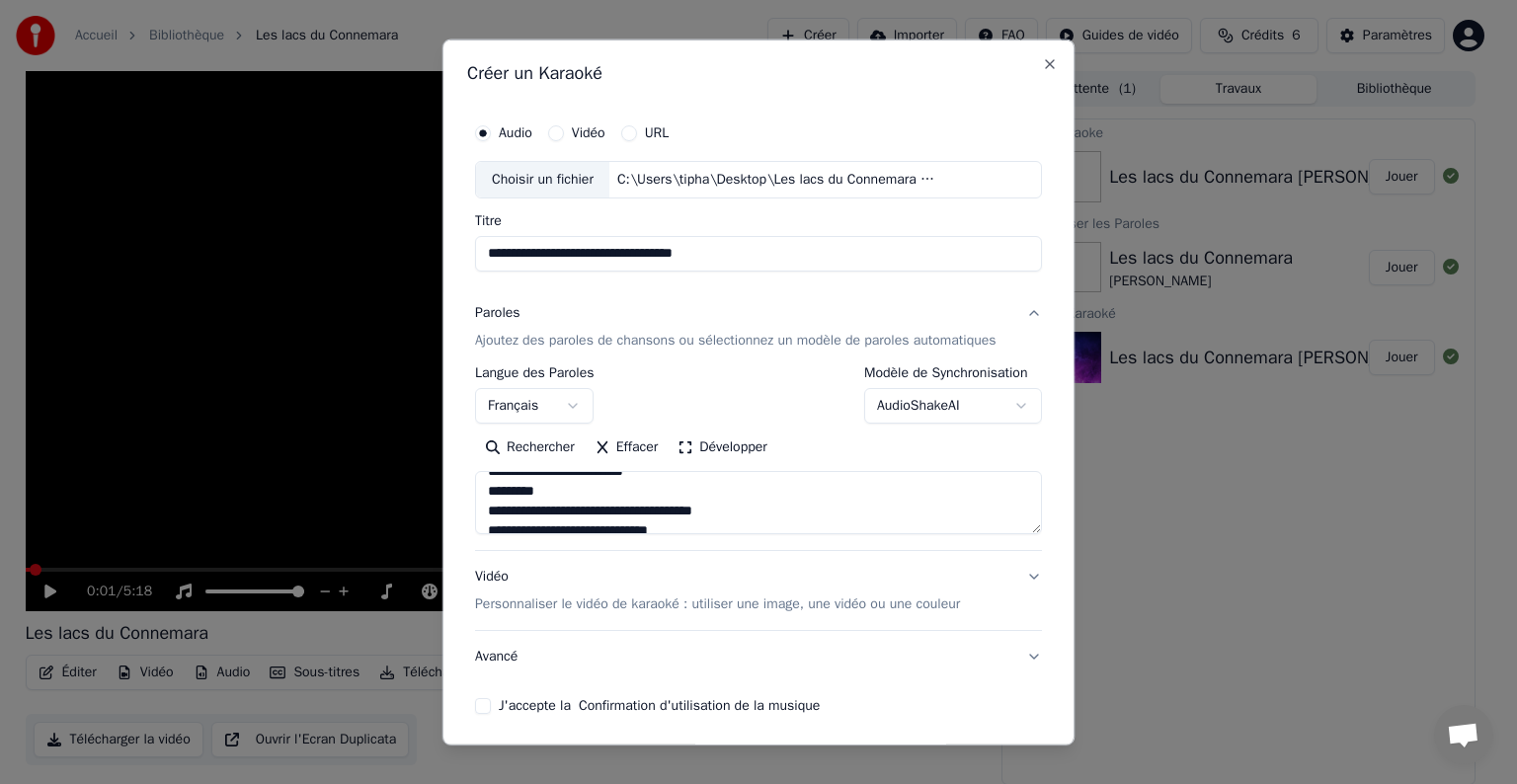 scroll, scrollTop: 792, scrollLeft: 0, axis: vertical 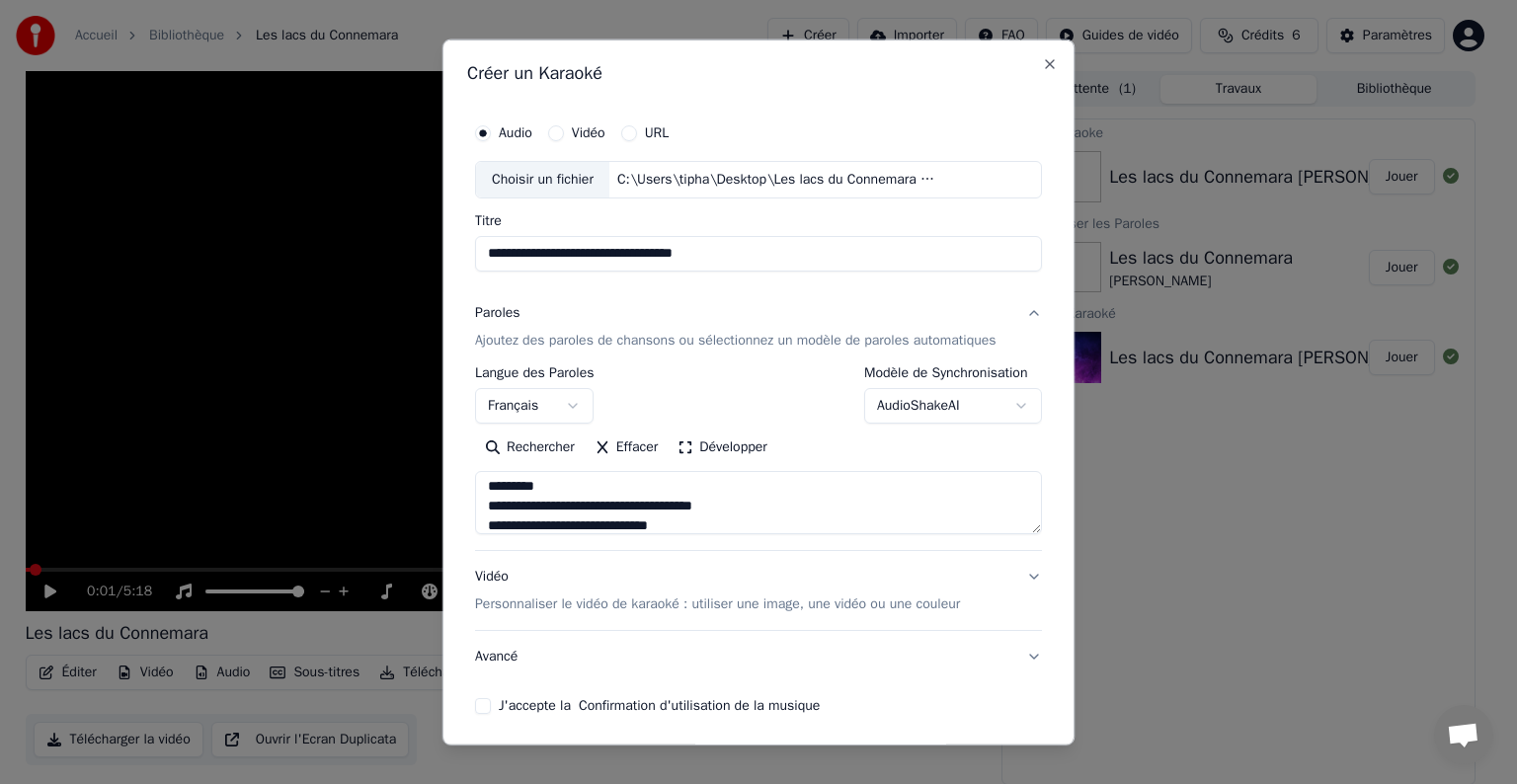 click at bounding box center [758, 503] 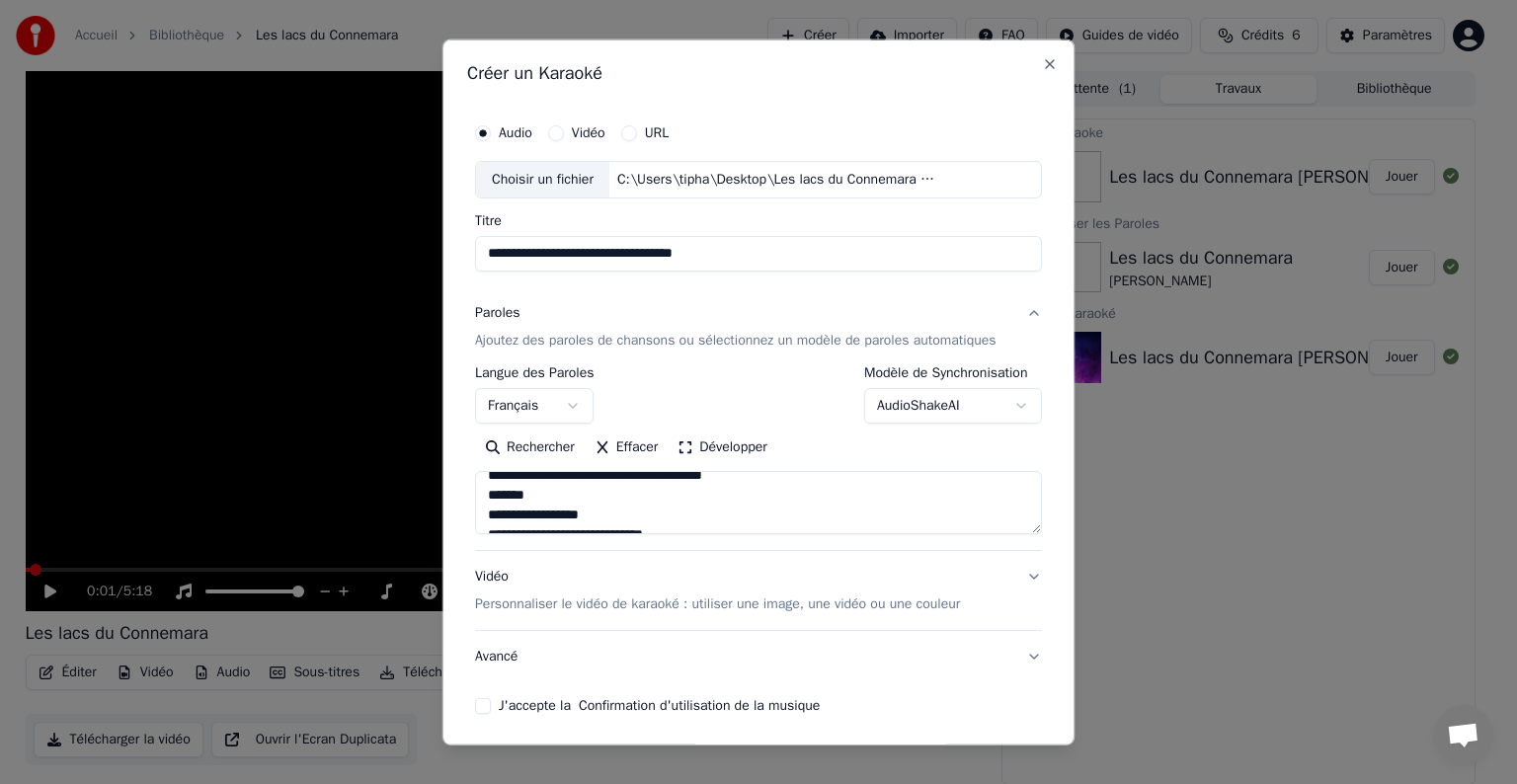 scroll, scrollTop: 884, scrollLeft: 0, axis: vertical 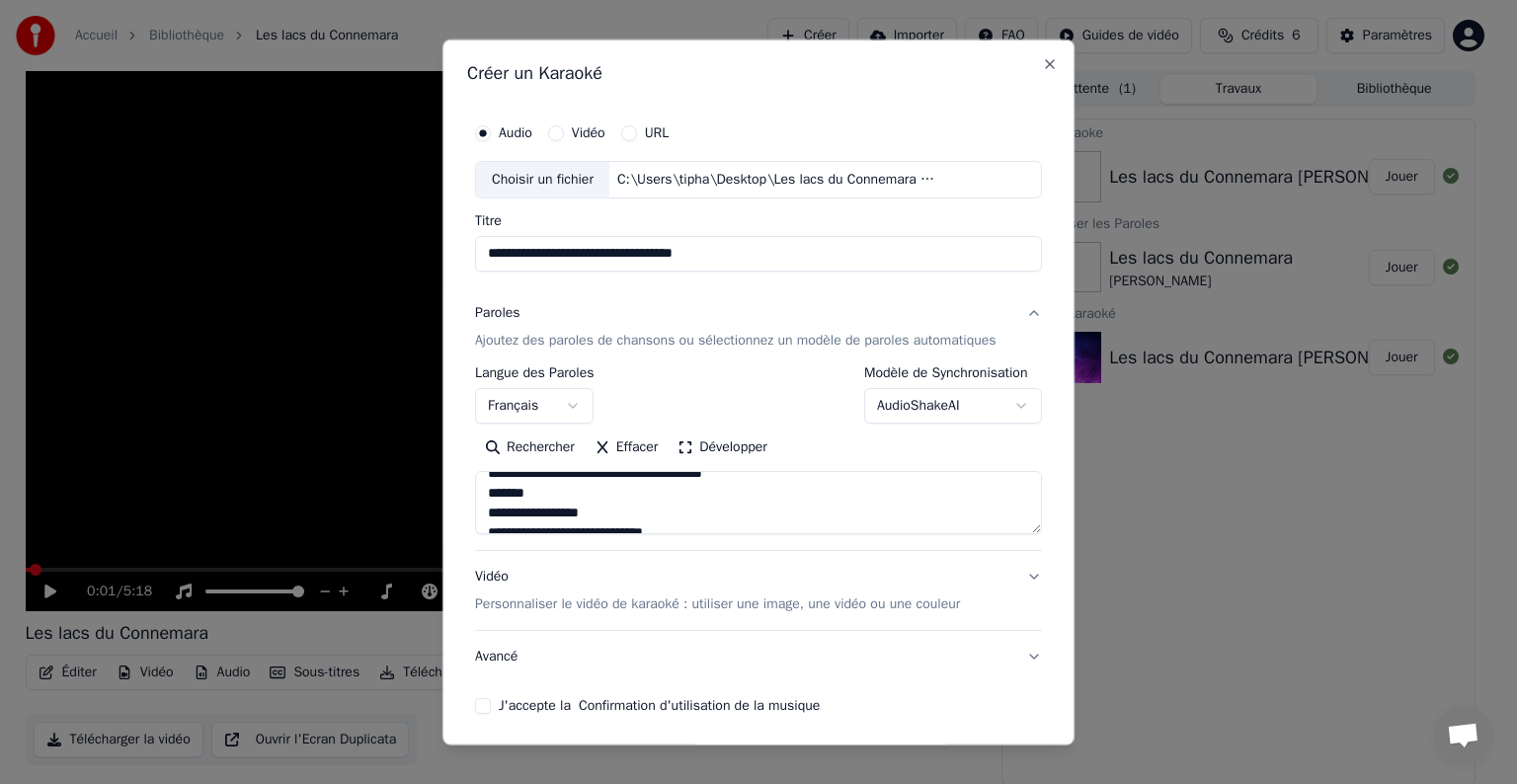 click at bounding box center [758, 503] 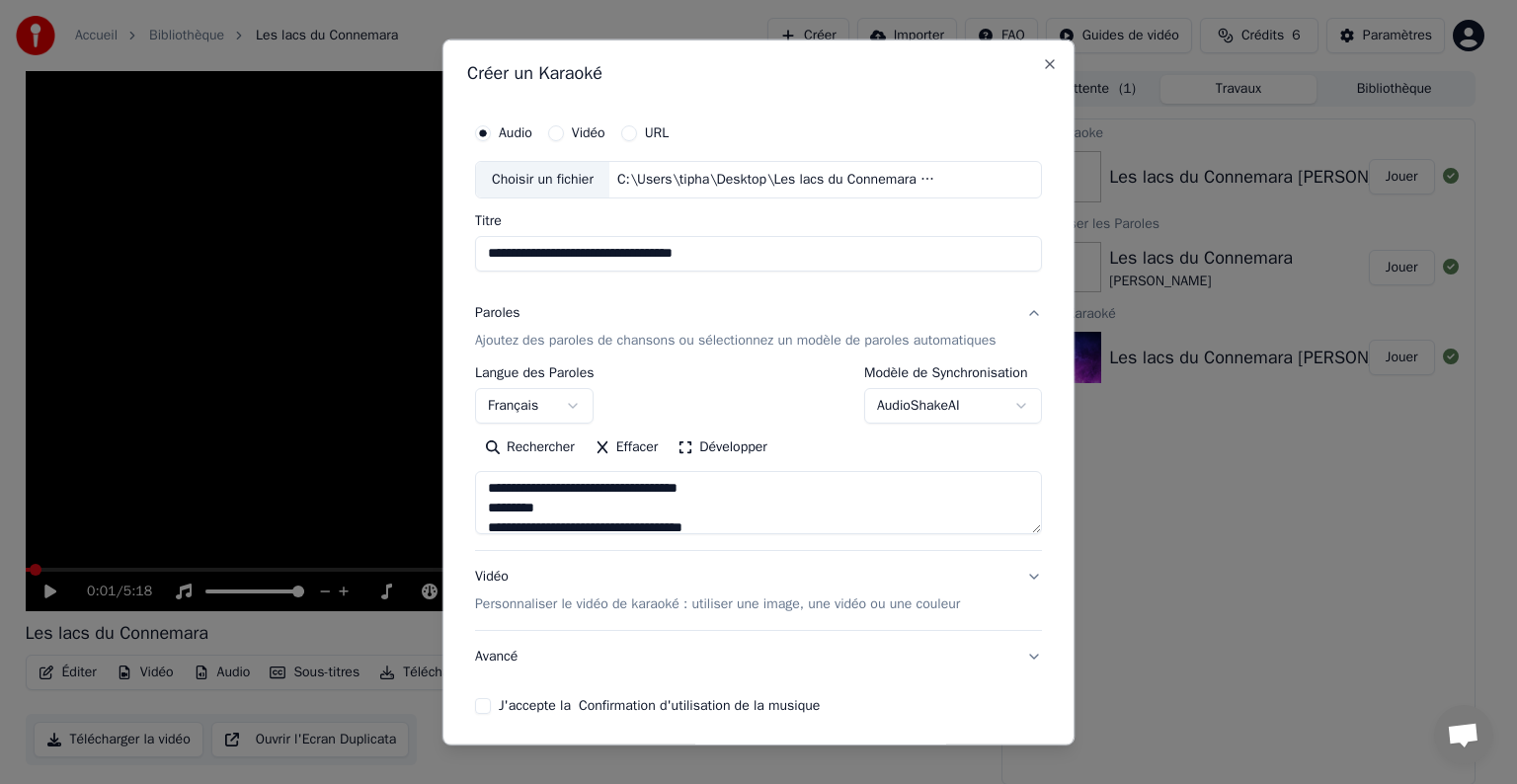 scroll, scrollTop: 1003, scrollLeft: 0, axis: vertical 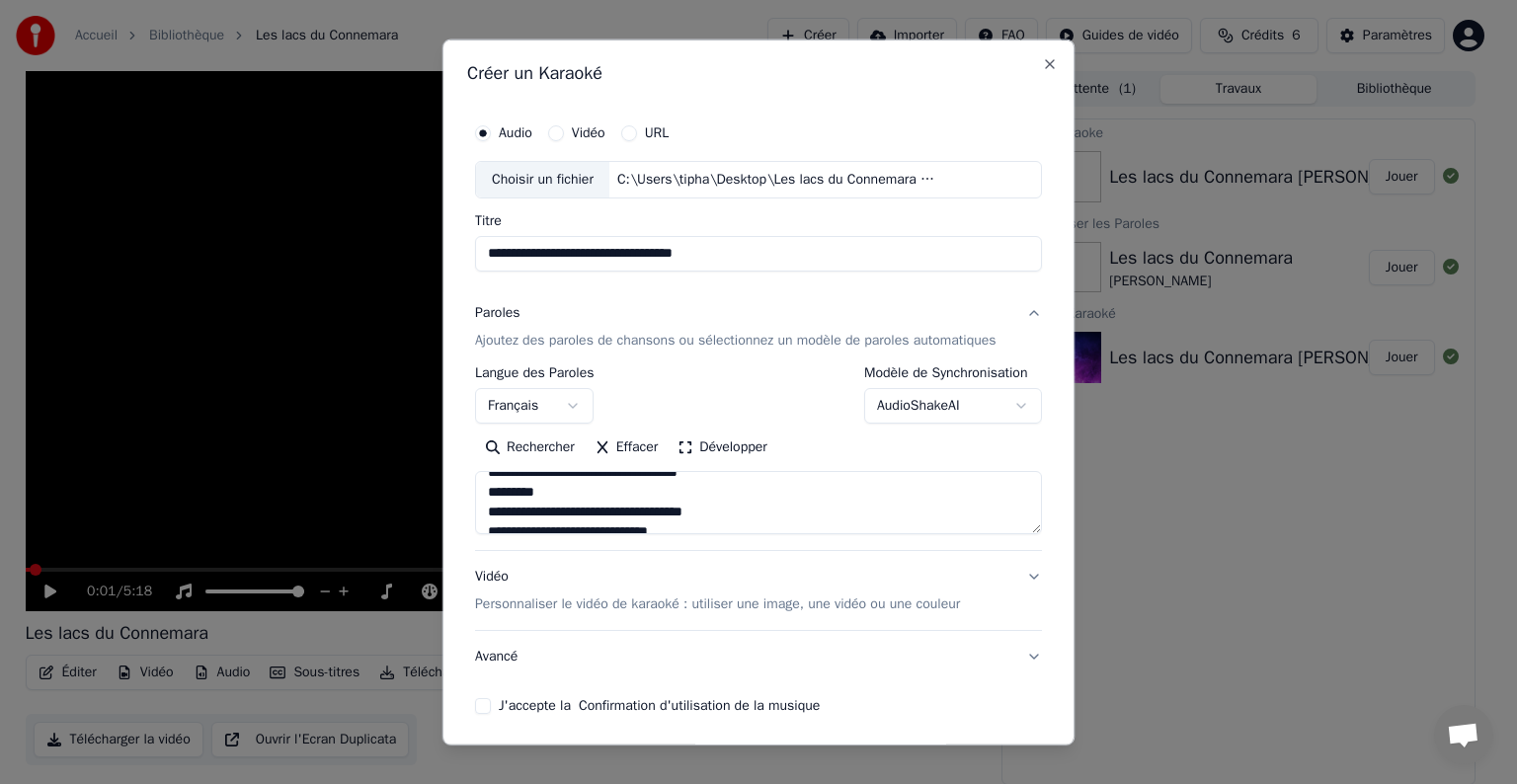 click at bounding box center (758, 503) 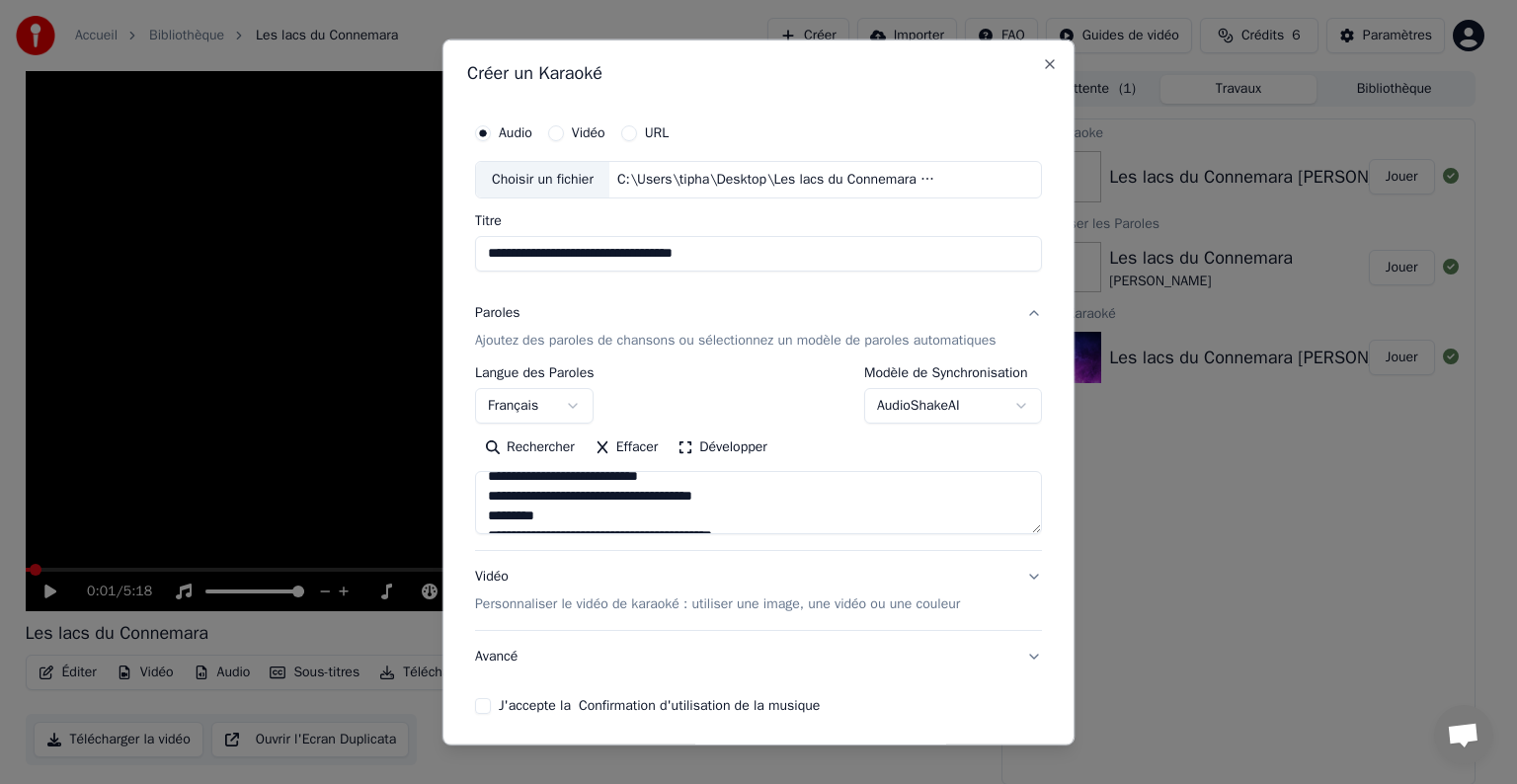 scroll, scrollTop: 1122, scrollLeft: 0, axis: vertical 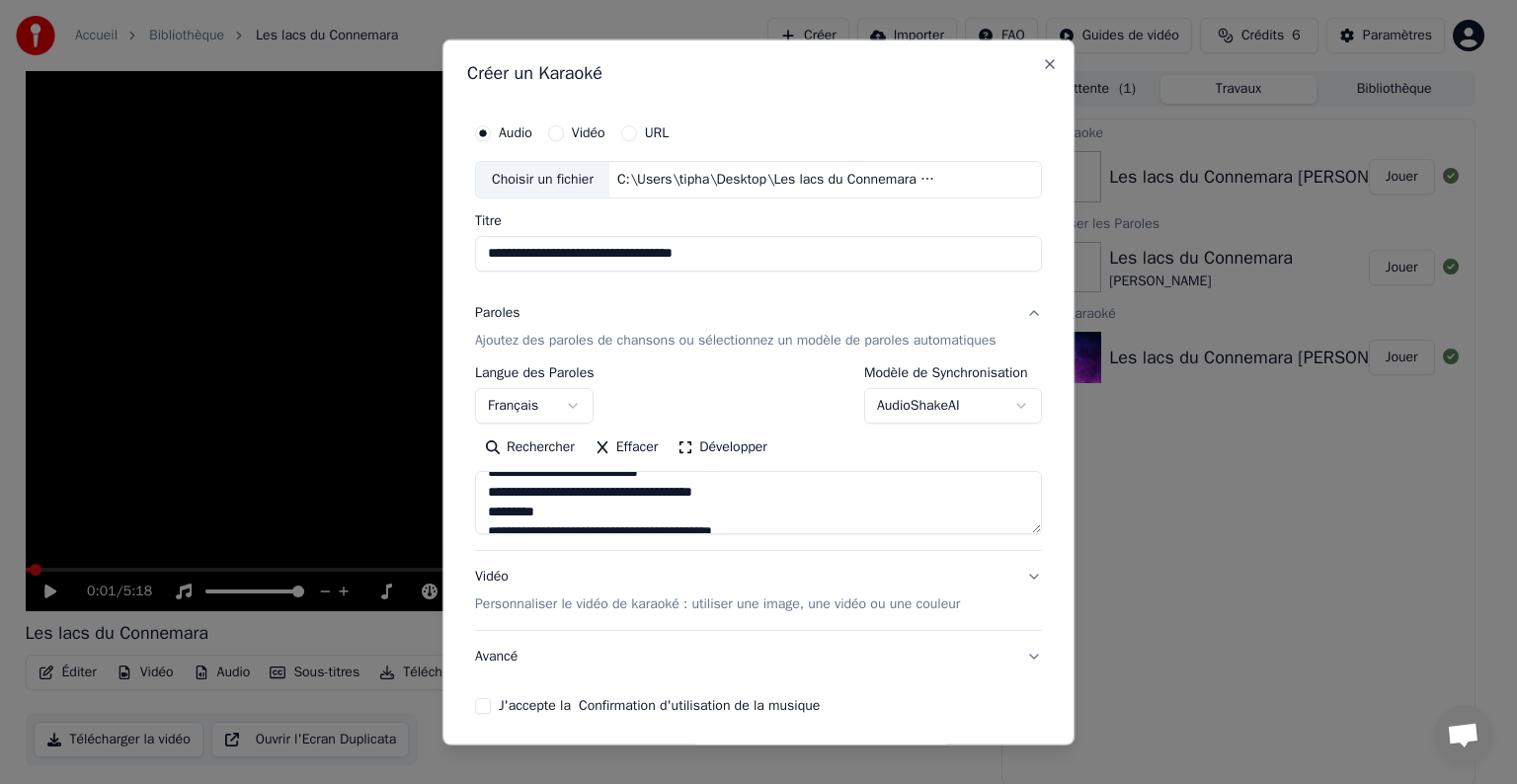 click at bounding box center (758, 503) 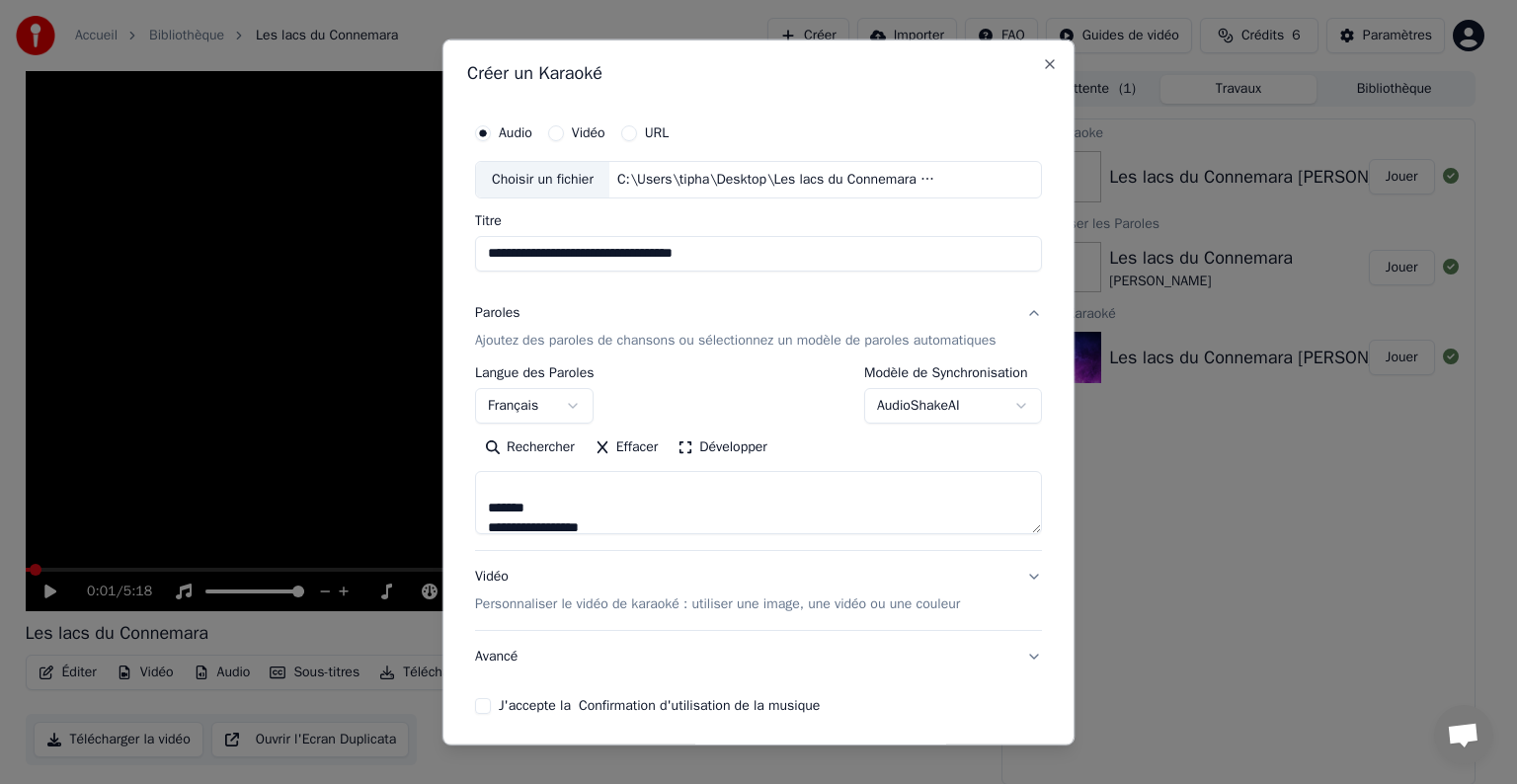 scroll, scrollTop: 1273, scrollLeft: 0, axis: vertical 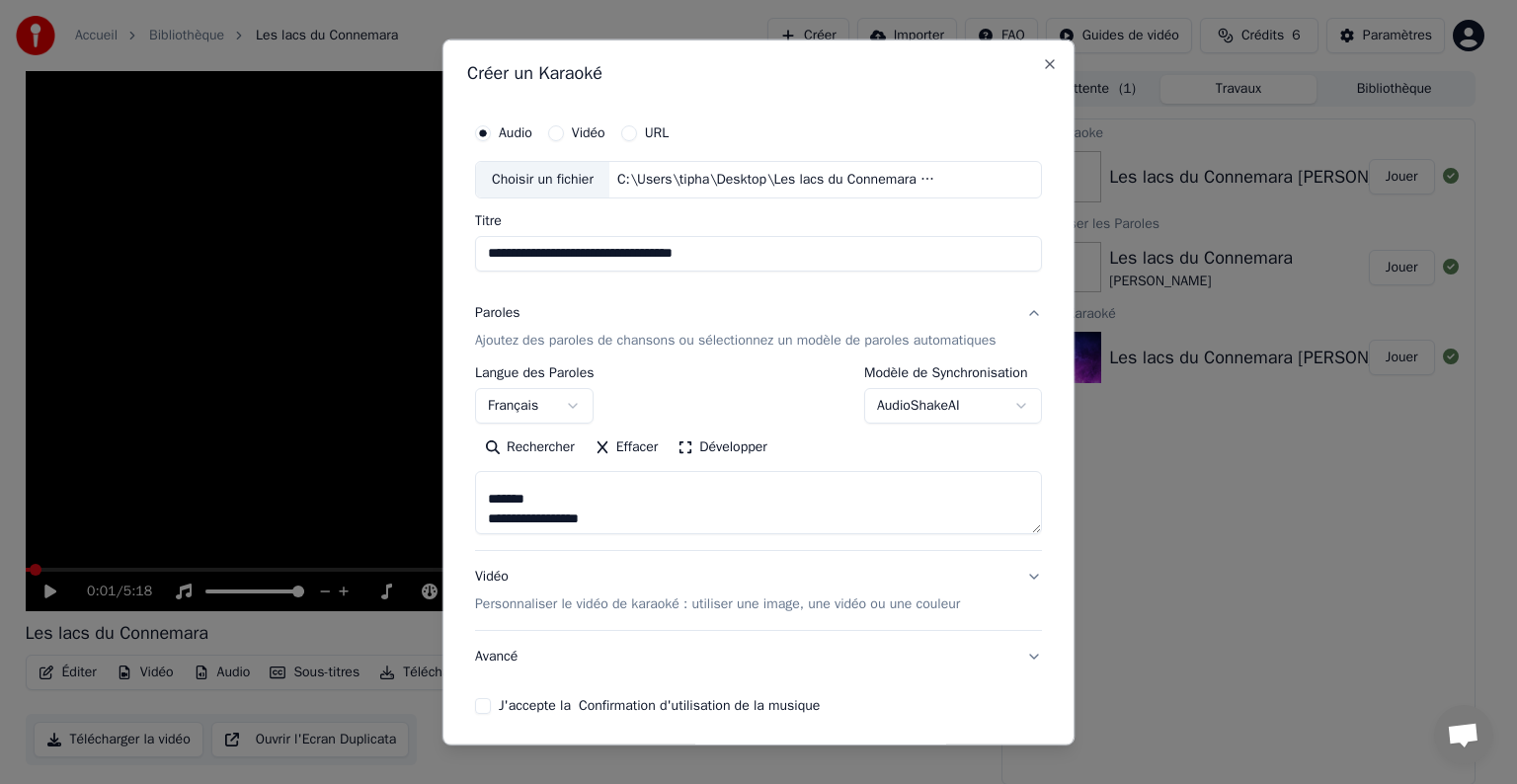 click at bounding box center (758, 503) 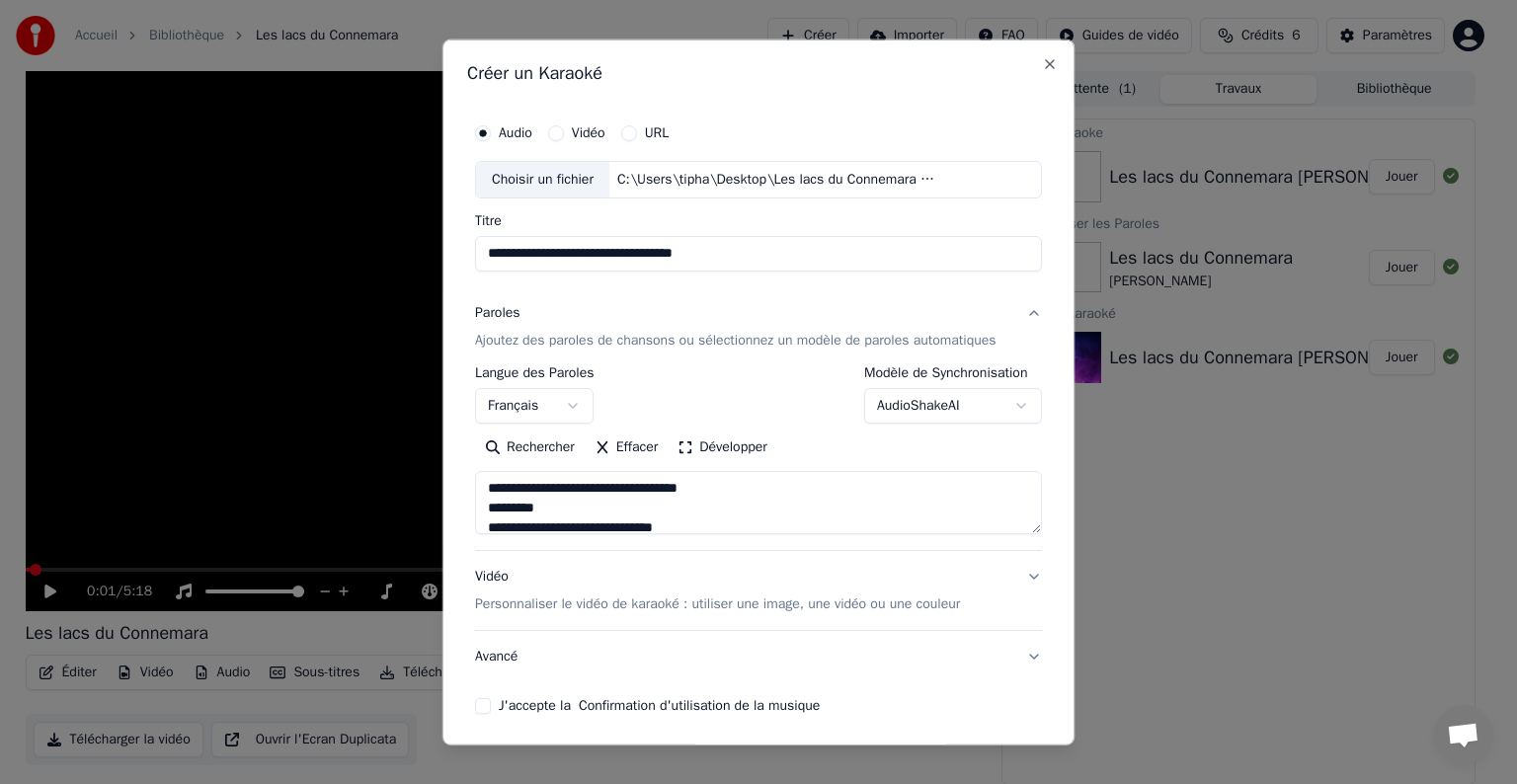 scroll, scrollTop: 1367, scrollLeft: 0, axis: vertical 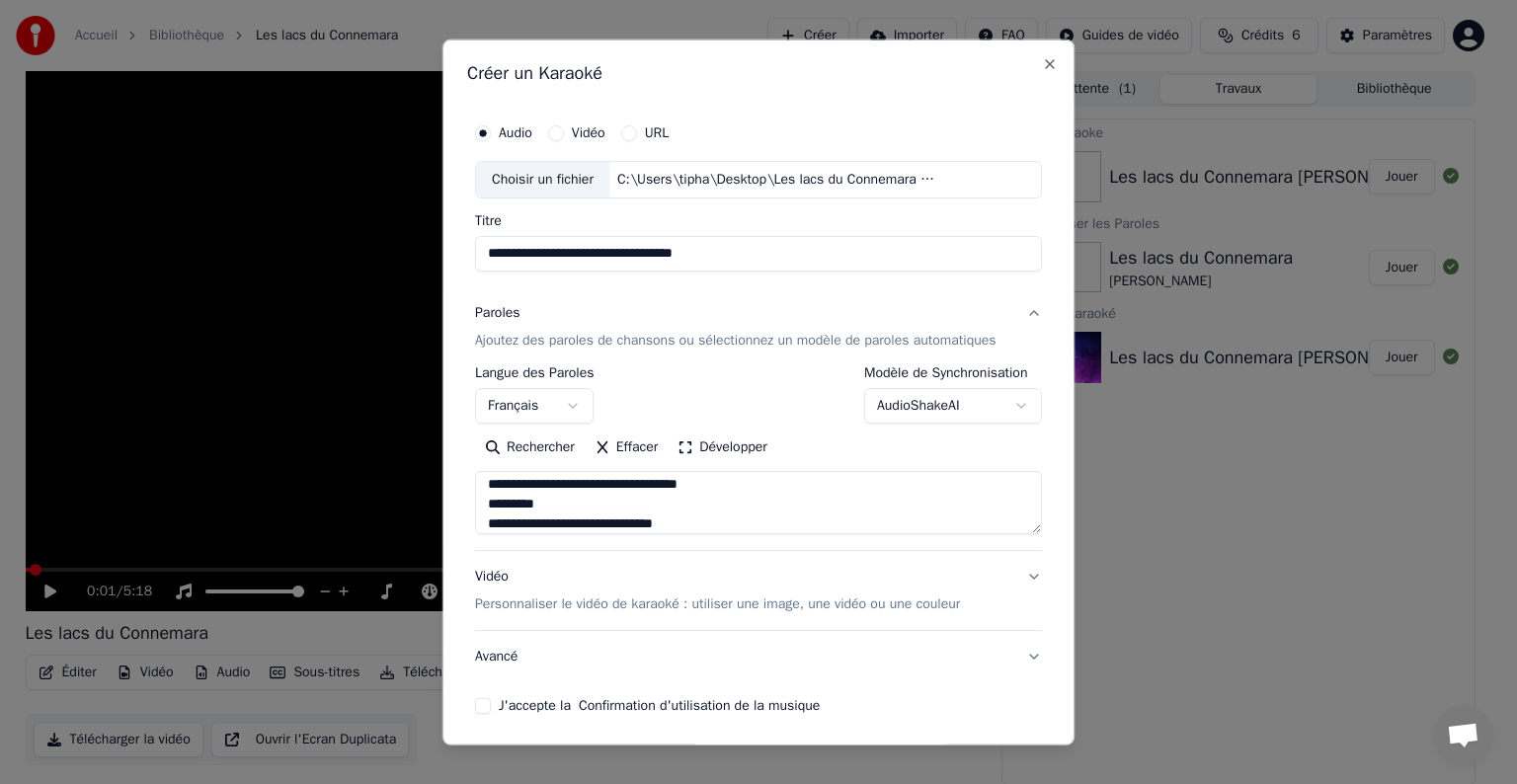 click at bounding box center [758, 503] 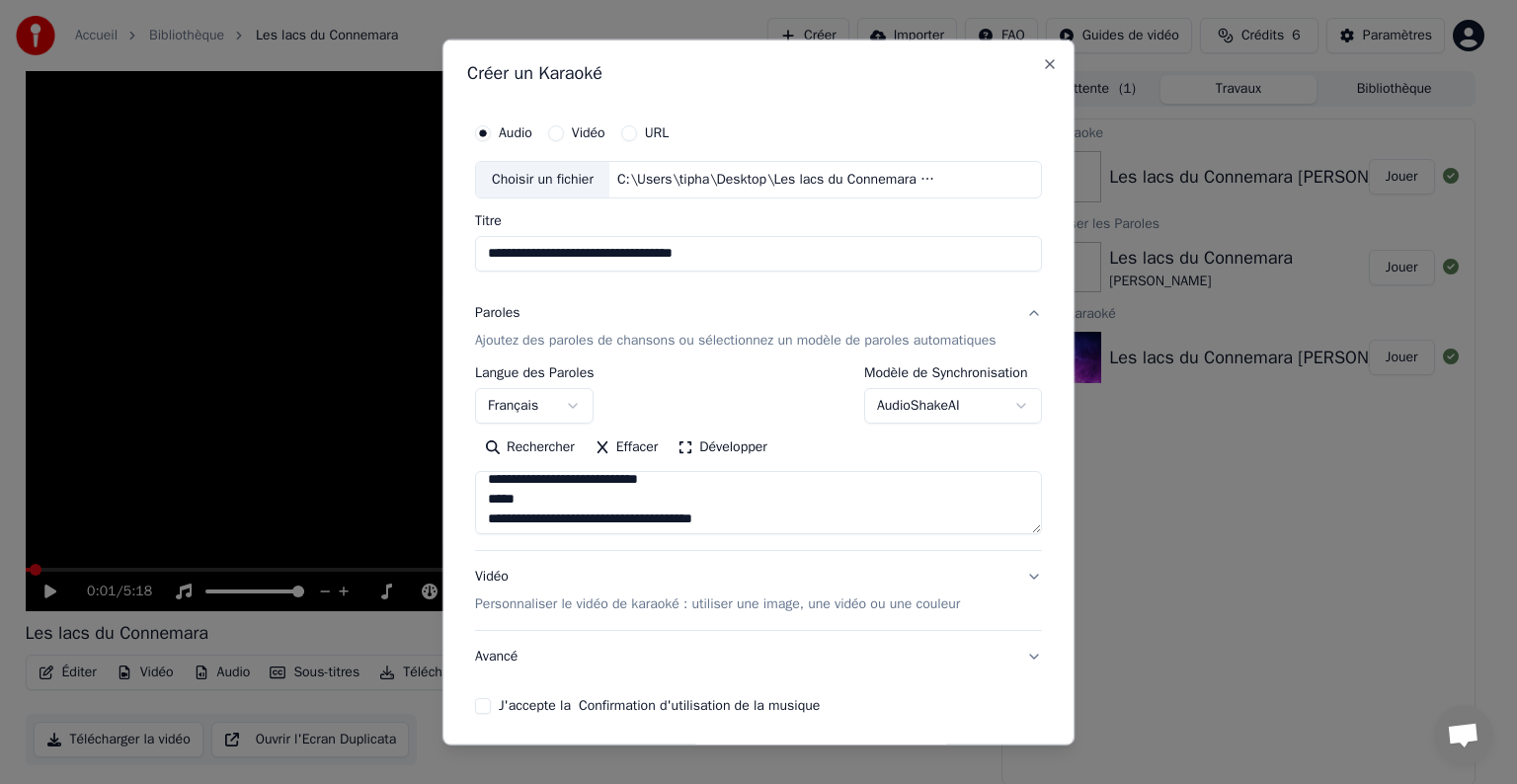 scroll, scrollTop: 1493, scrollLeft: 0, axis: vertical 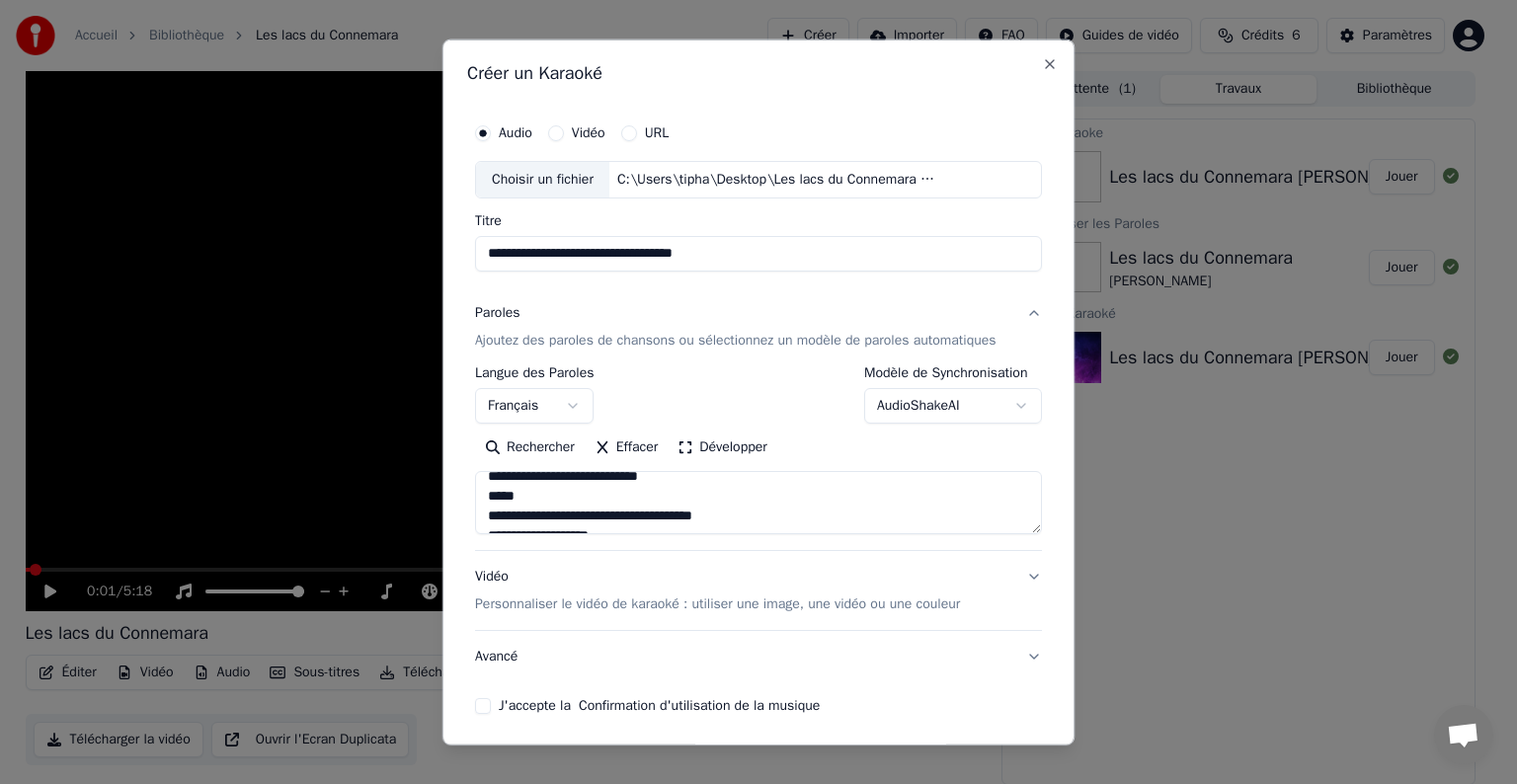 click at bounding box center [758, 503] 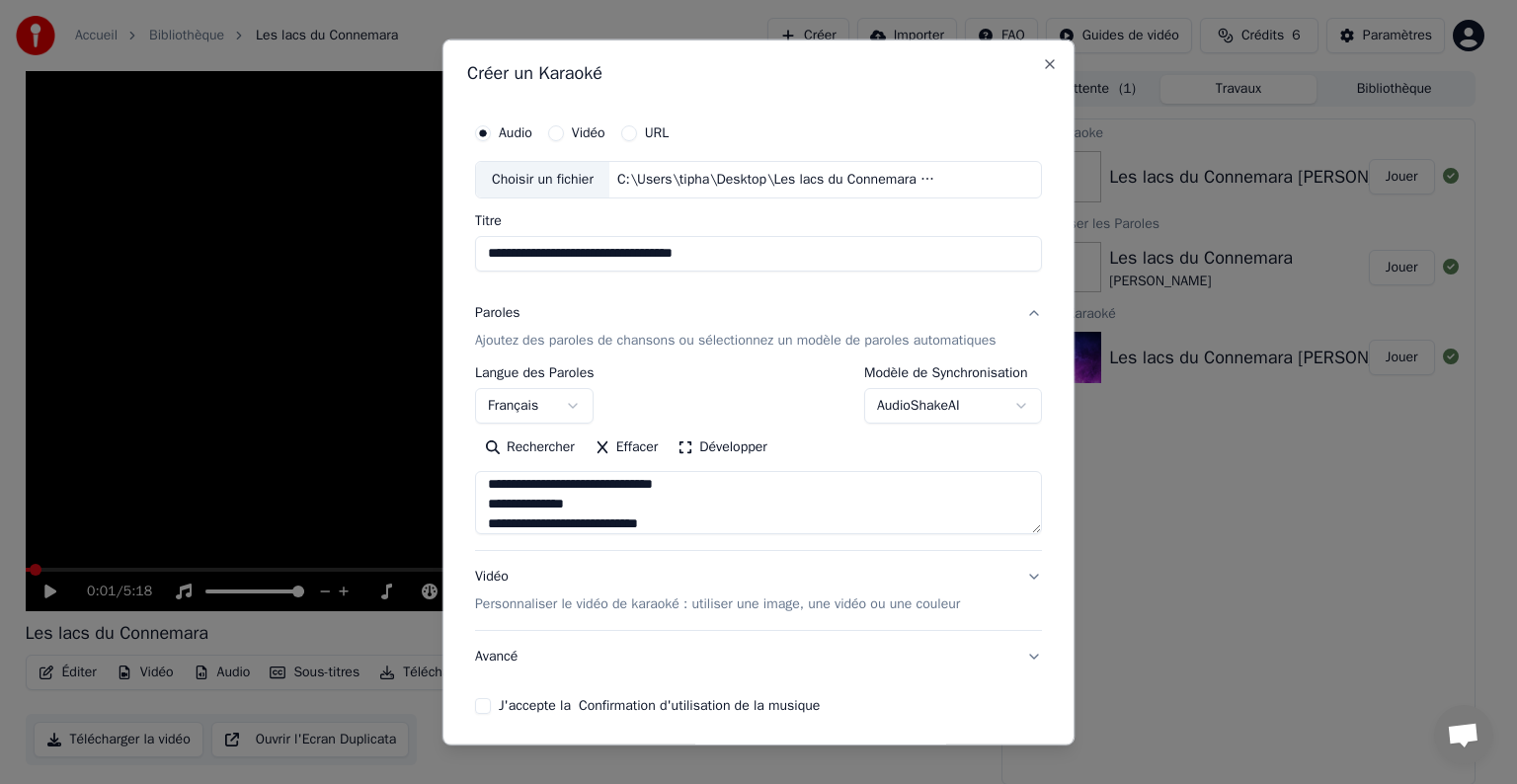 scroll, scrollTop: 1620, scrollLeft: 0, axis: vertical 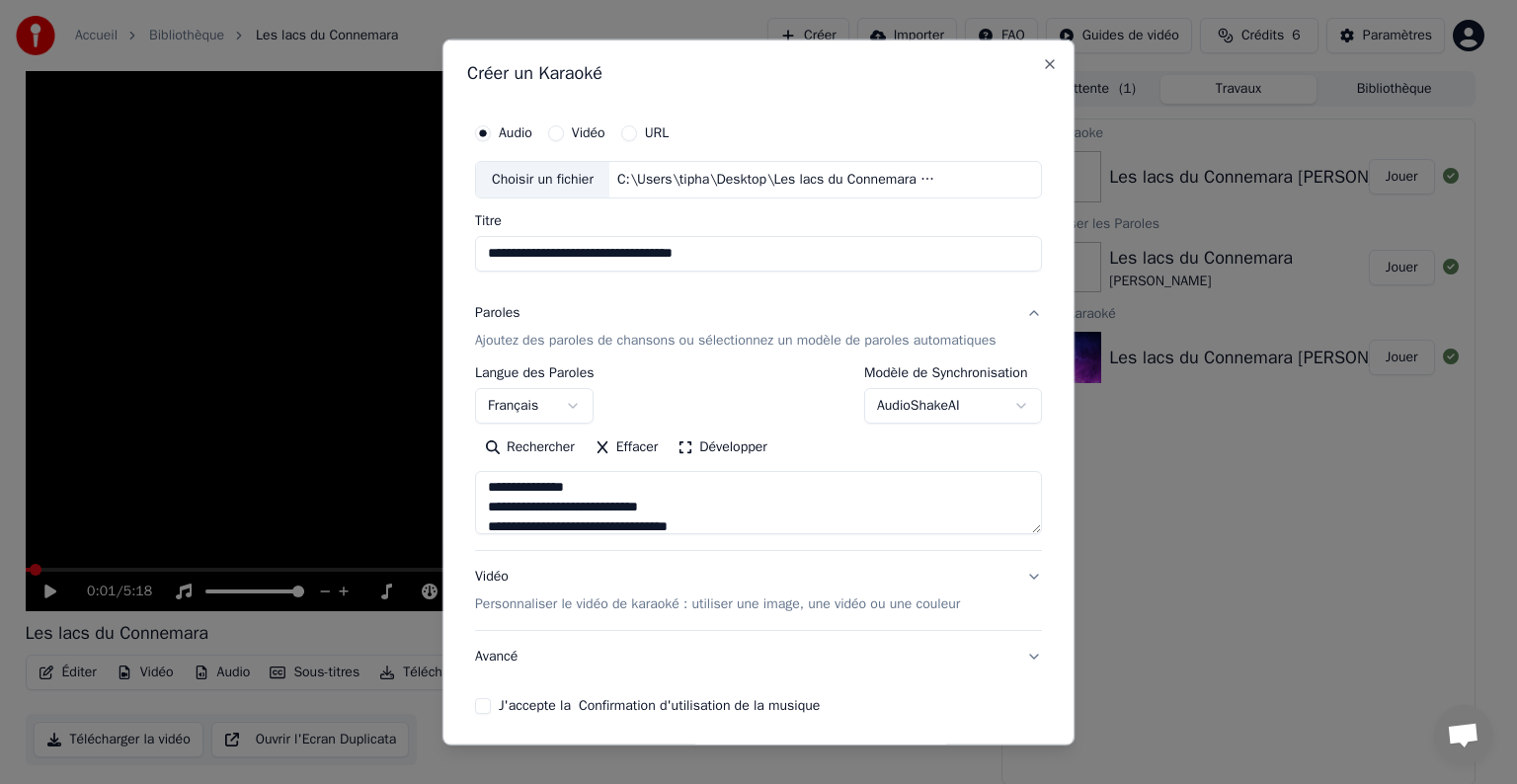click at bounding box center [758, 503] 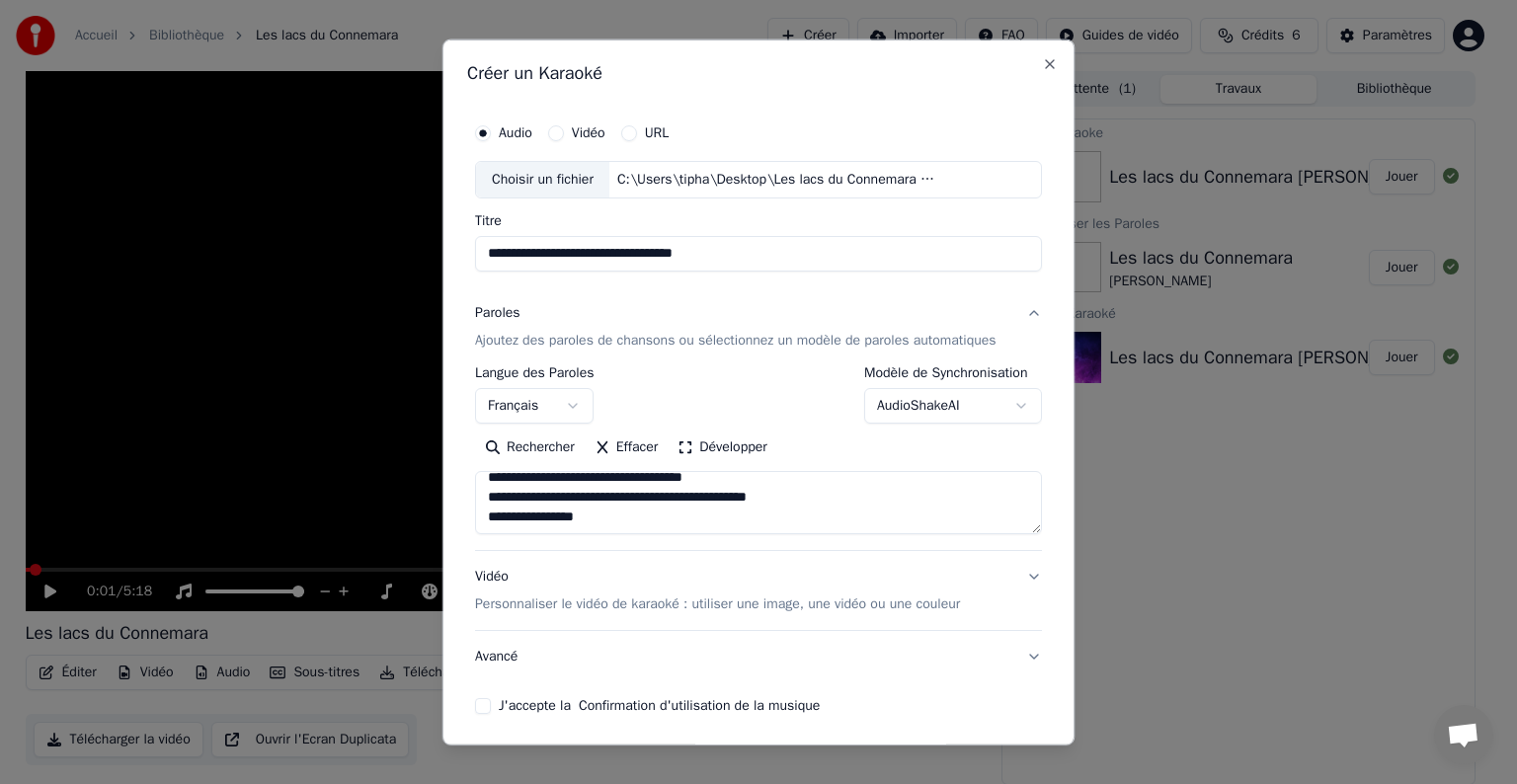 scroll, scrollTop: 1690, scrollLeft: 0, axis: vertical 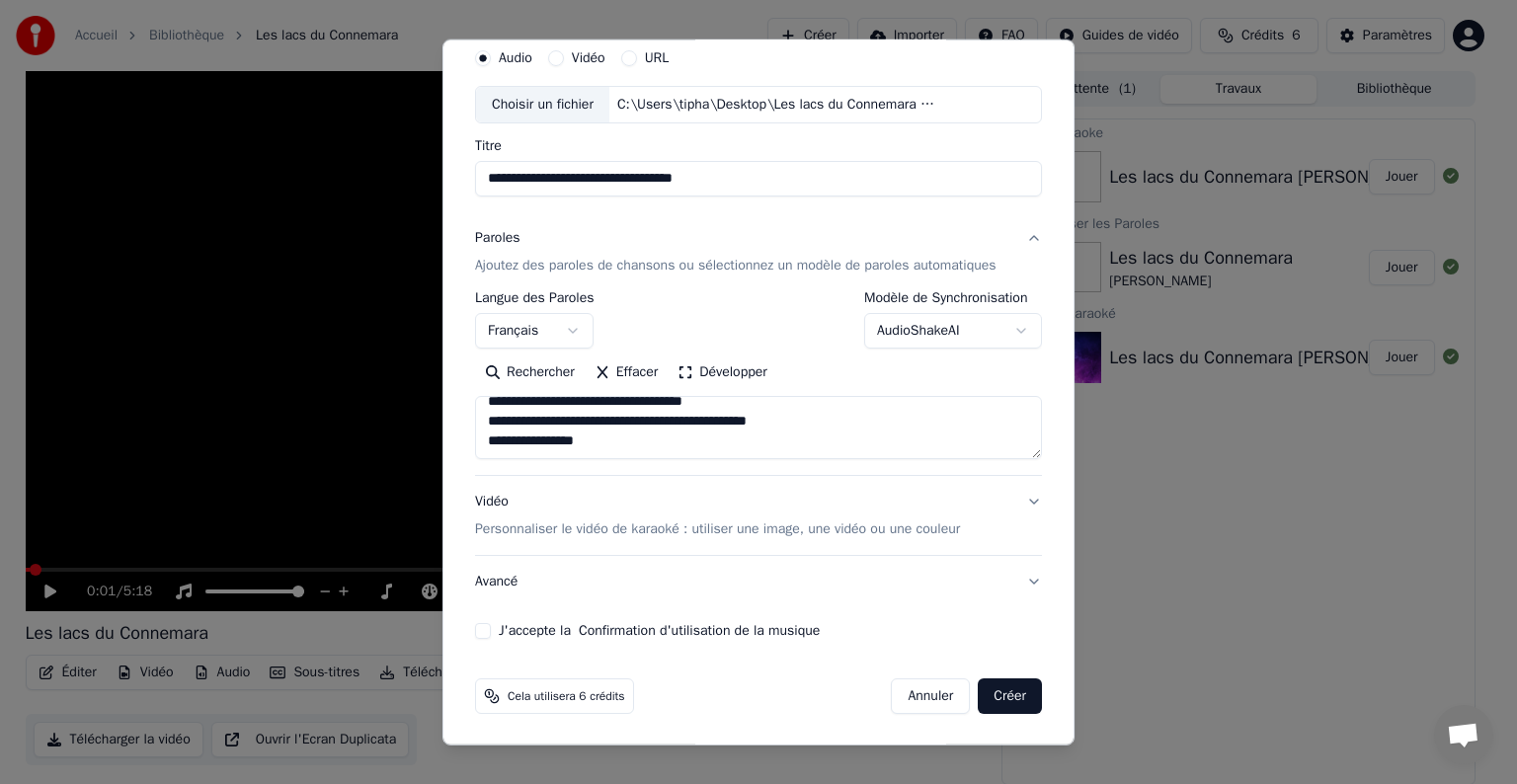 type on "**********" 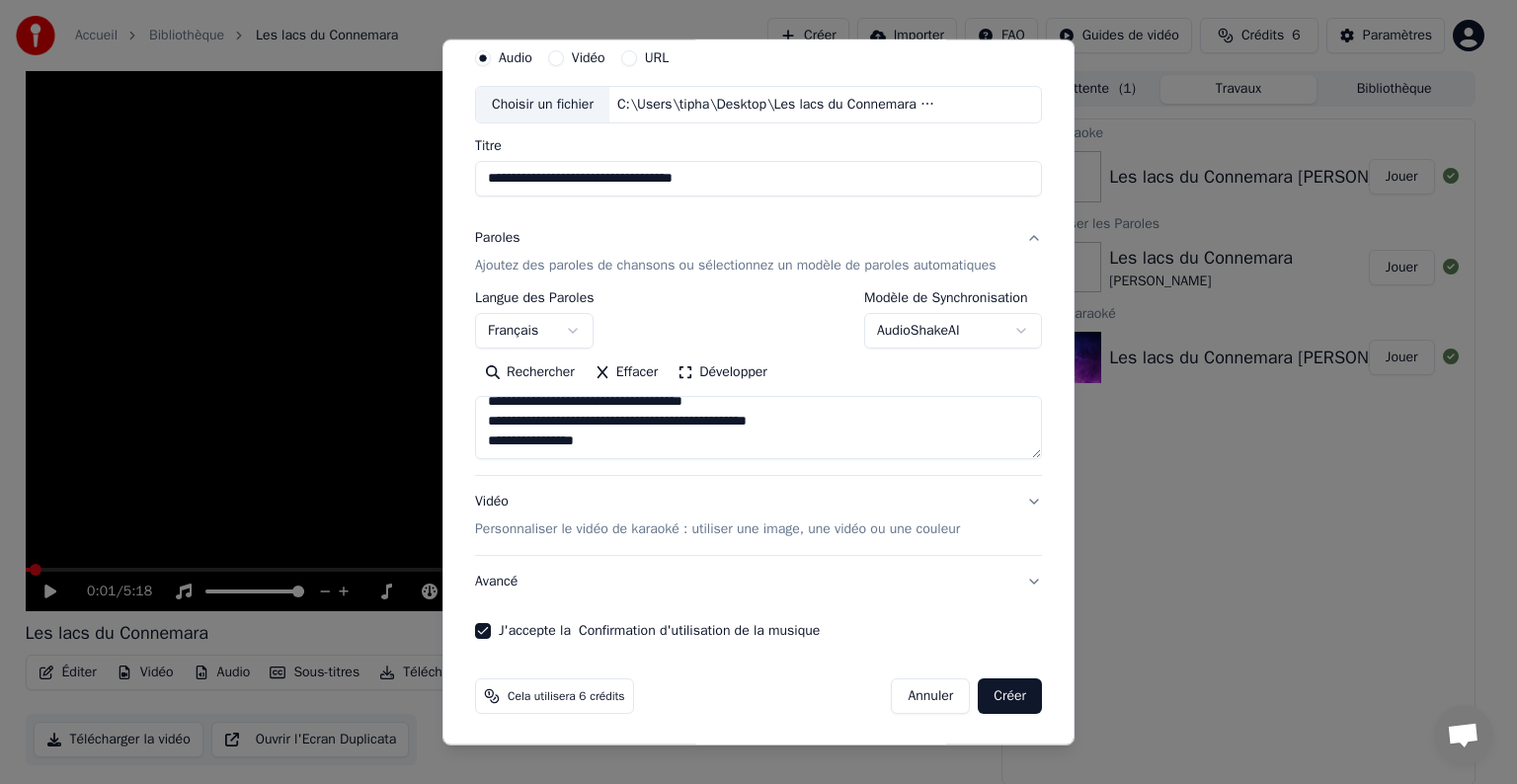 click on "Créer" at bounding box center [1009, 696] 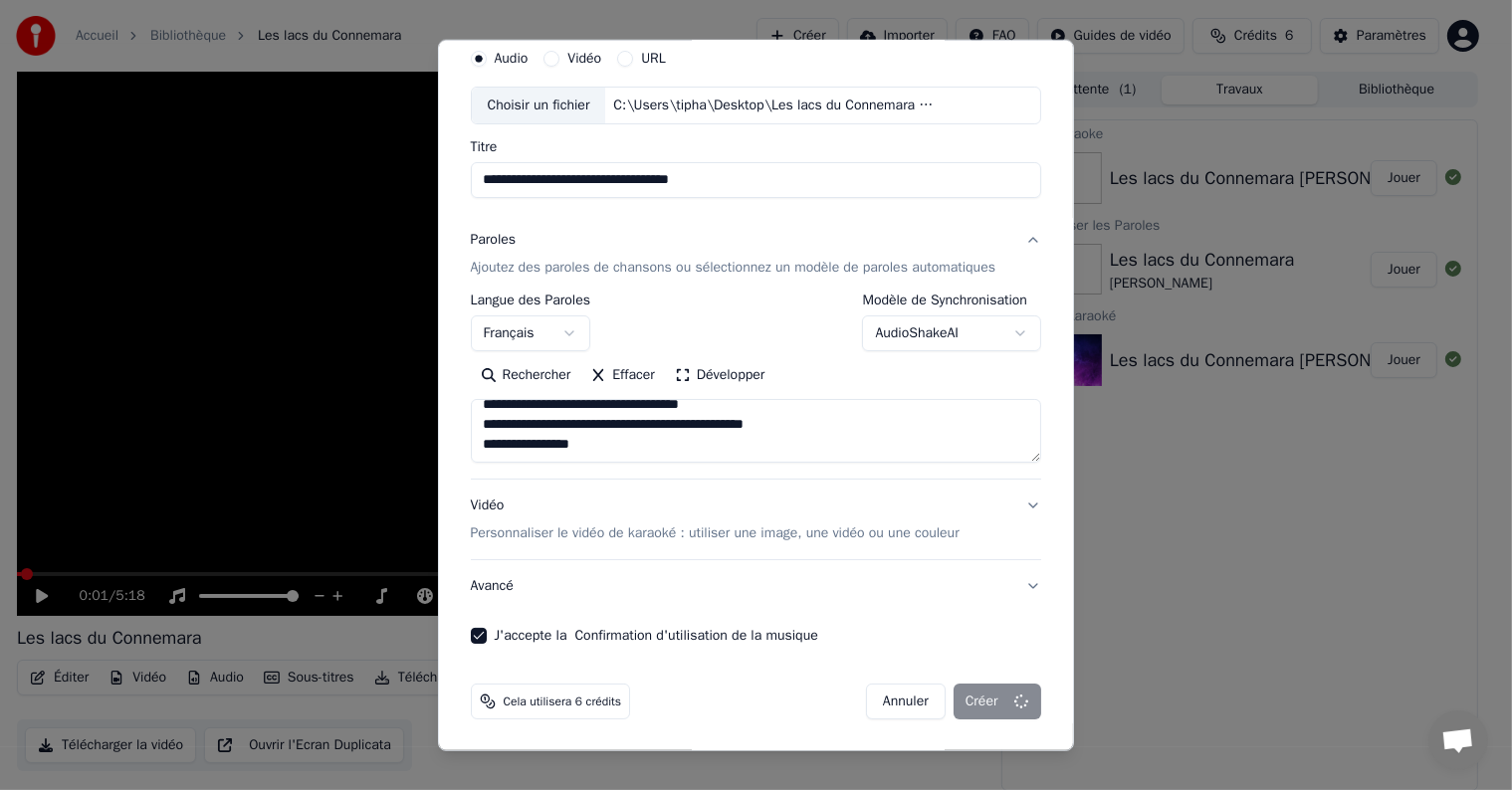 type 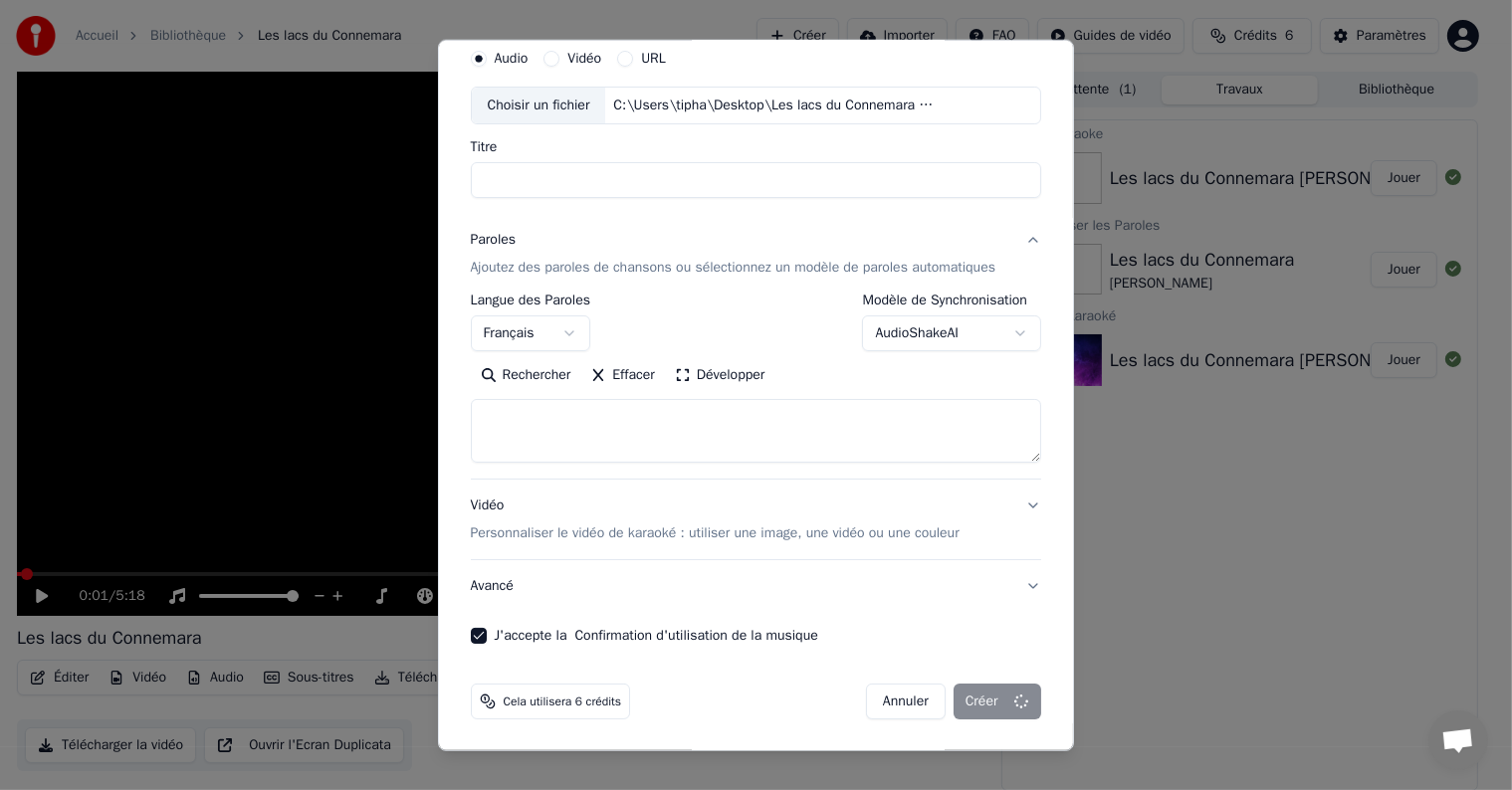 select 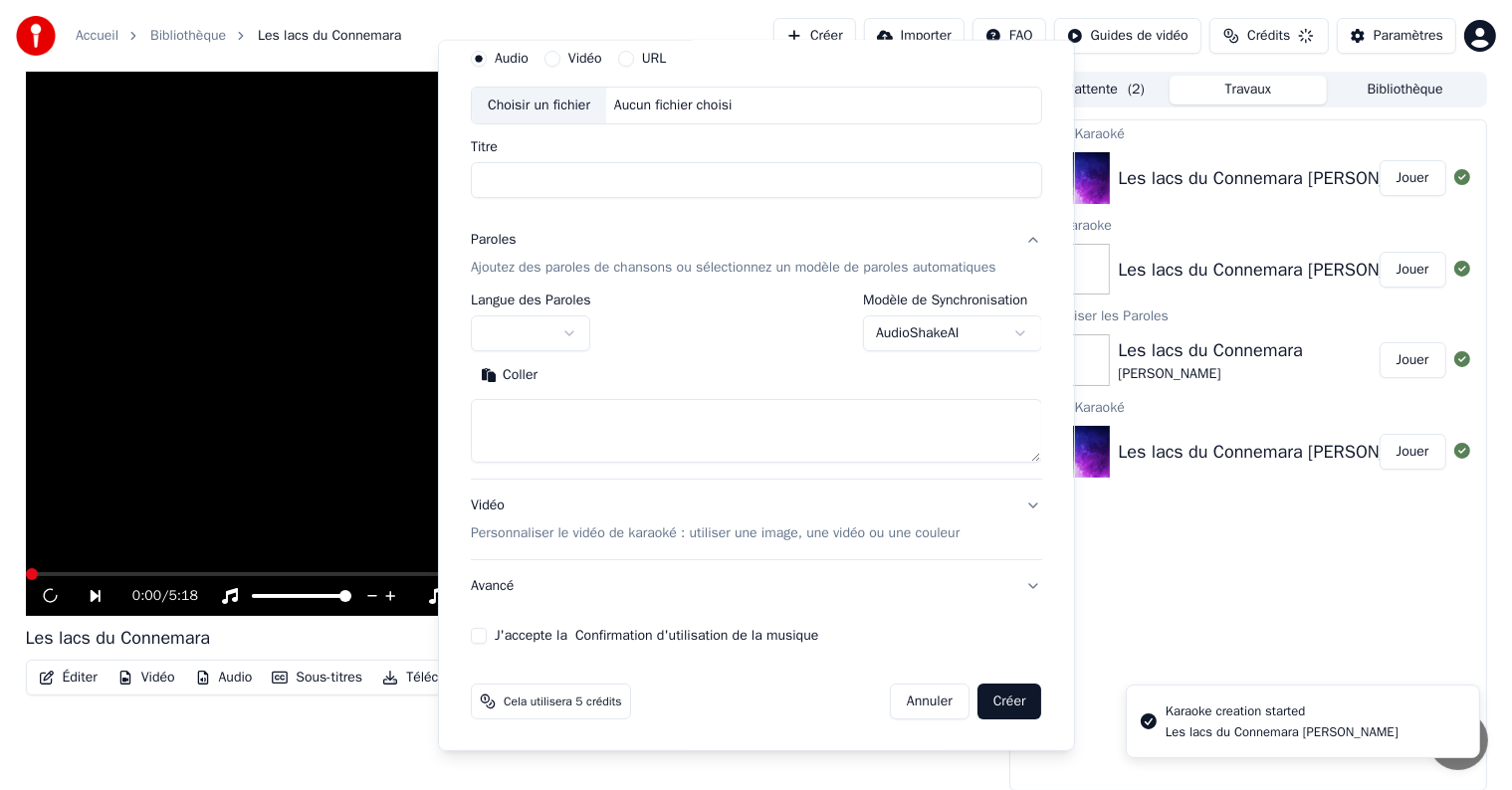 scroll, scrollTop: 0, scrollLeft: 0, axis: both 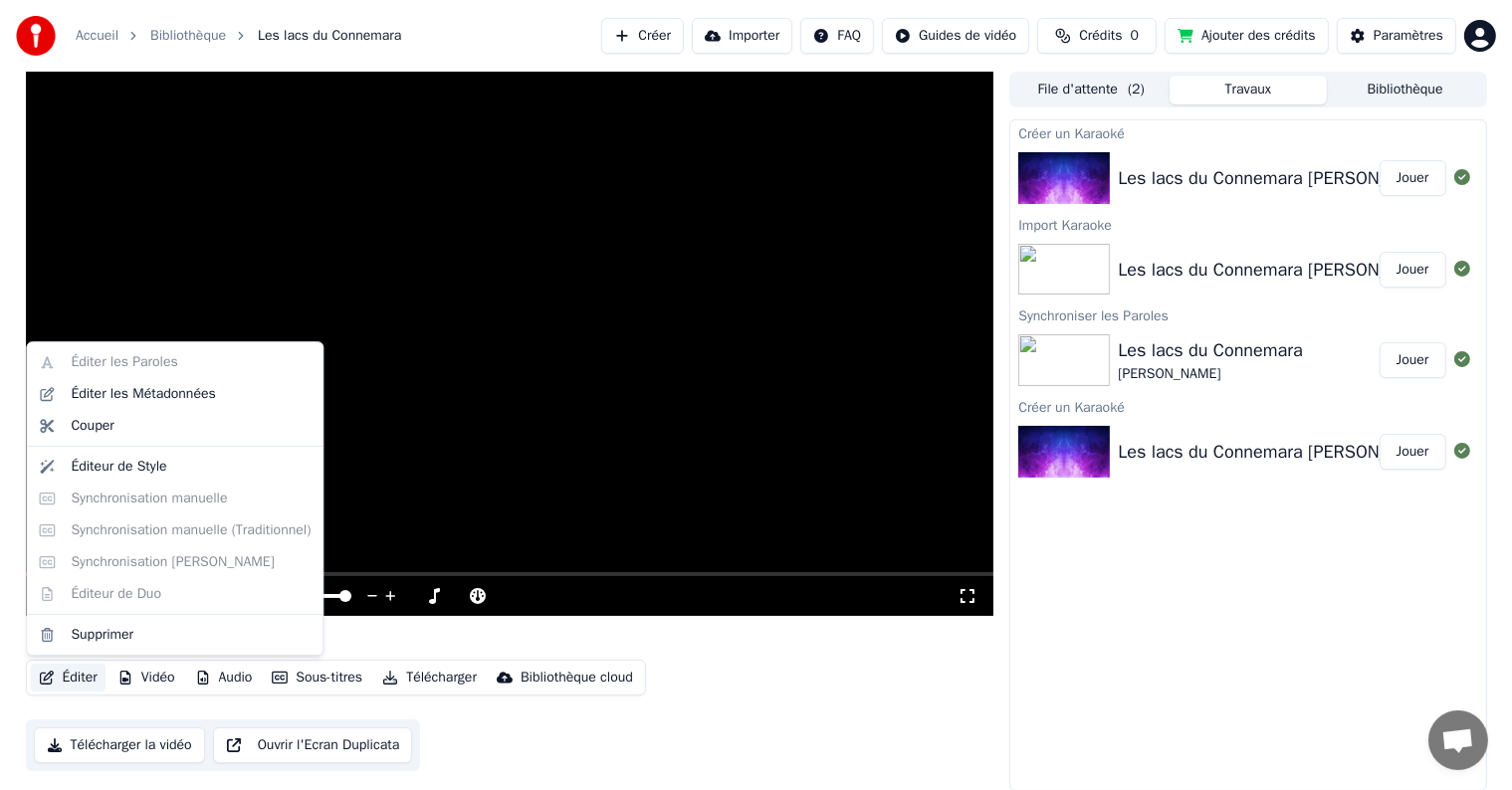 click on "Éditer" at bounding box center [68, 678] 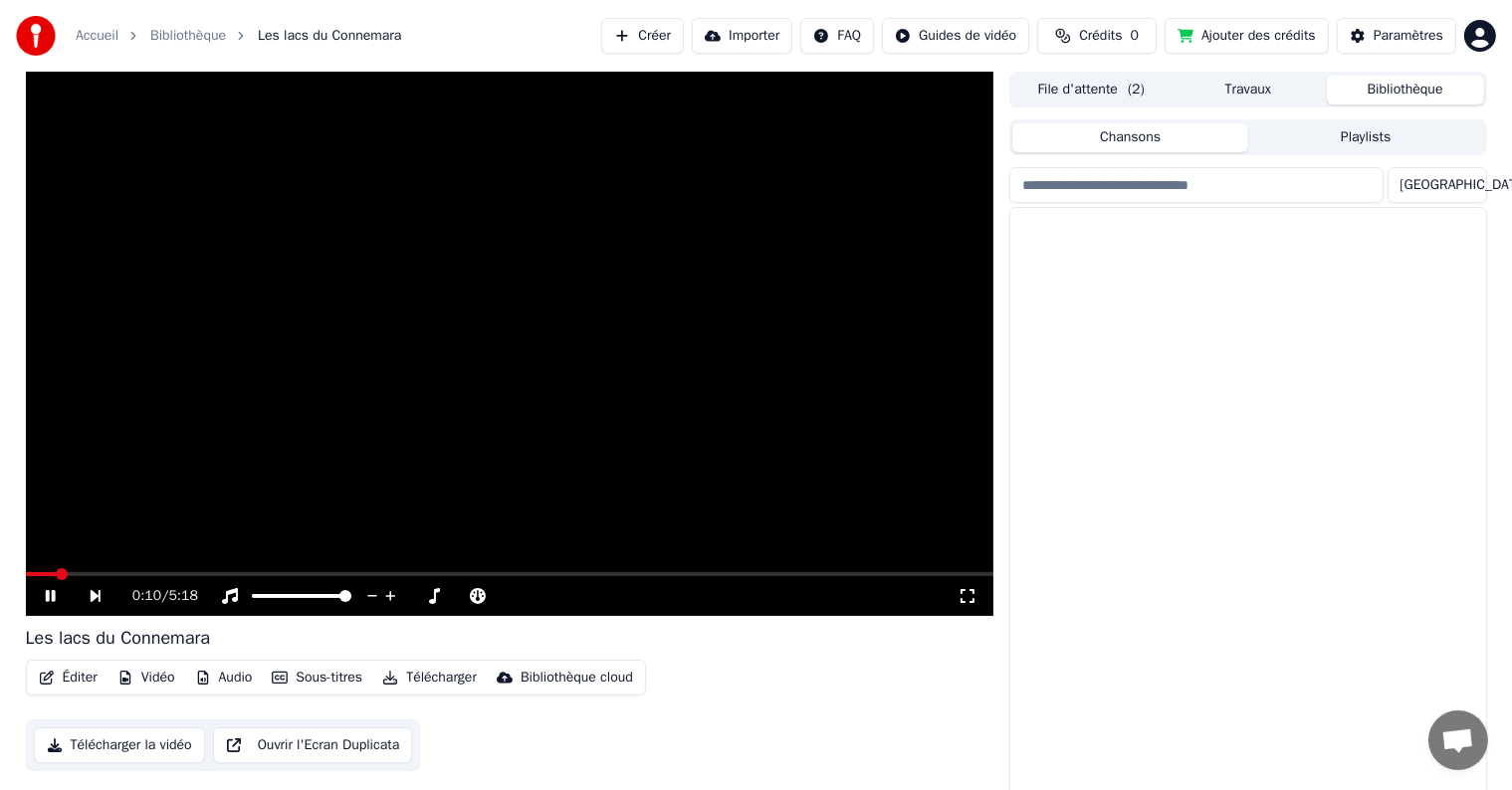 click on "Bibliothèque" at bounding box center (1405, 90) 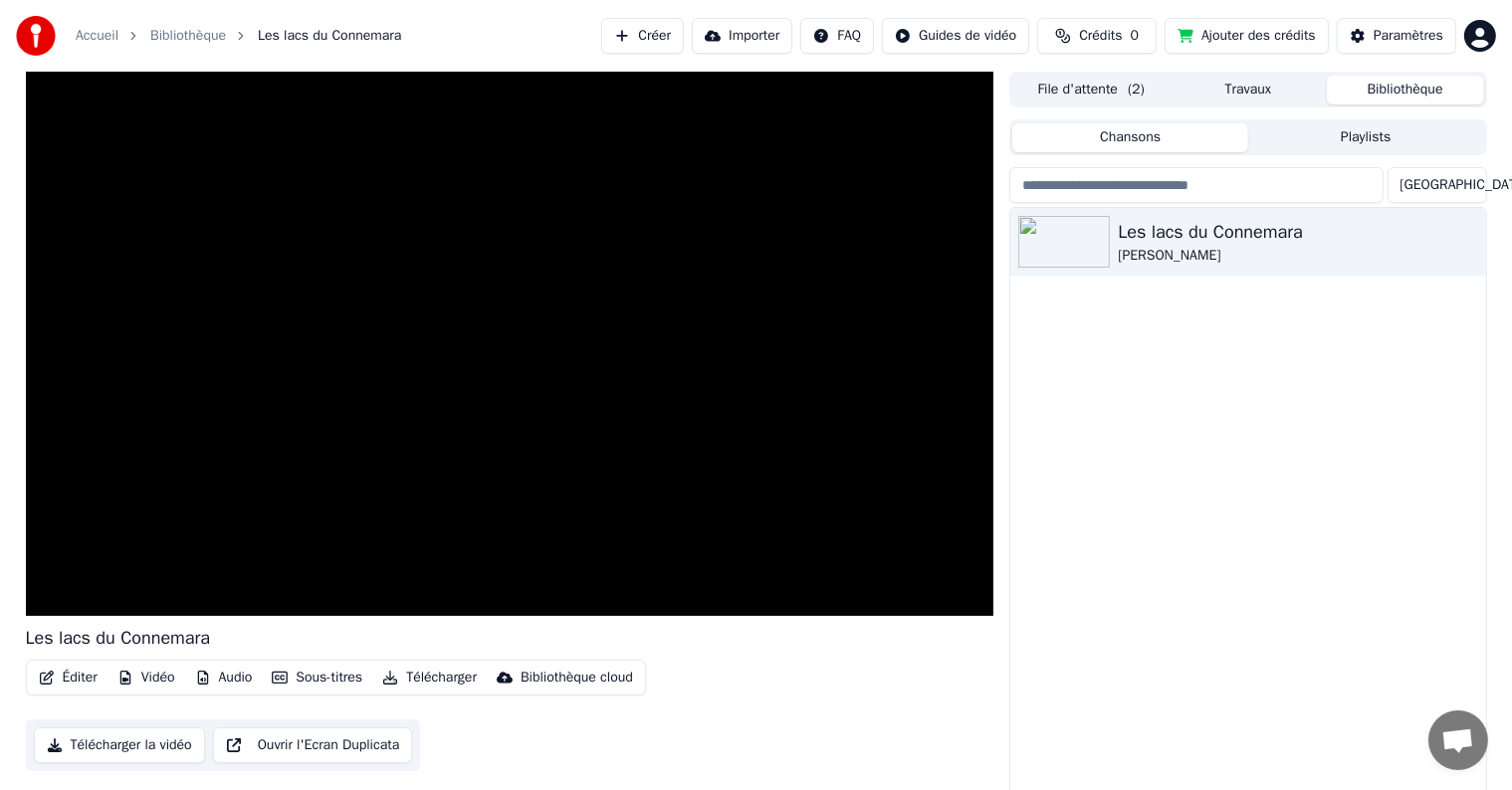 click on "Travaux" at bounding box center [1248, 90] 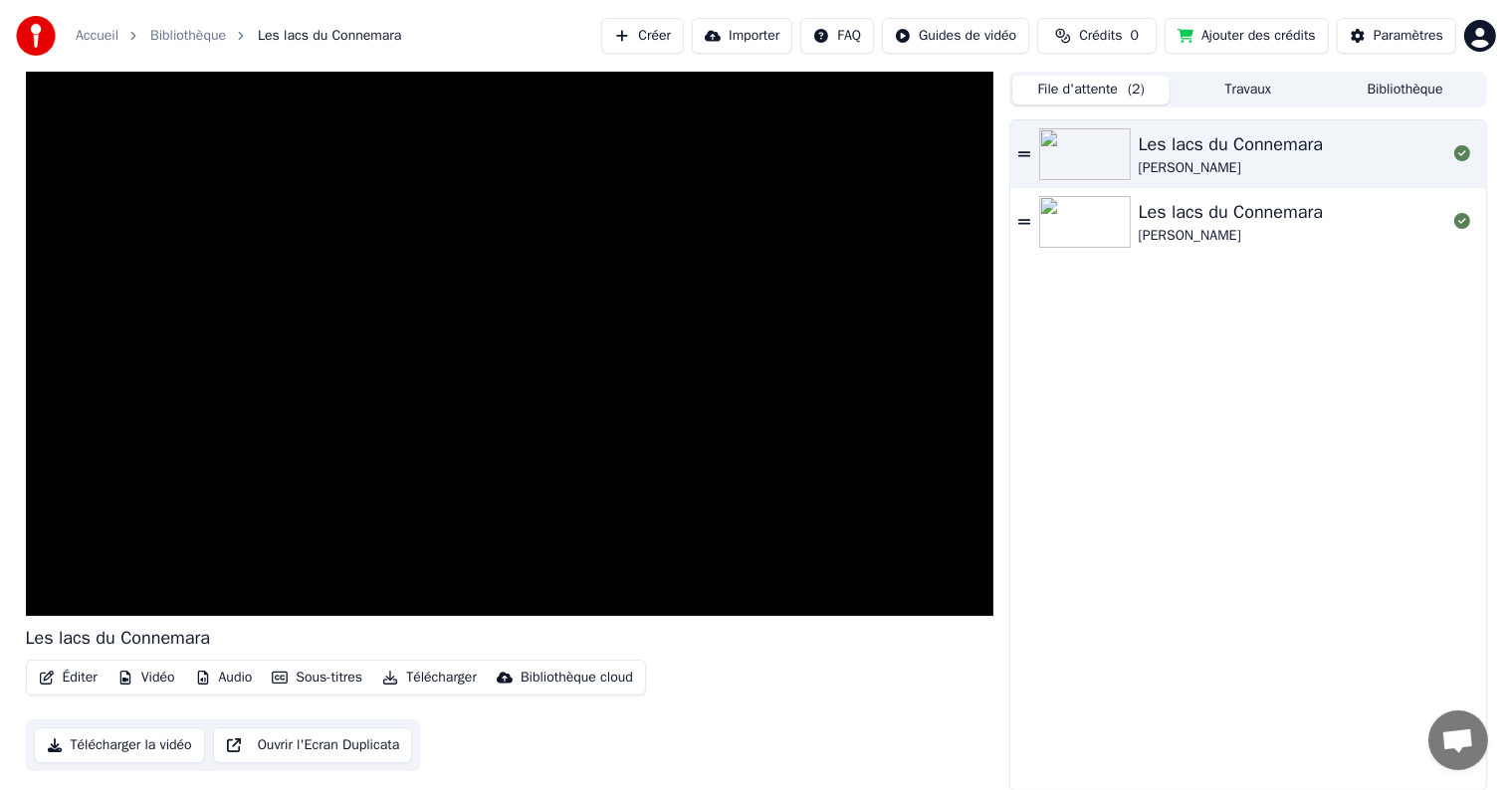 click on "File d'attente ( 2 )" at bounding box center [1091, 90] 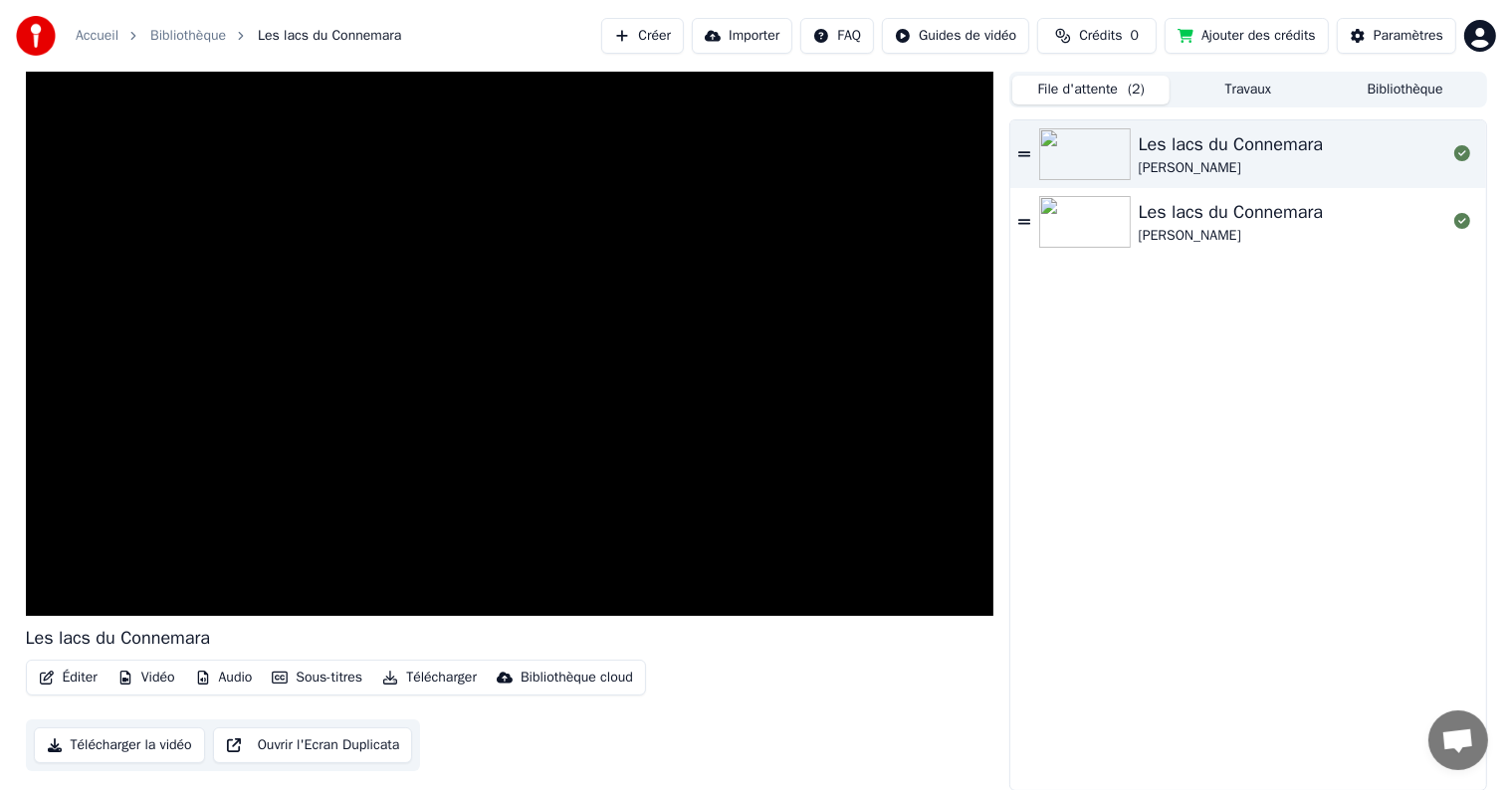 click on "Les lacs du Connemara" at bounding box center (1231, 144) 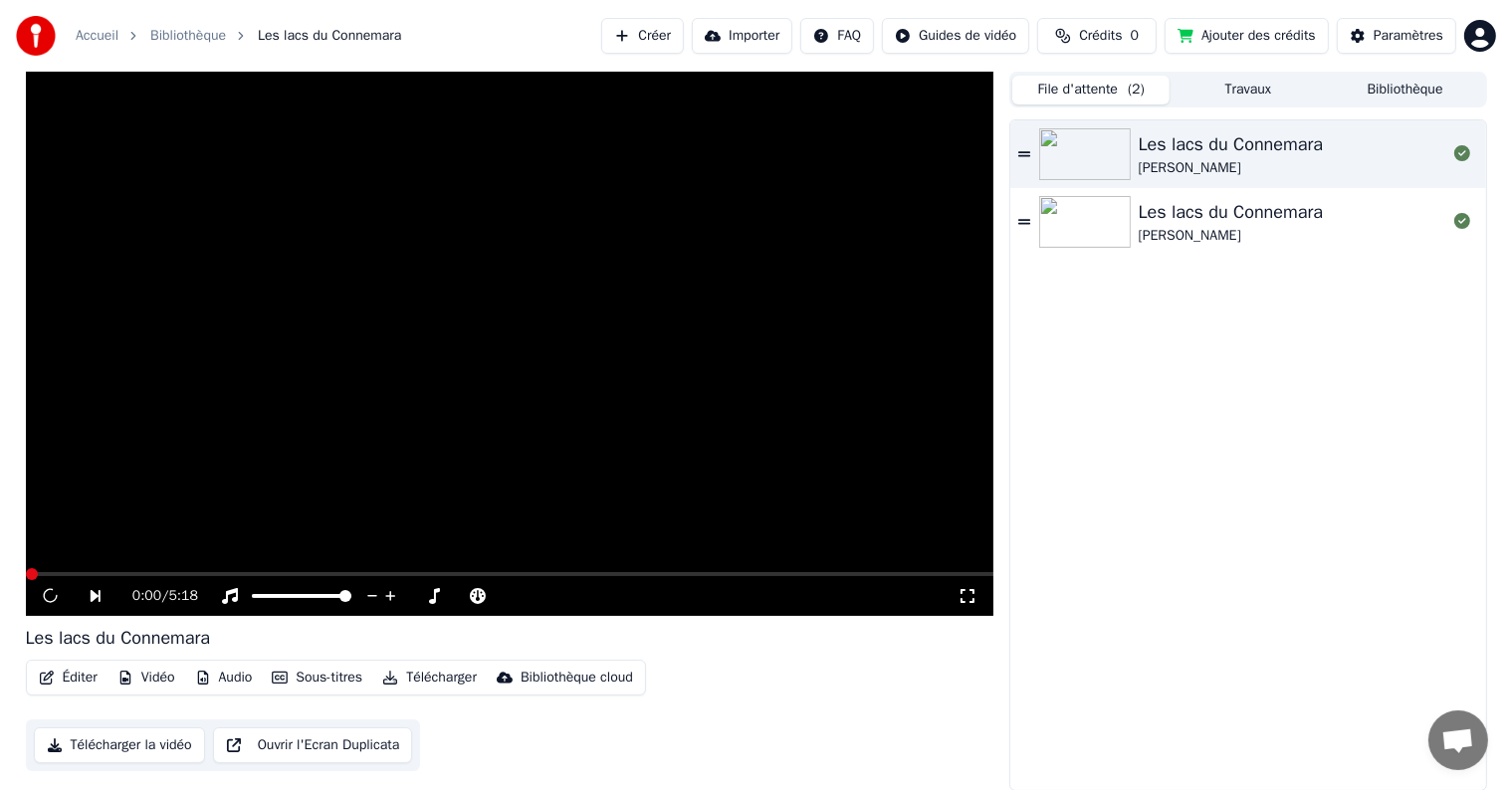 click on "Les lacs du Connemara" at bounding box center (1231, 144) 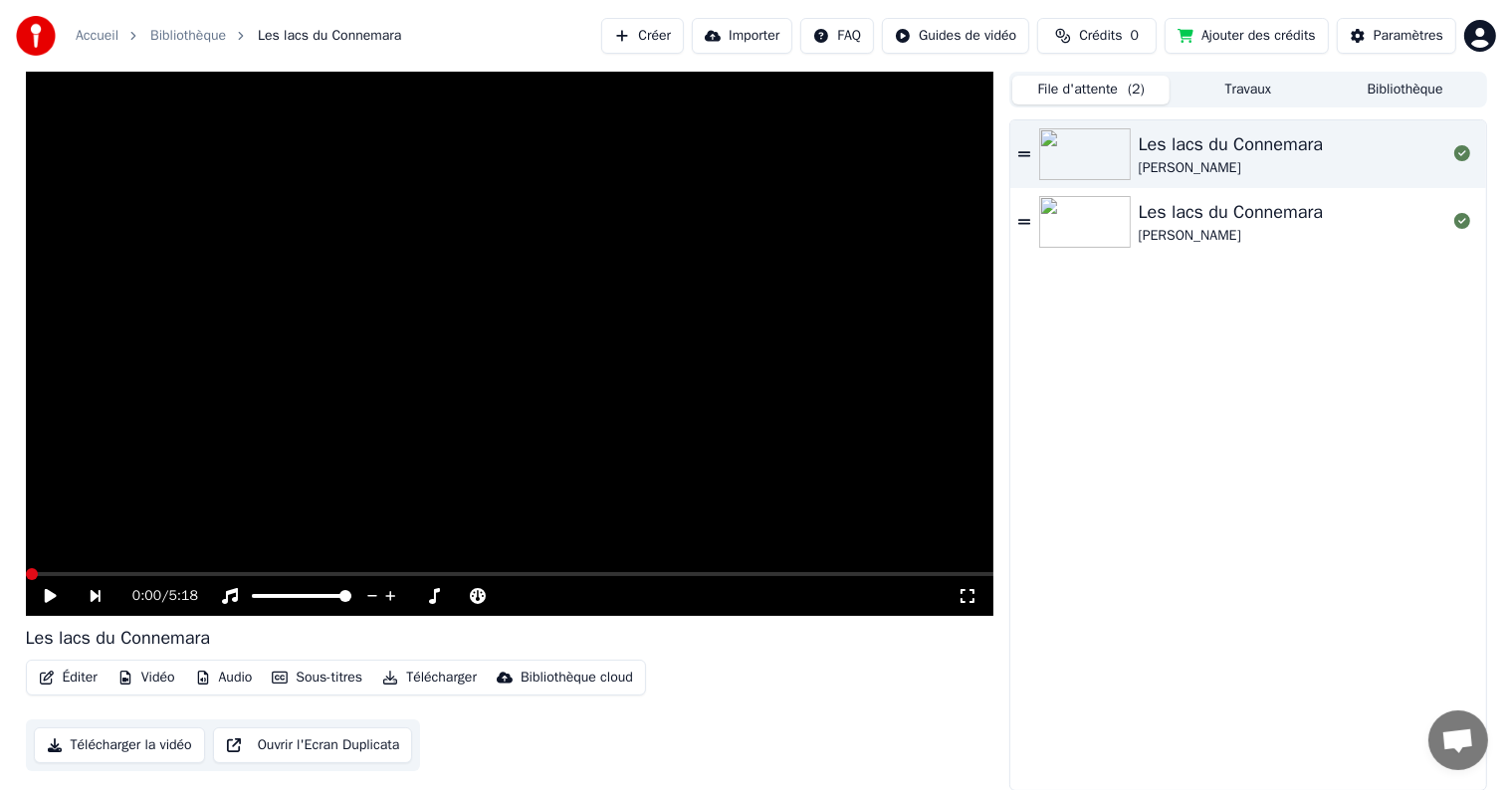 click at bounding box center [510, 343] 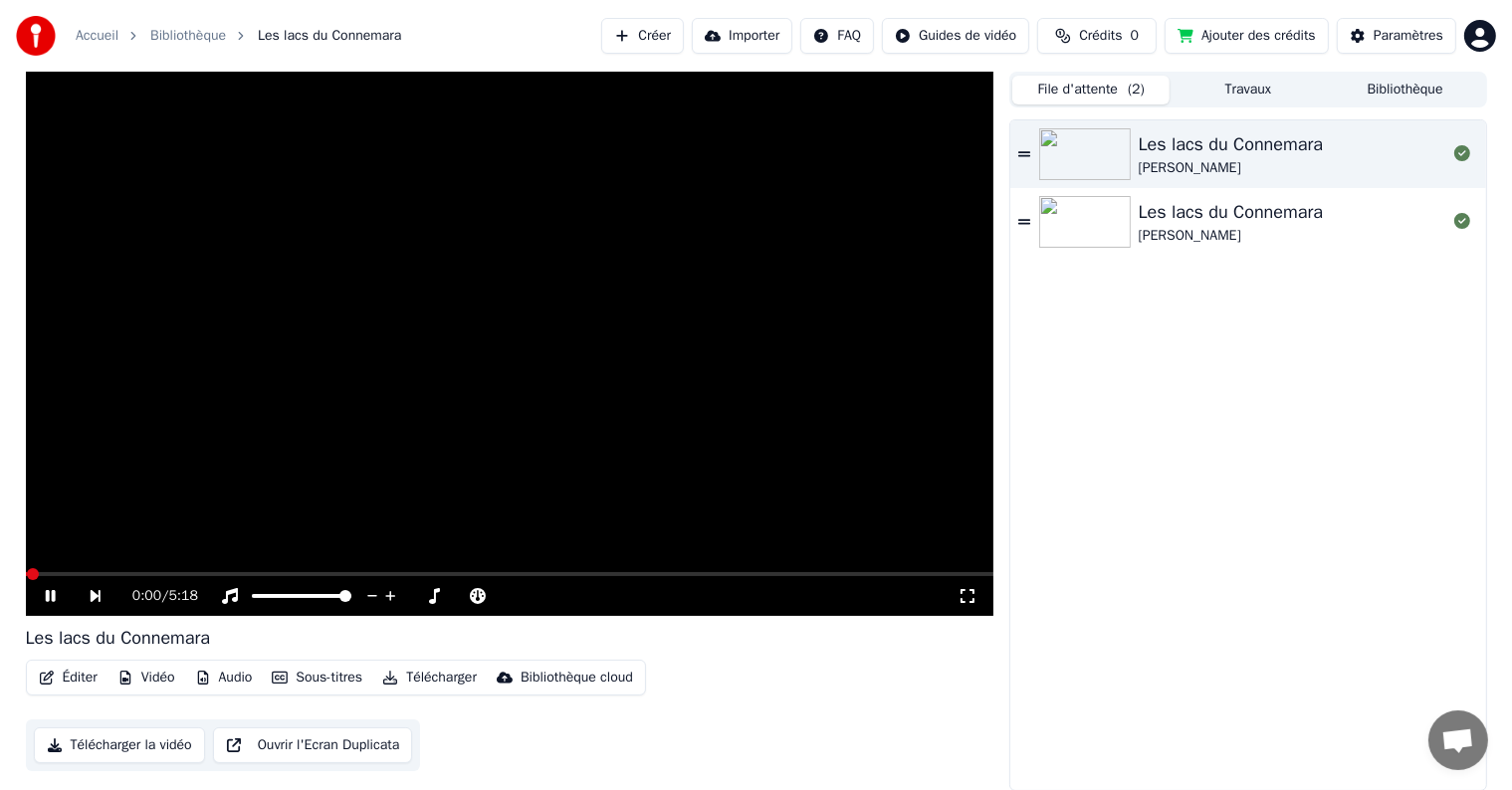drag, startPoint x: 91, startPoint y: 569, endPoint x: 41, endPoint y: 569, distance: 50 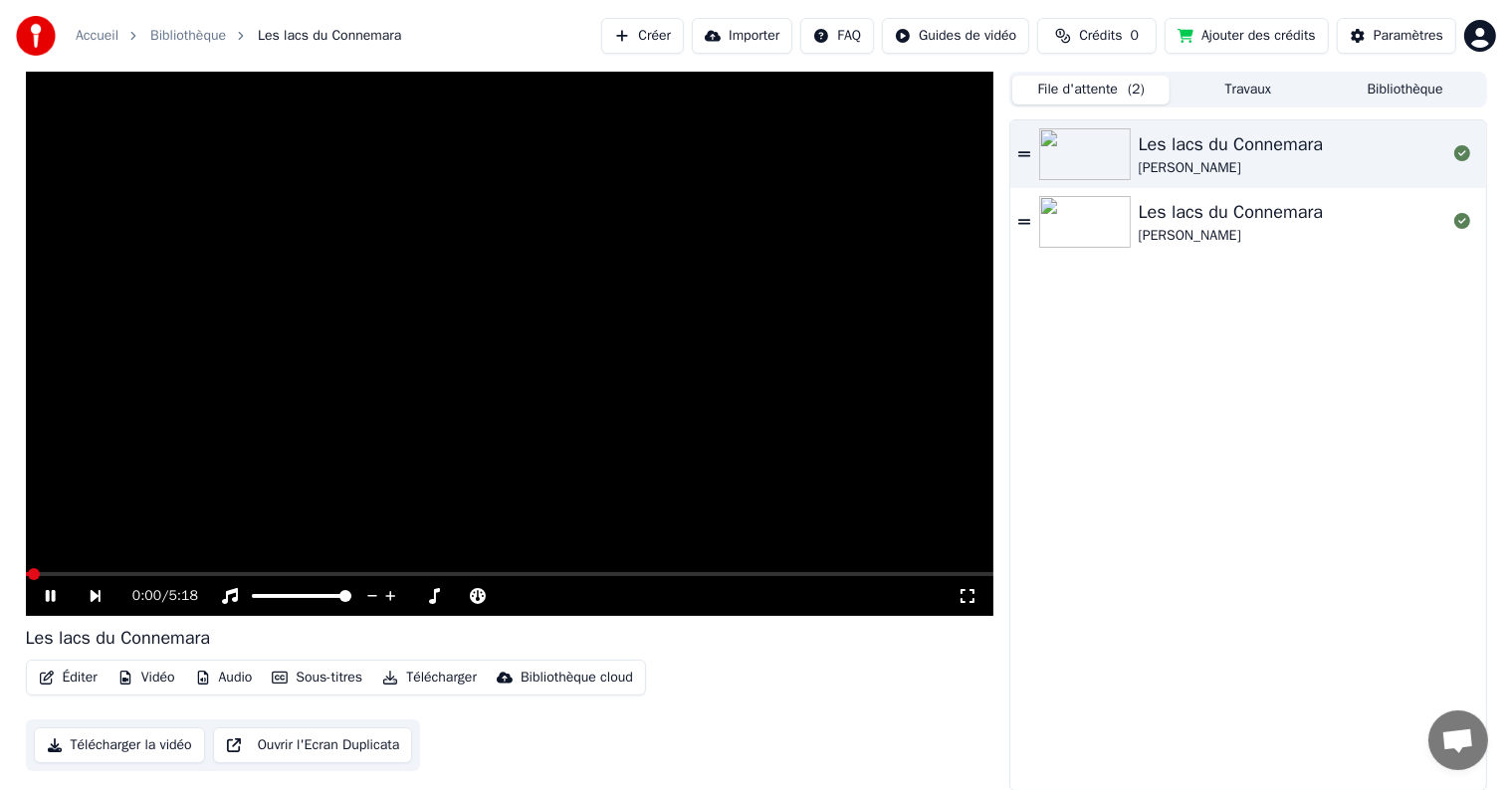 scroll, scrollTop: 0, scrollLeft: 0, axis: both 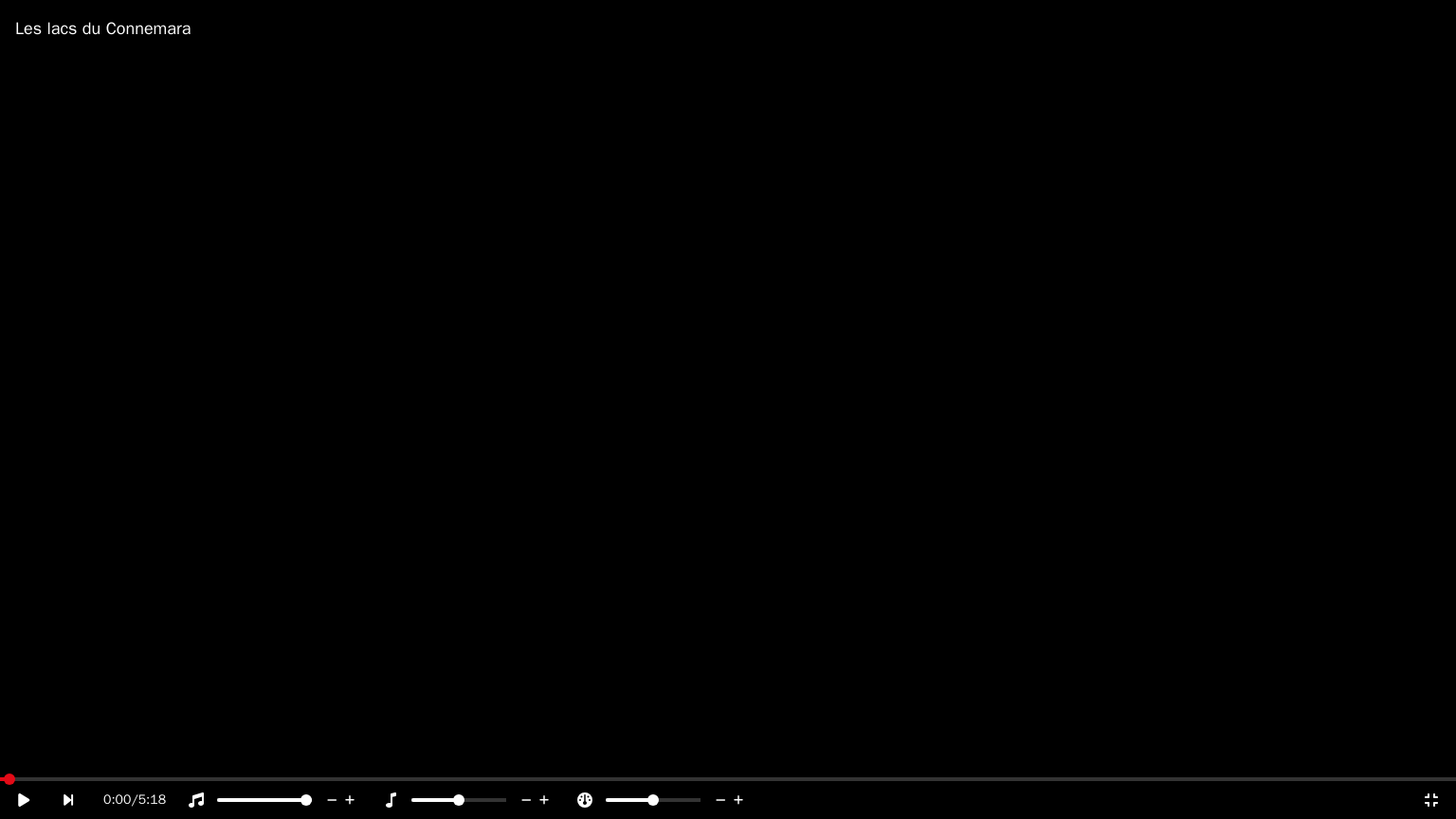 drag, startPoint x: 39, startPoint y: 565, endPoint x: 179, endPoint y: 700, distance: 194.4865 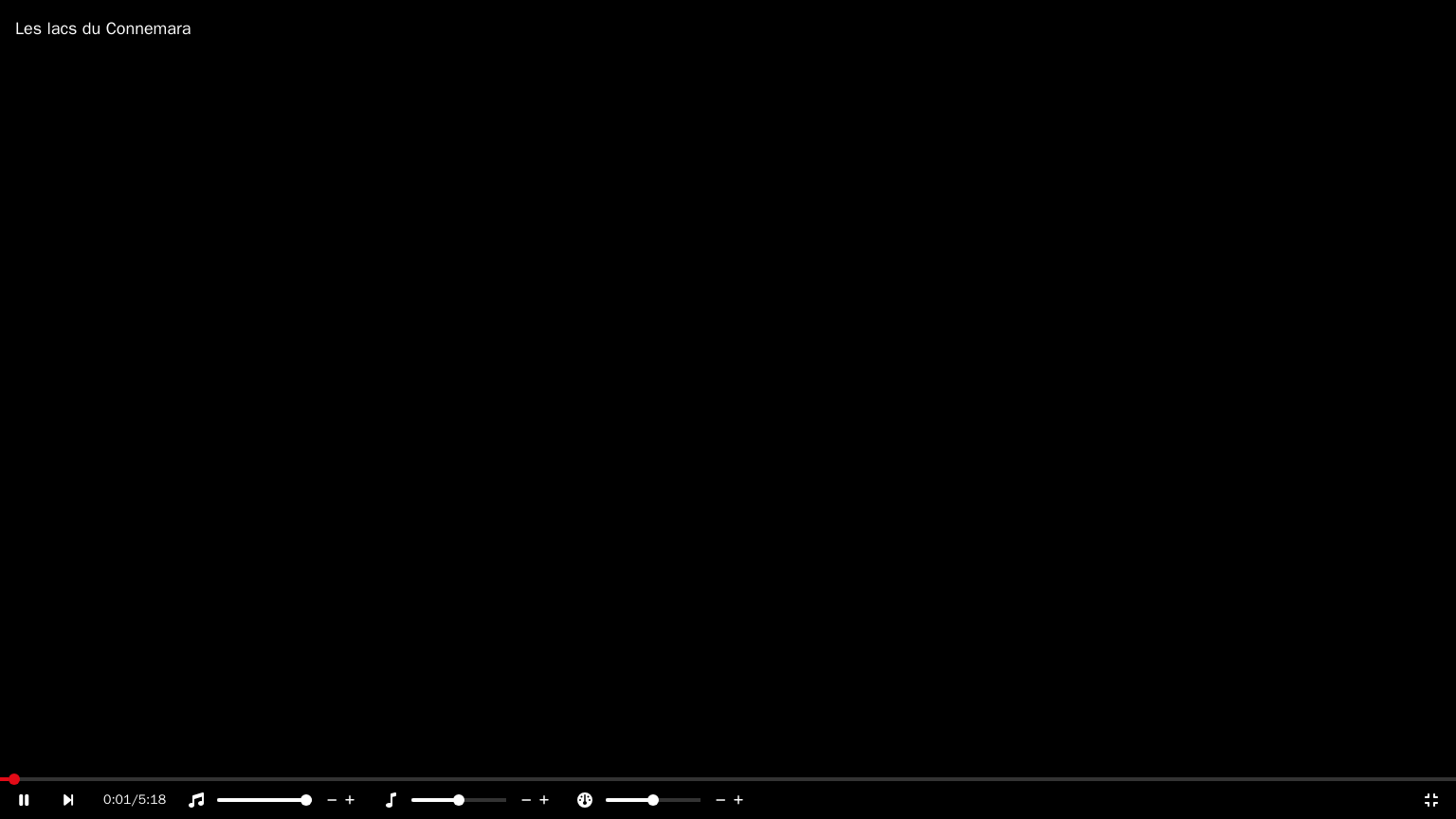 click at bounding box center (728, 410) 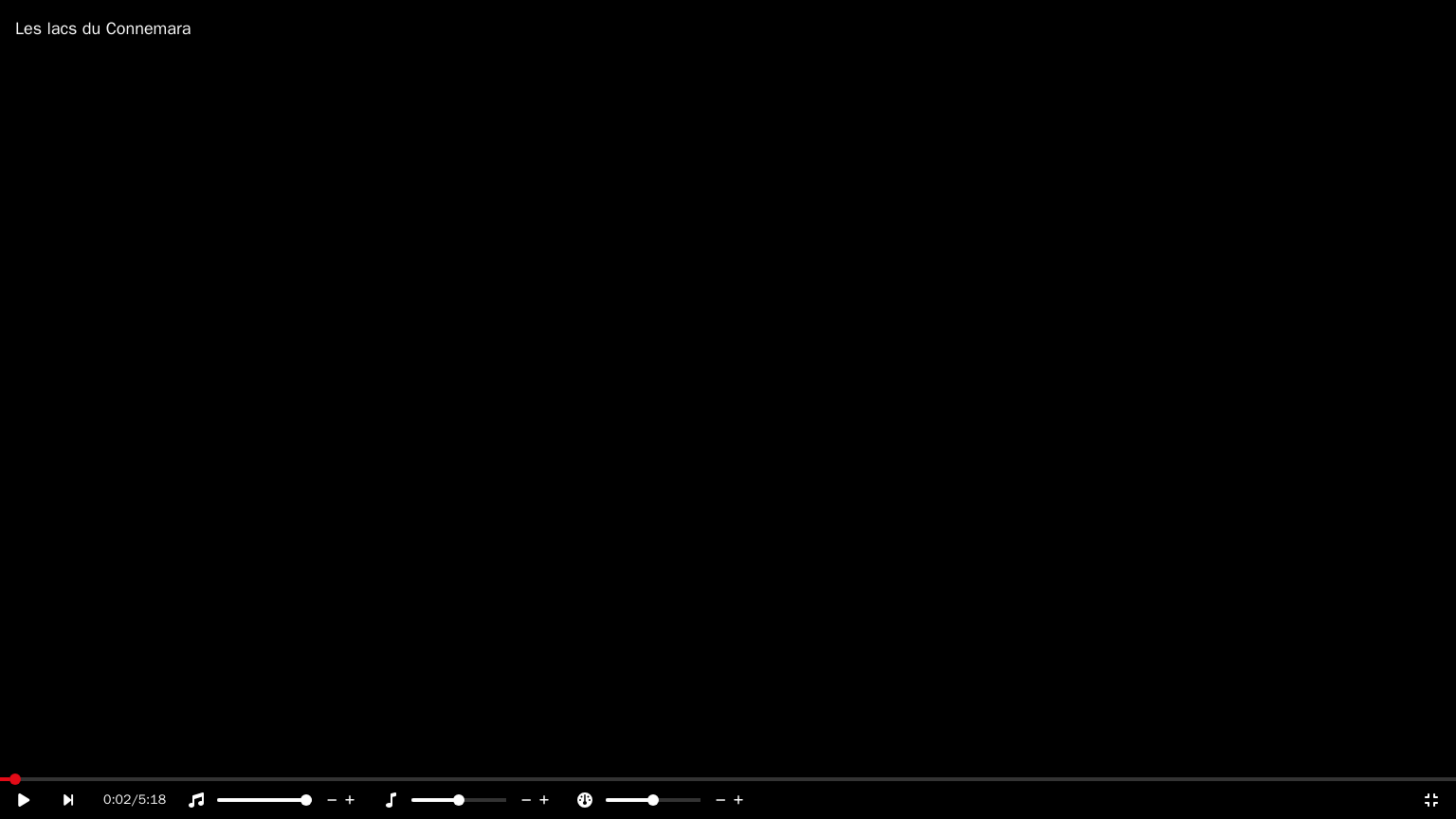 click at bounding box center (728, 410) 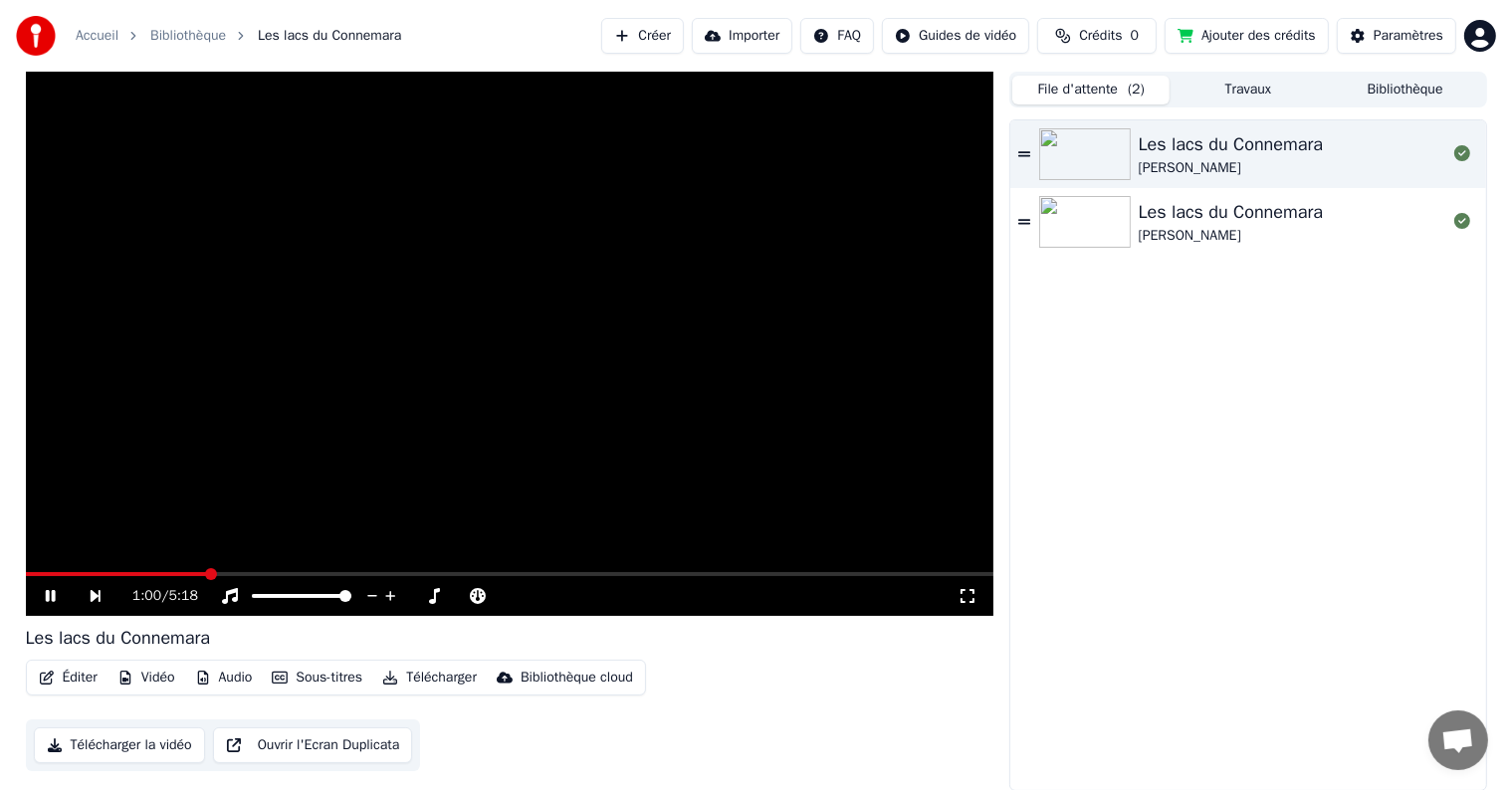 click at bounding box center [211, 574] 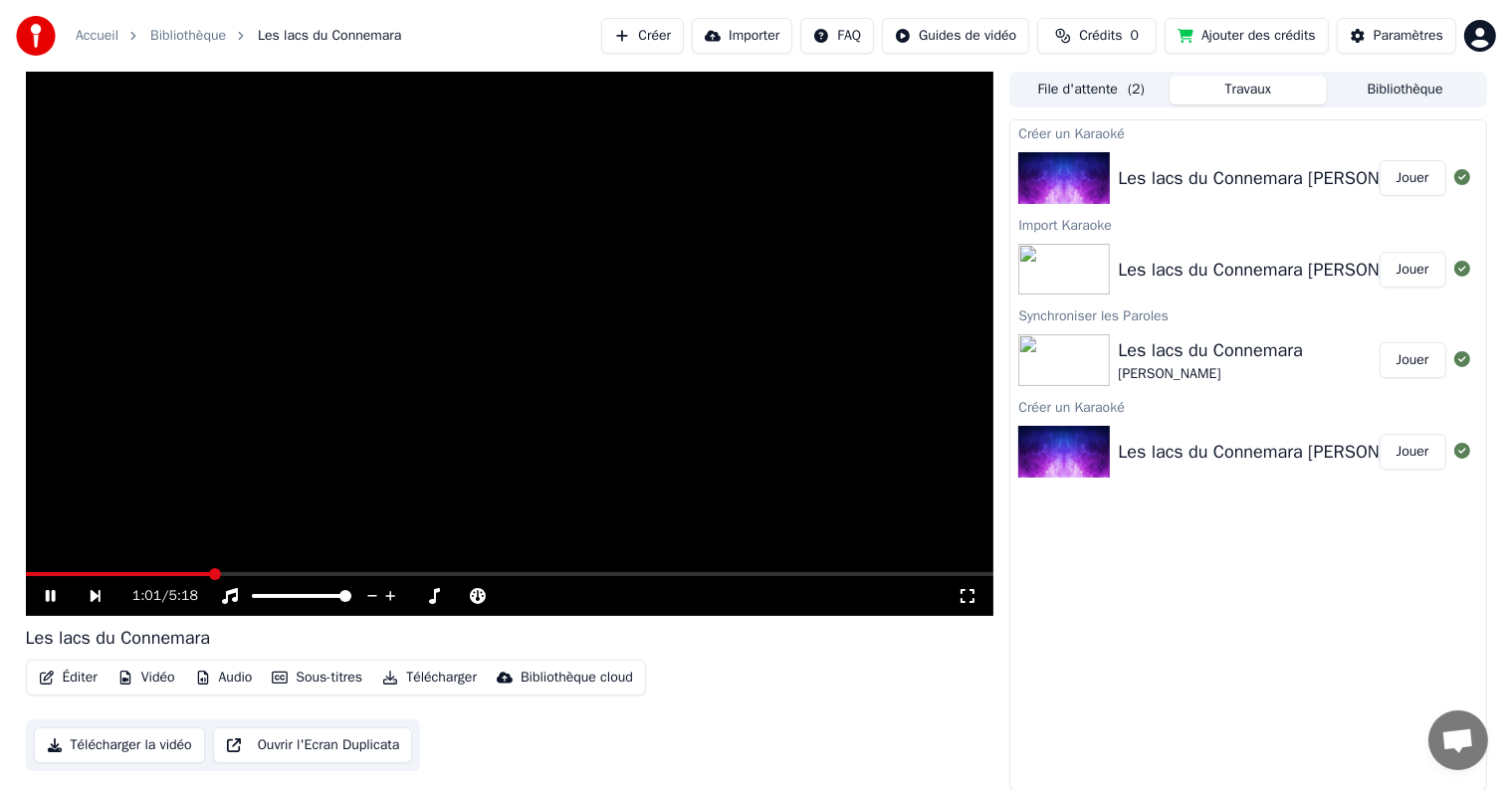 click on "Travaux" at bounding box center [1248, 90] 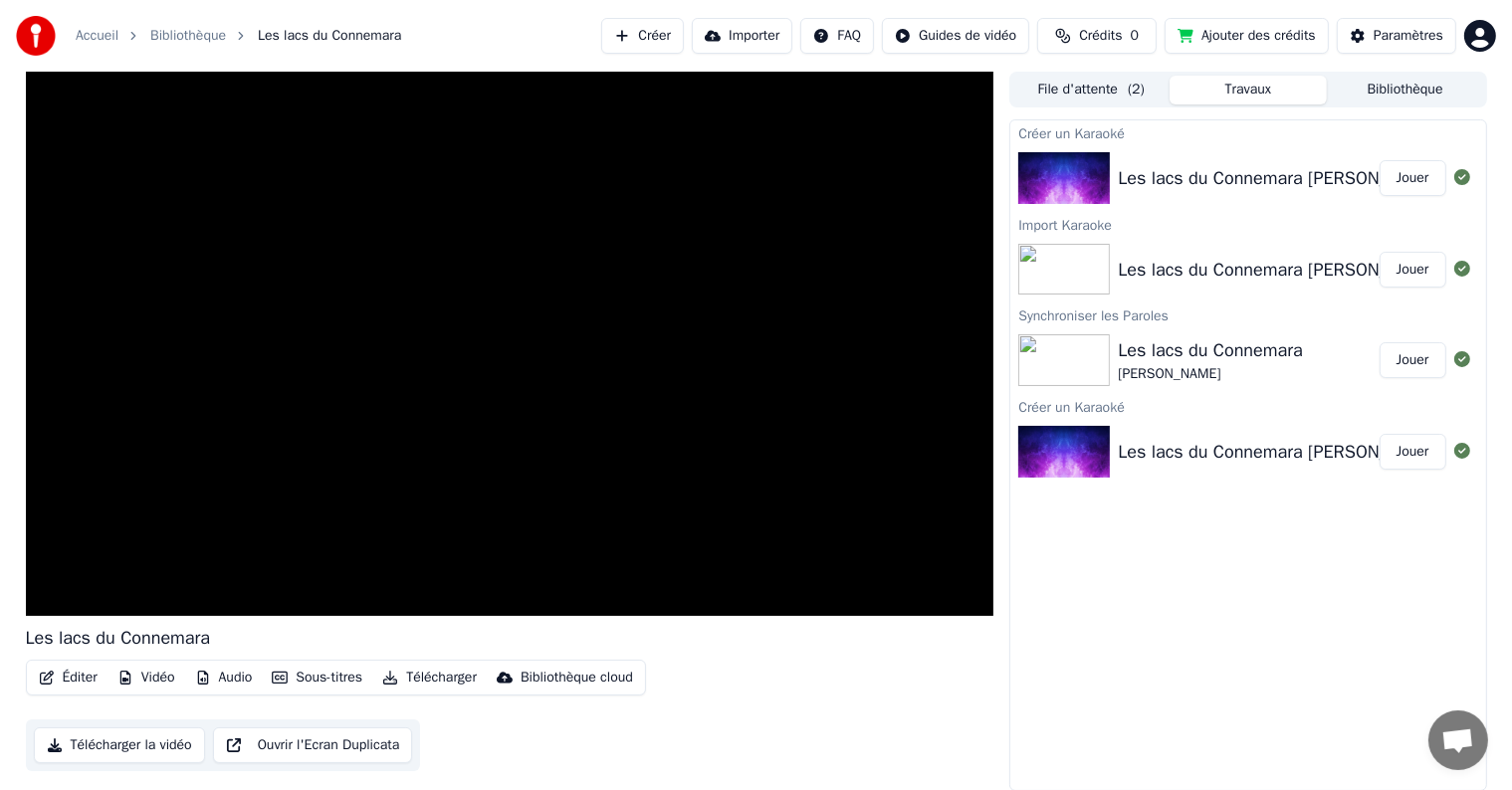 drag, startPoint x: 1432, startPoint y: 170, endPoint x: 1417, endPoint y: 176, distance: 16.155494 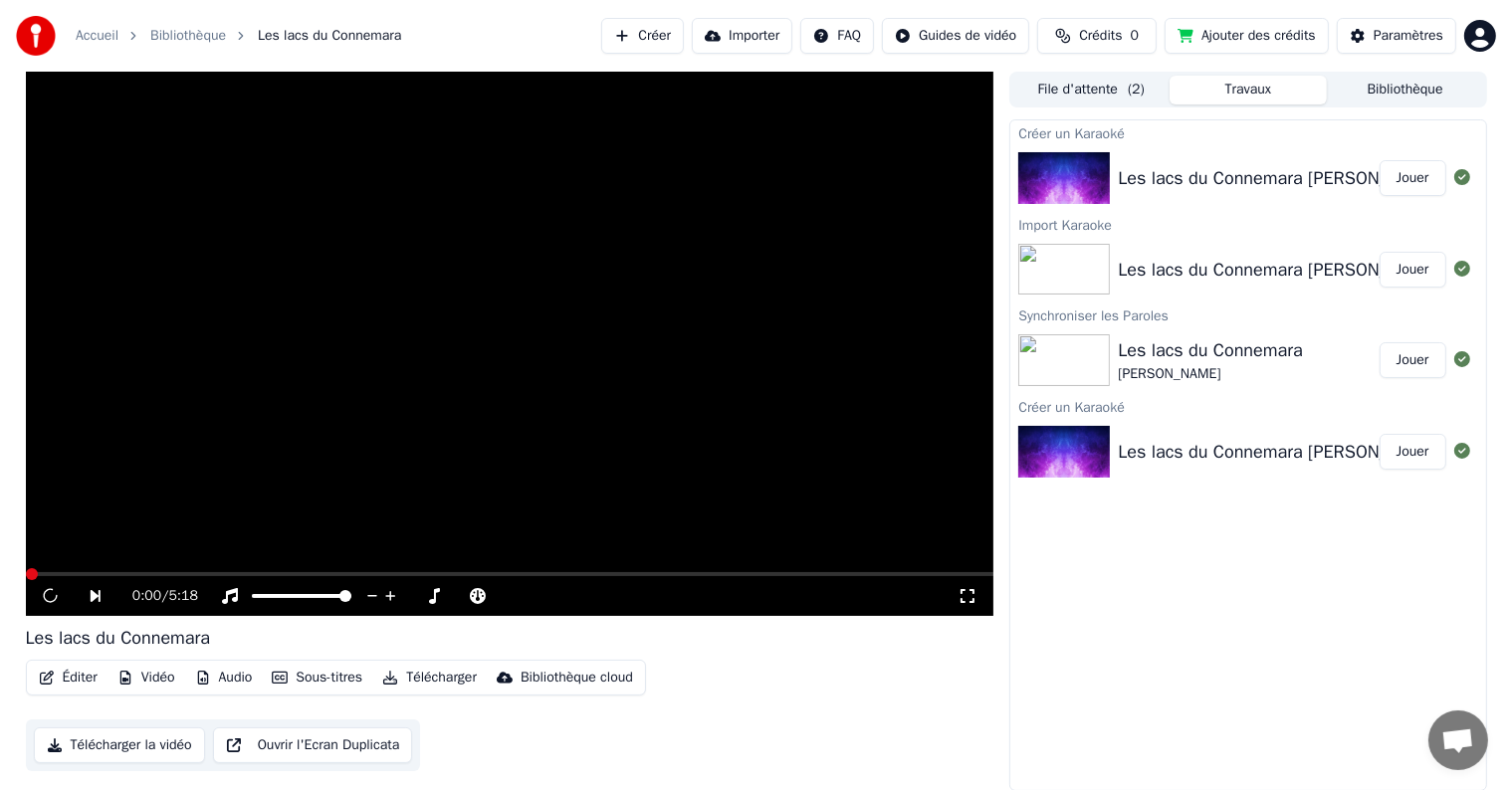 click on "Jouer" at bounding box center (1412, 178) 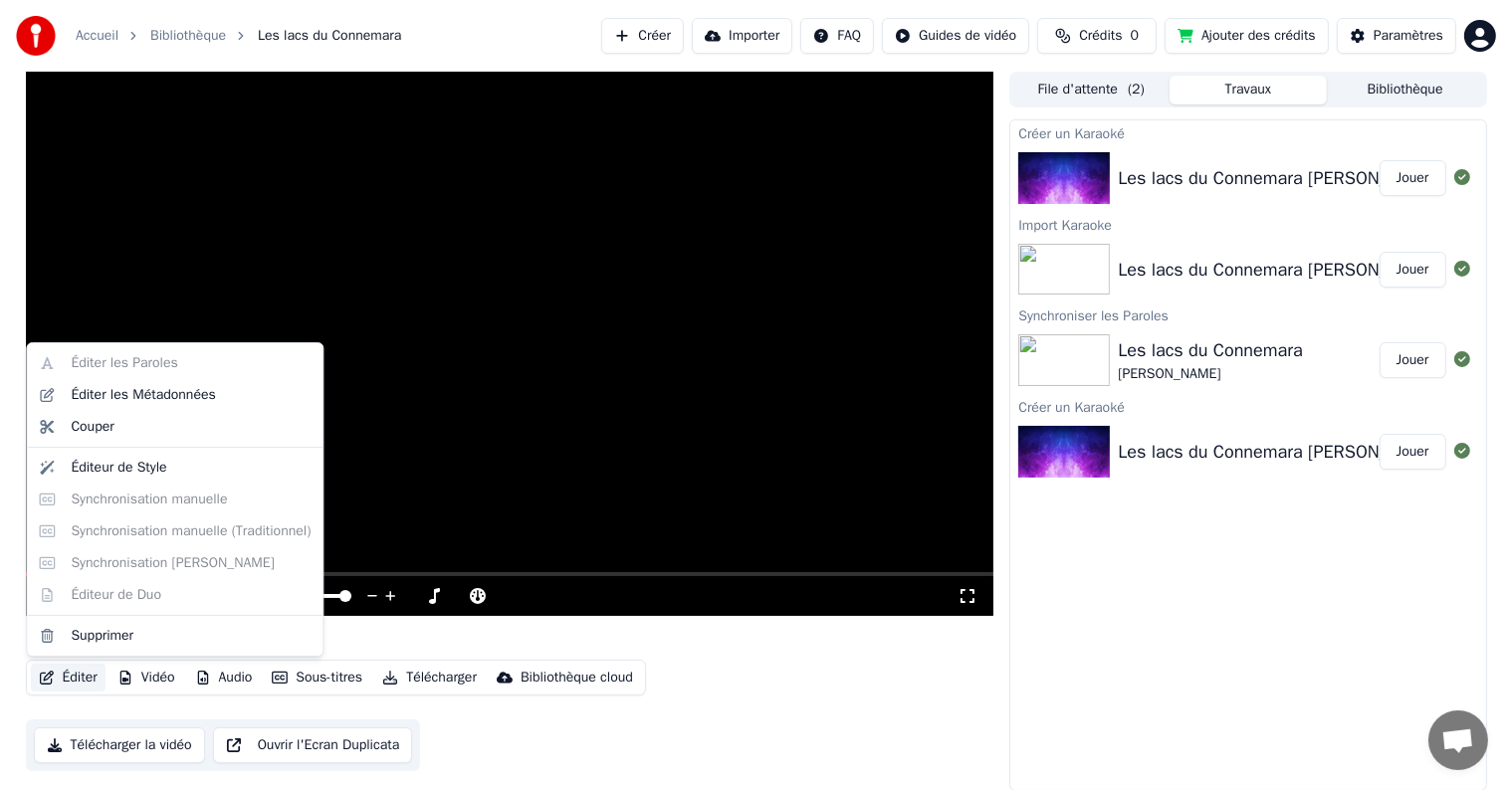 click on "Éditer" at bounding box center [68, 678] 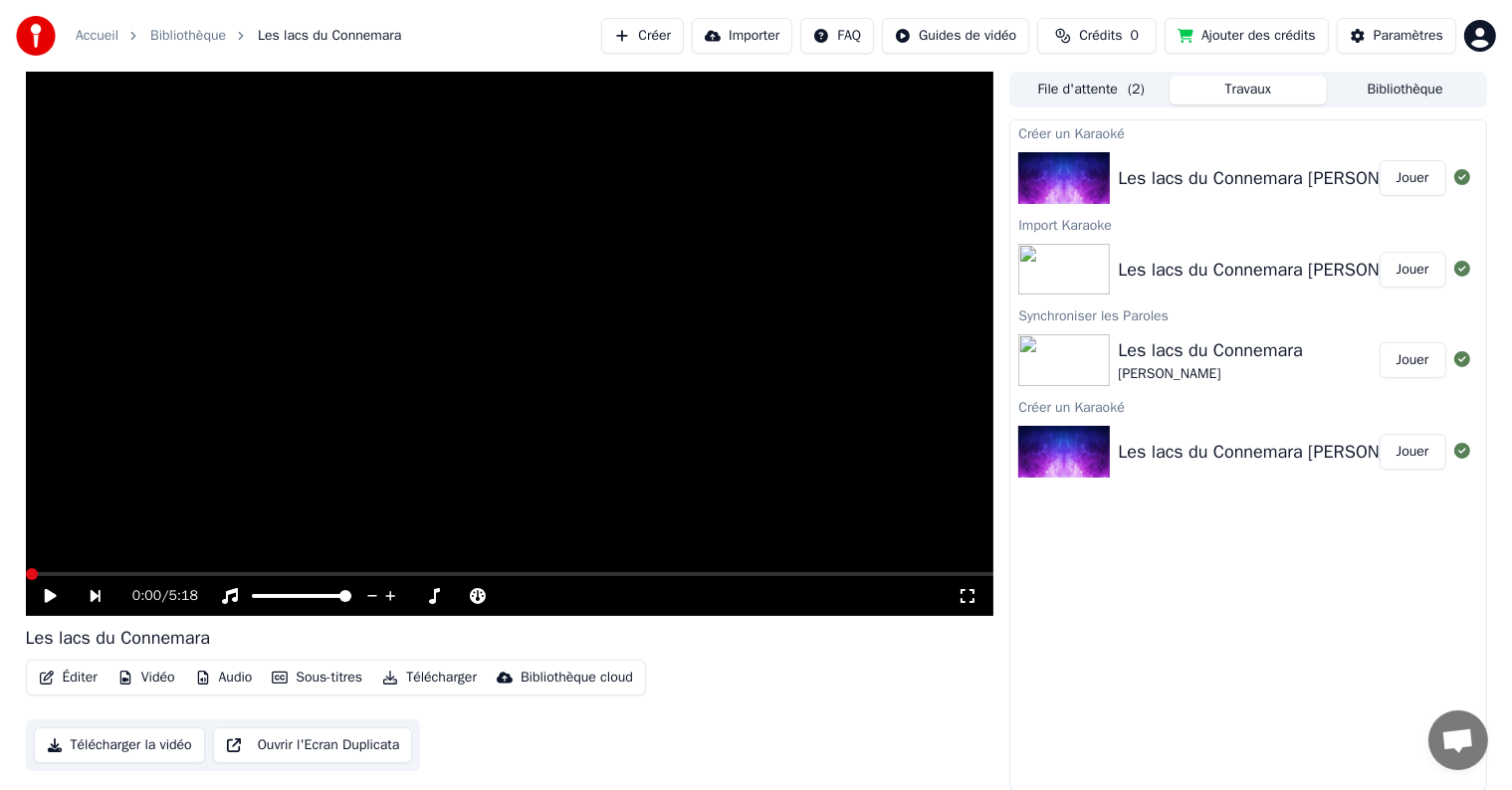 click on "Les lacs du Connemara" at bounding box center (510, 638) 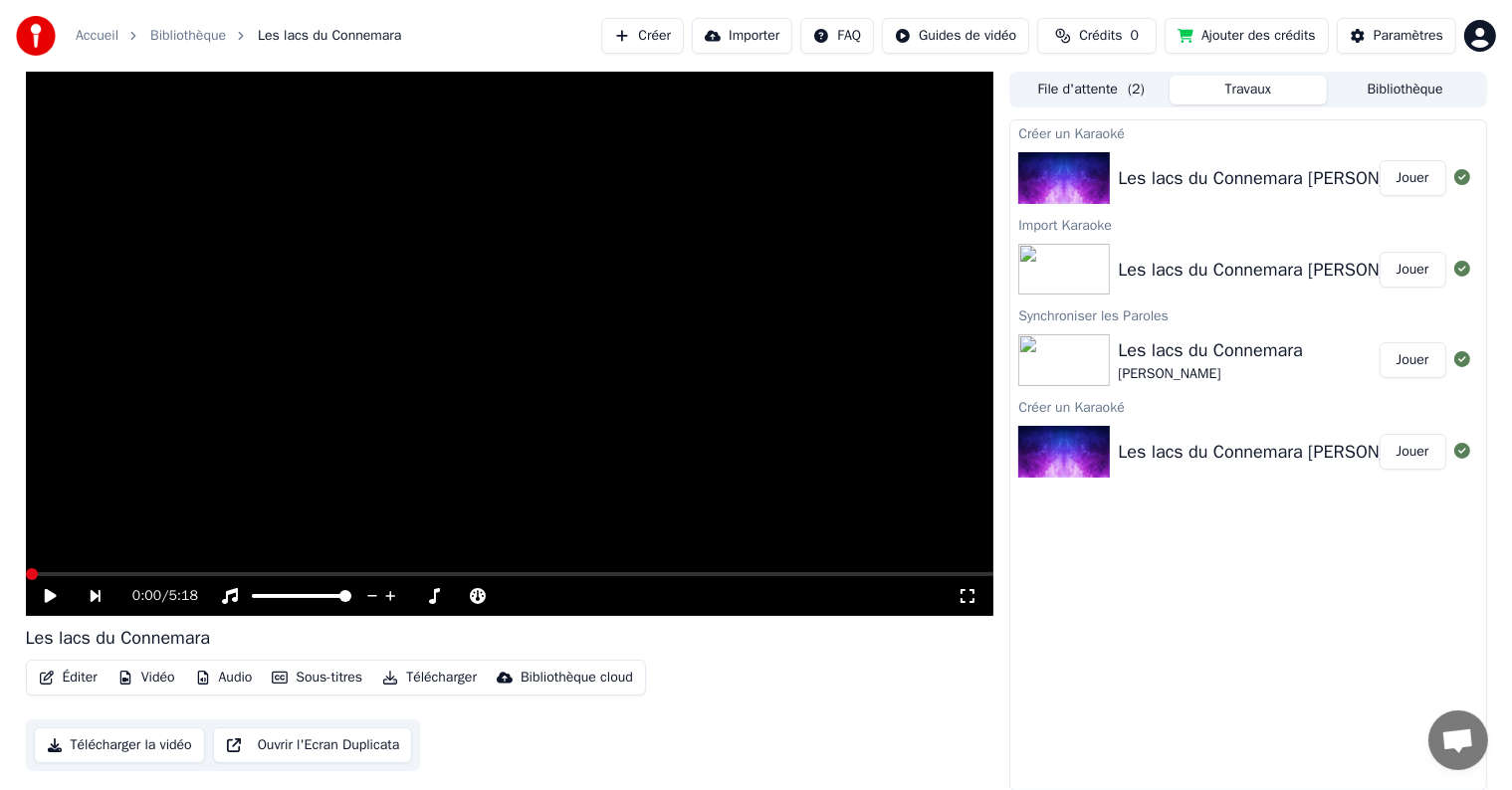 click on "Les lacs du Connemara   [PERSON_NAME]" at bounding box center (1247, 452) 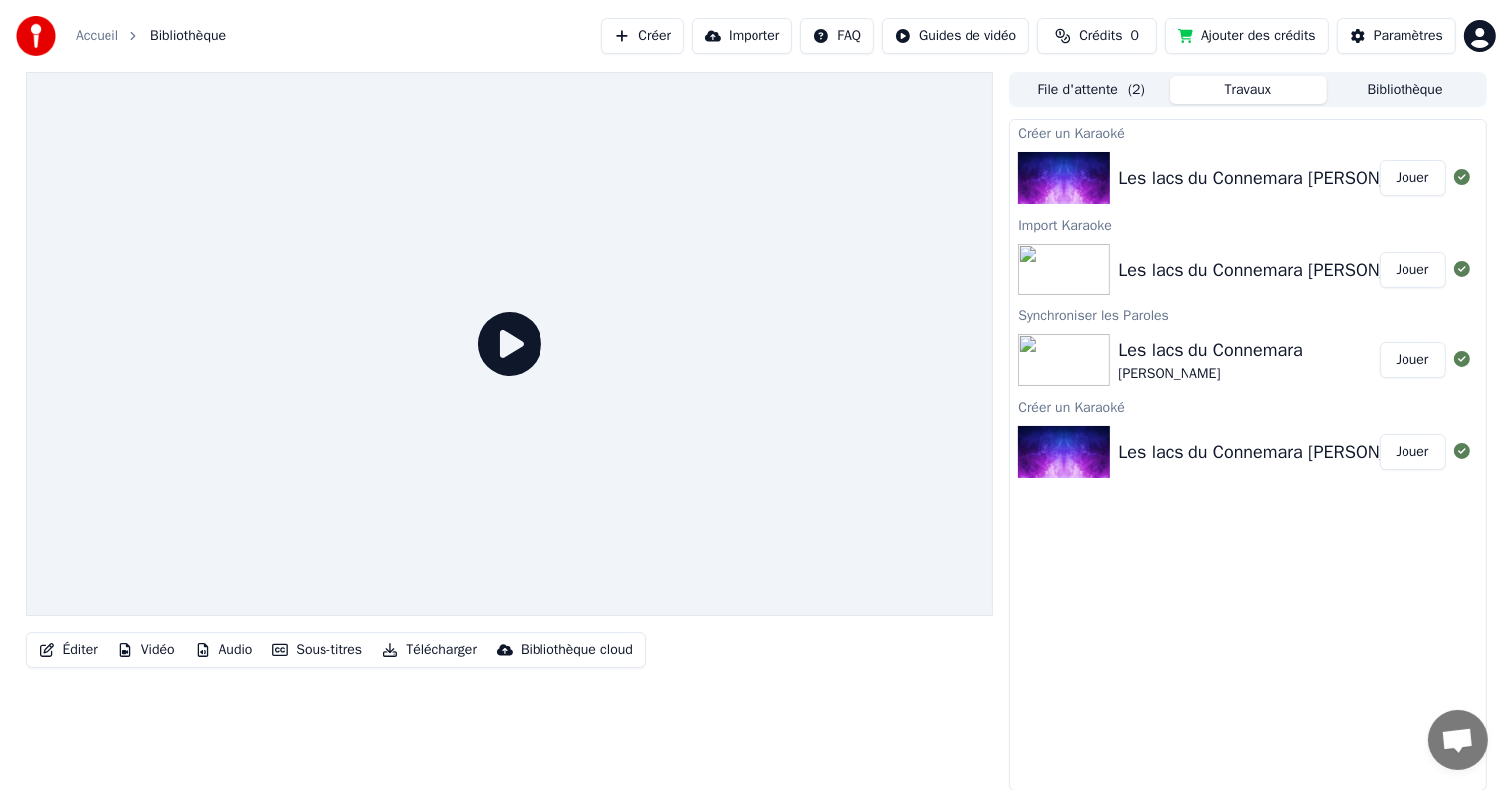 click 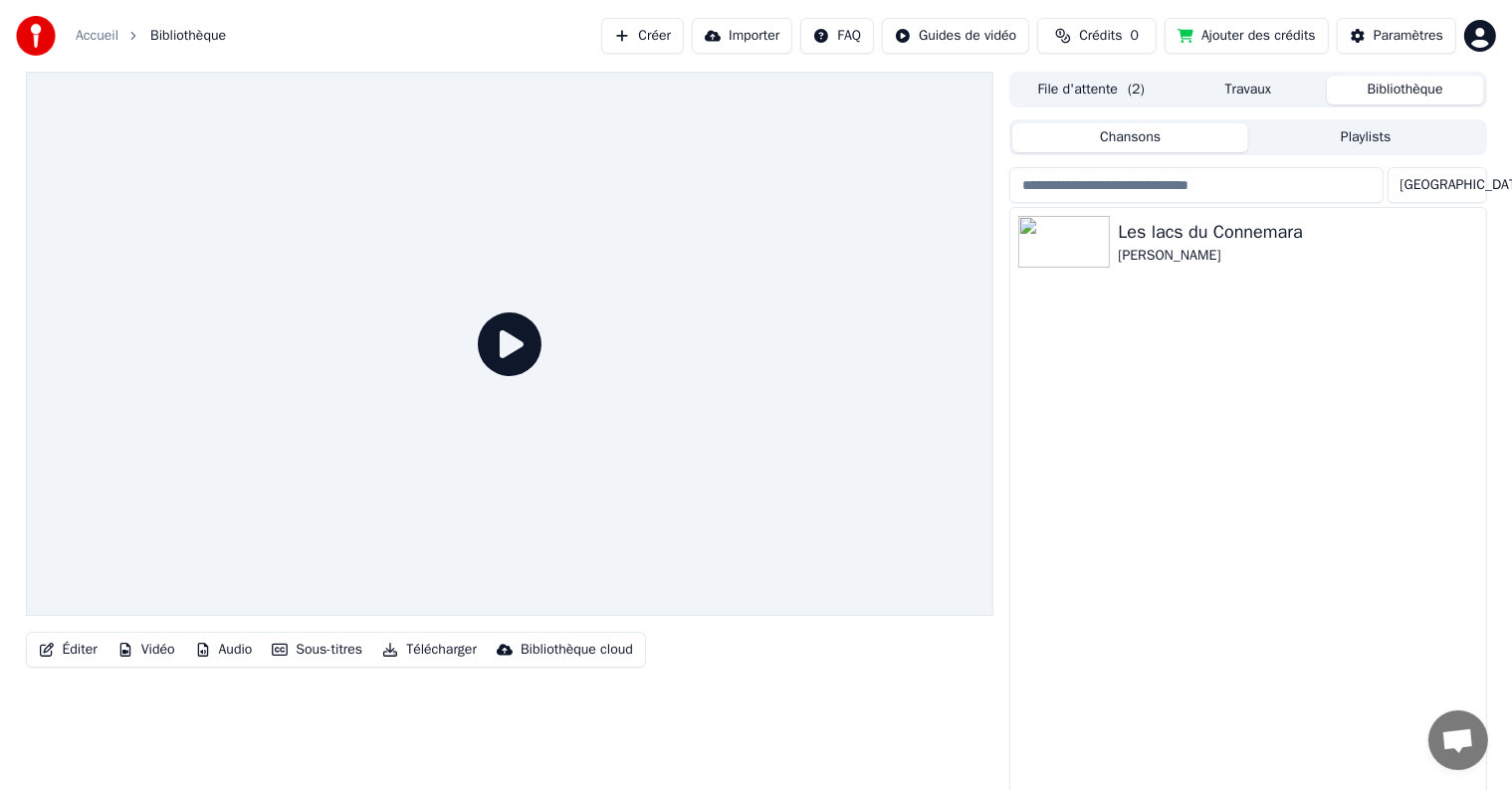 click on "Bibliothèque" at bounding box center [1405, 90] 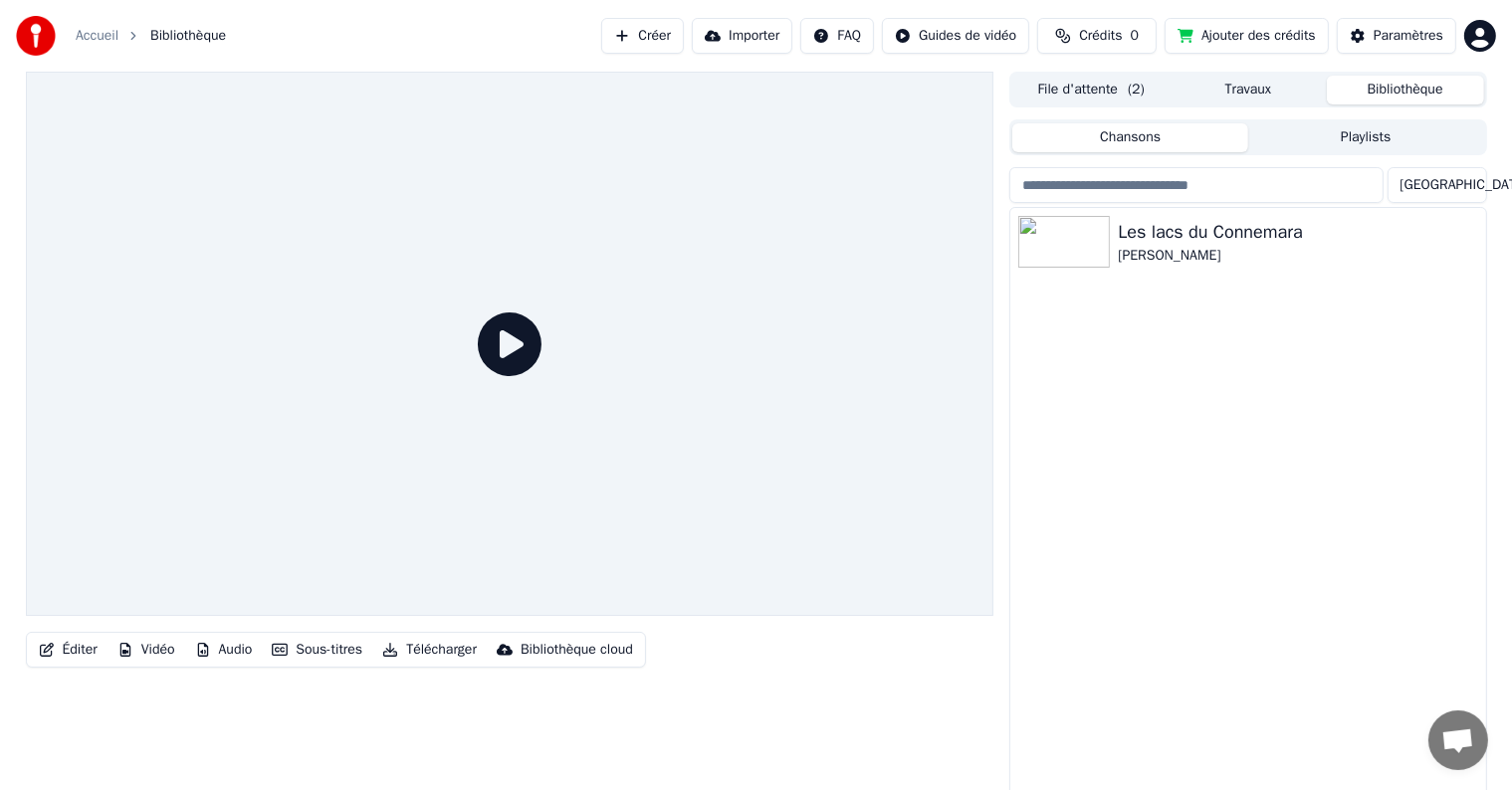 click on "Travaux" at bounding box center [1248, 90] 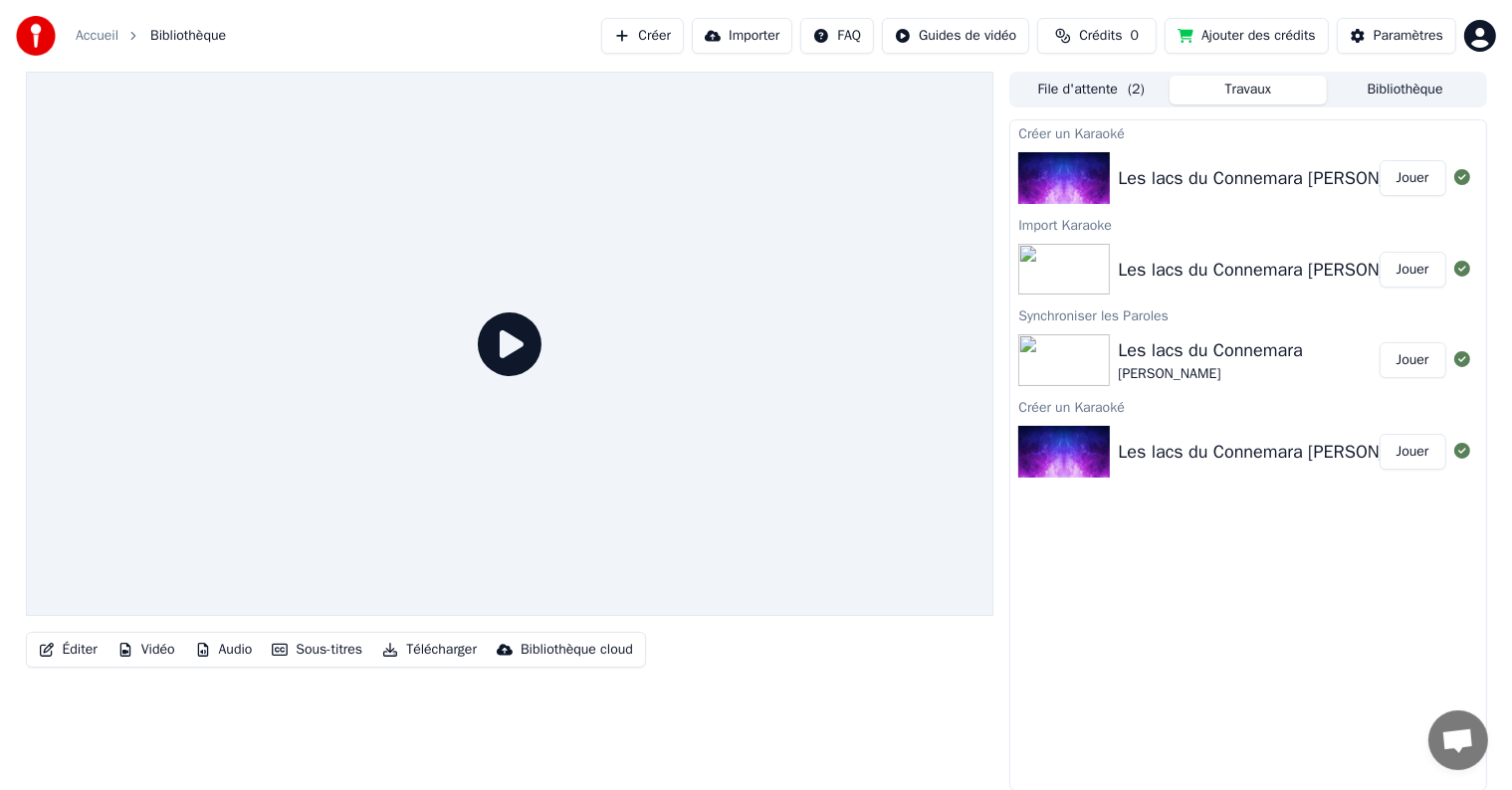 click on "Accueil Bibliothèque Créer Importer FAQ Guides de vidéo Crédits 0 Ajouter des crédits Paramètres" at bounding box center [756, 36] 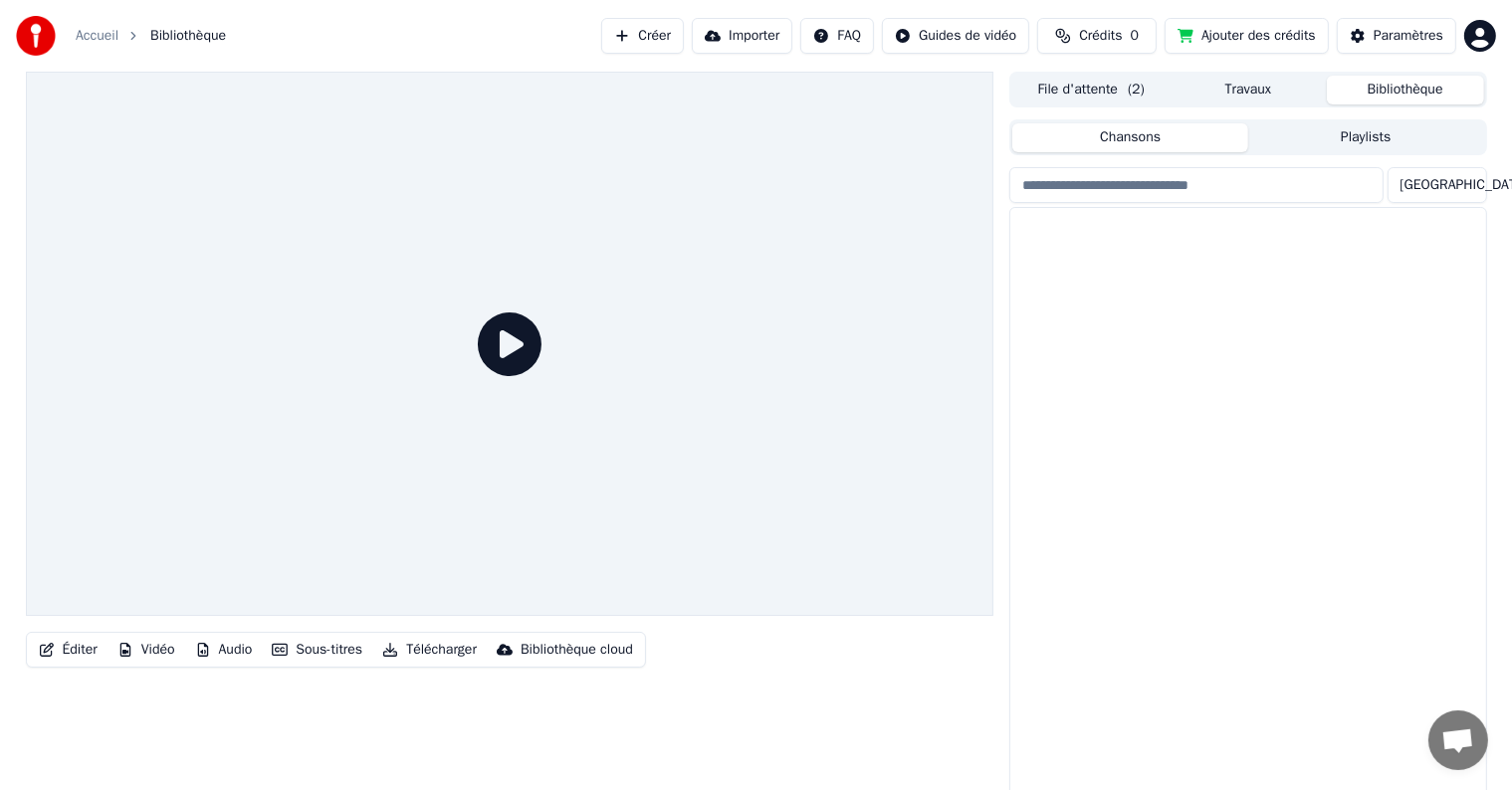 click on "Bibliothèque" at bounding box center (1405, 90) 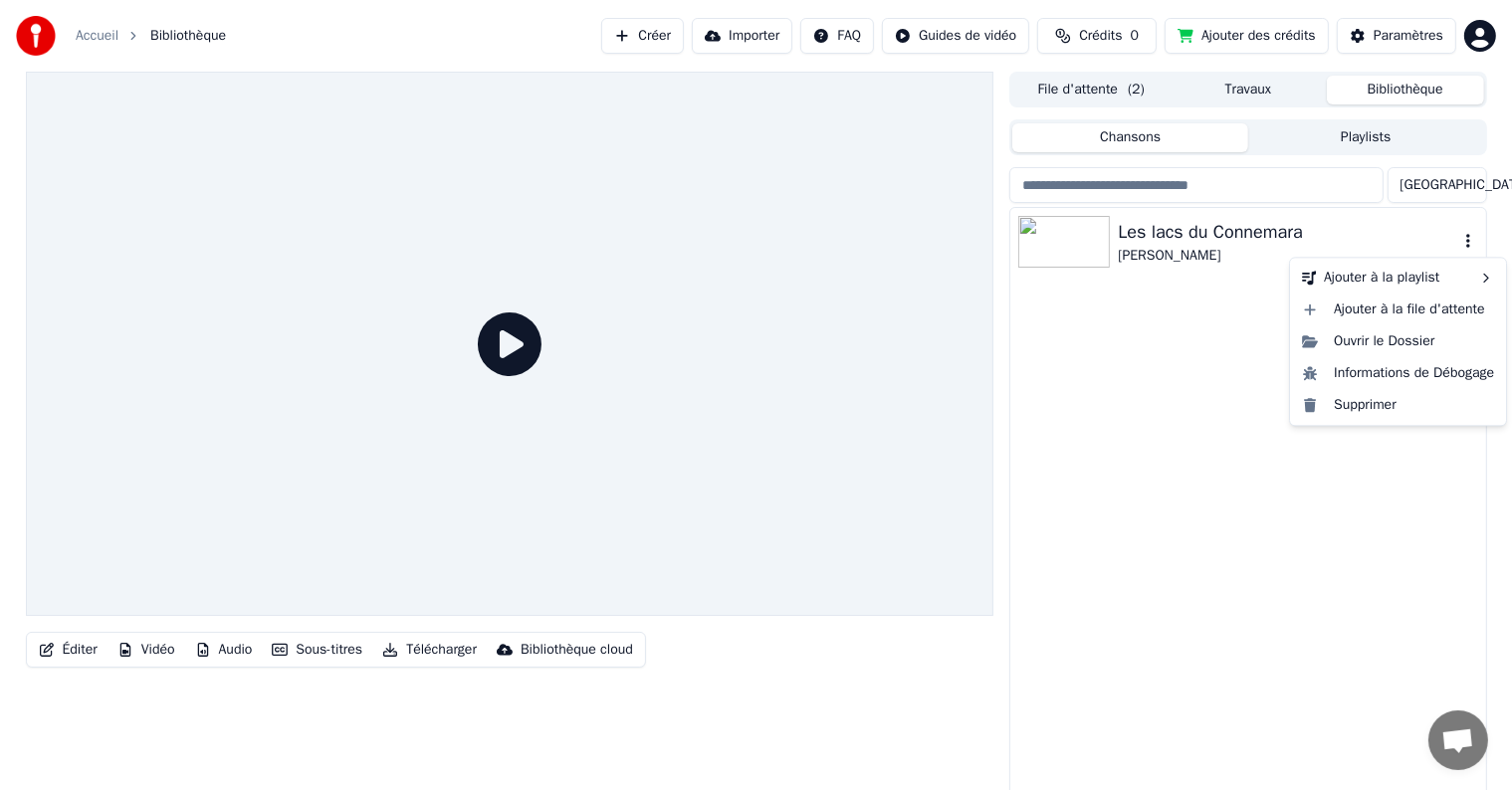 click 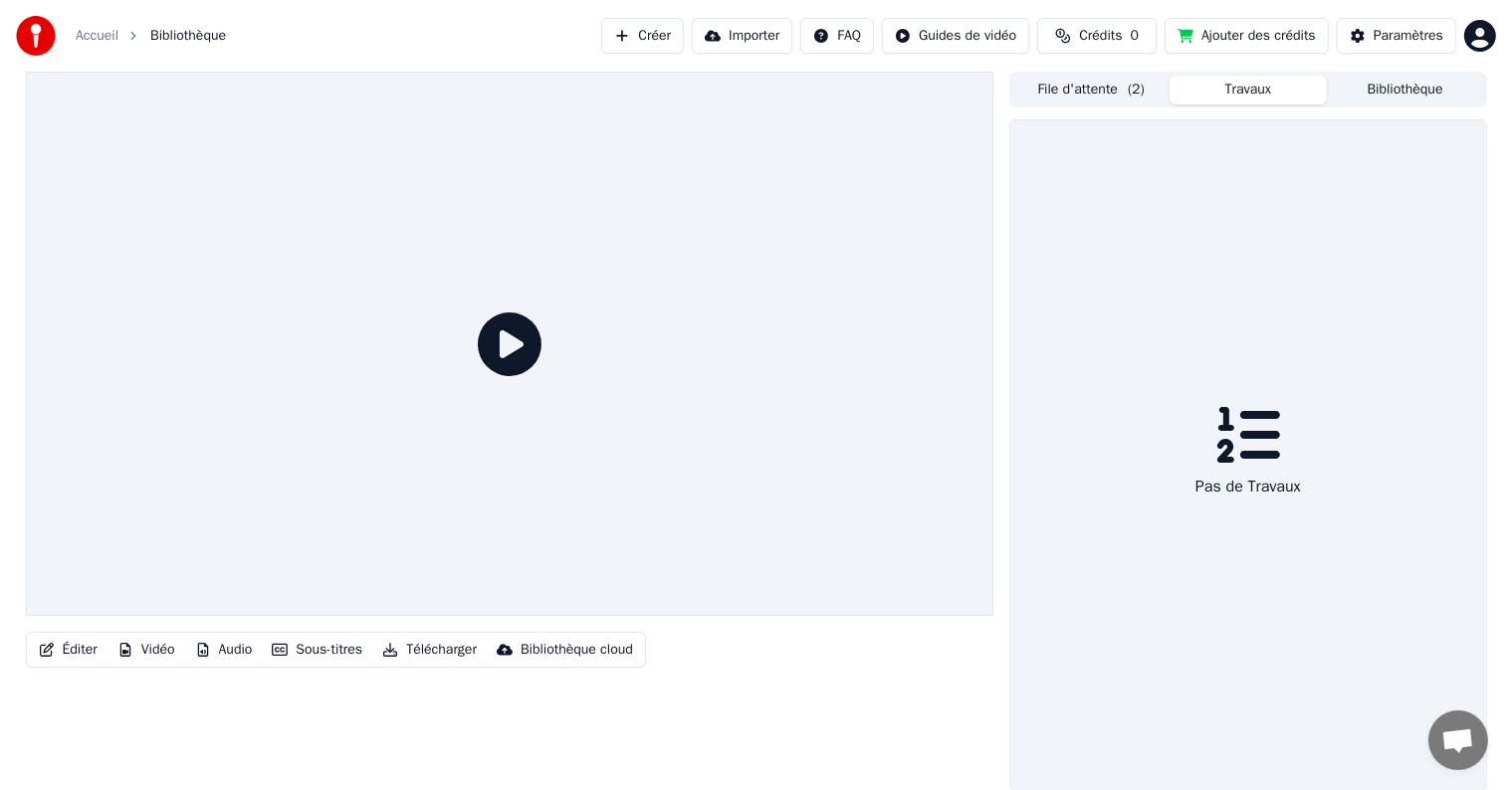 click on "Travaux" at bounding box center (1248, 90) 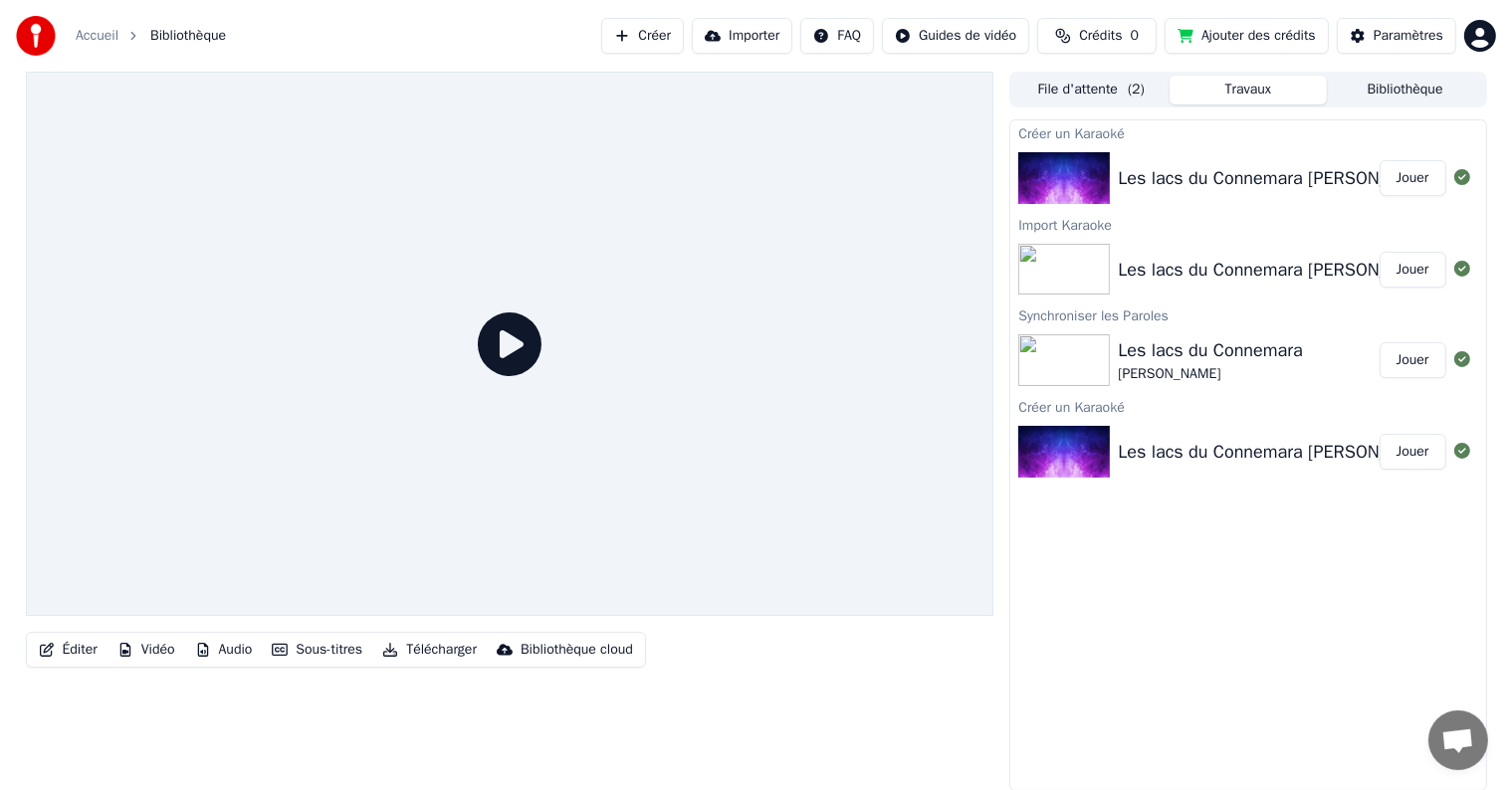 click on "Les lacs du Connemara   [PERSON_NAME]" at bounding box center (1279, 178) 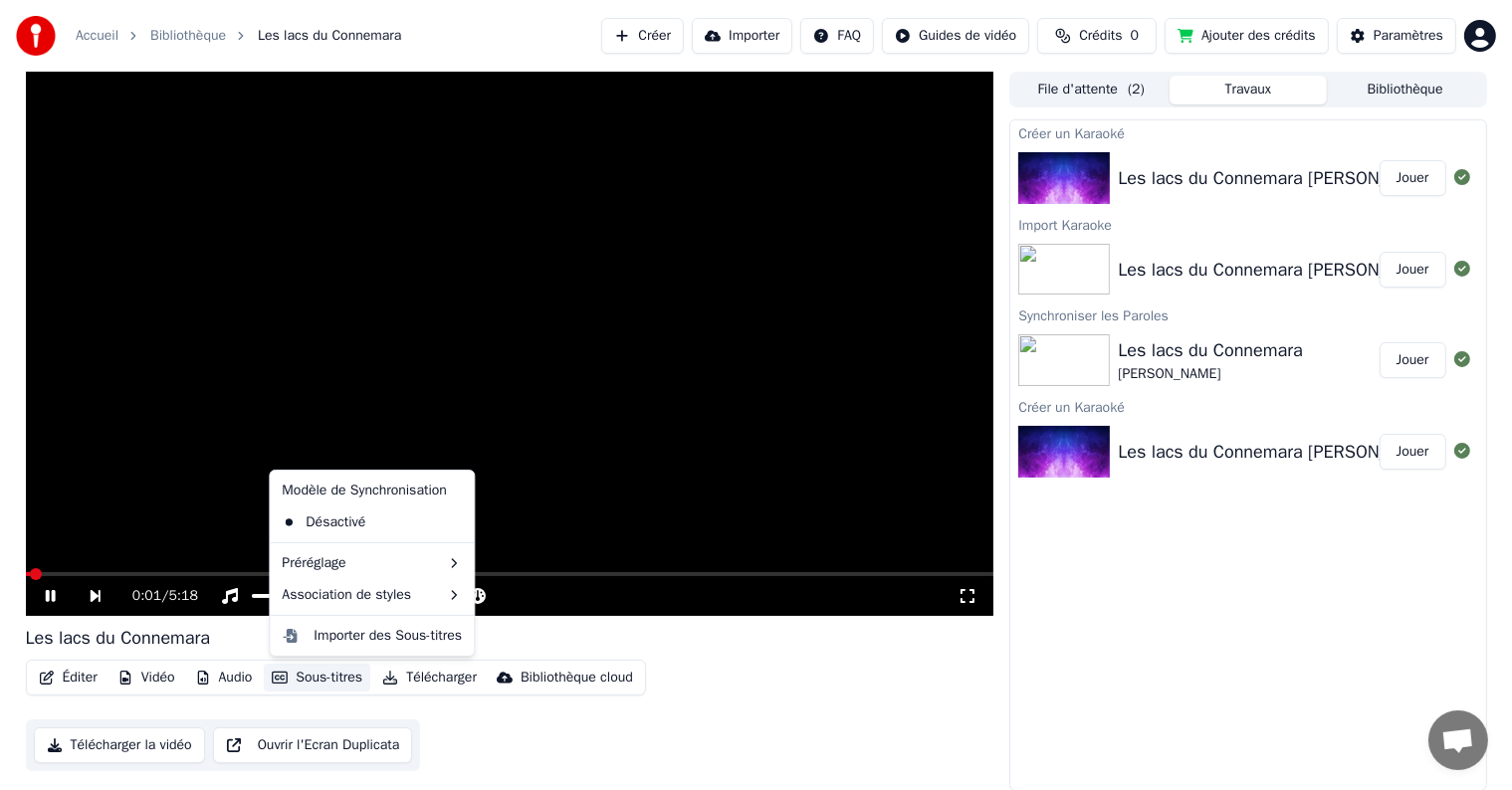 click on "Sous-titres" at bounding box center (317, 678) 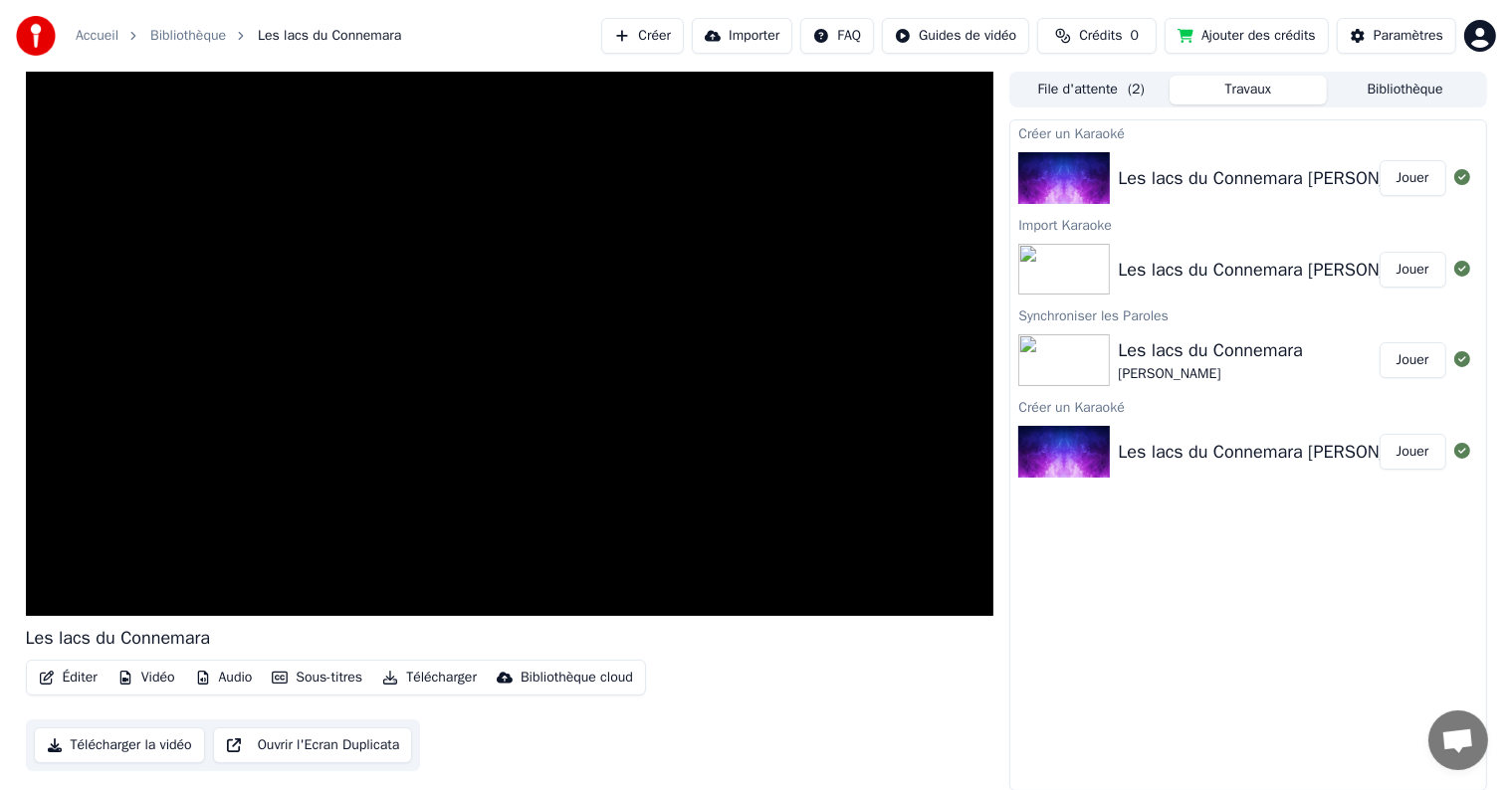 click on "Éditer Vidéo Audio Sous-titres Télécharger Bibliothèque cloud Télécharger la vidéo Ouvrir l'Ecran Duplicata" at bounding box center (510, 715) 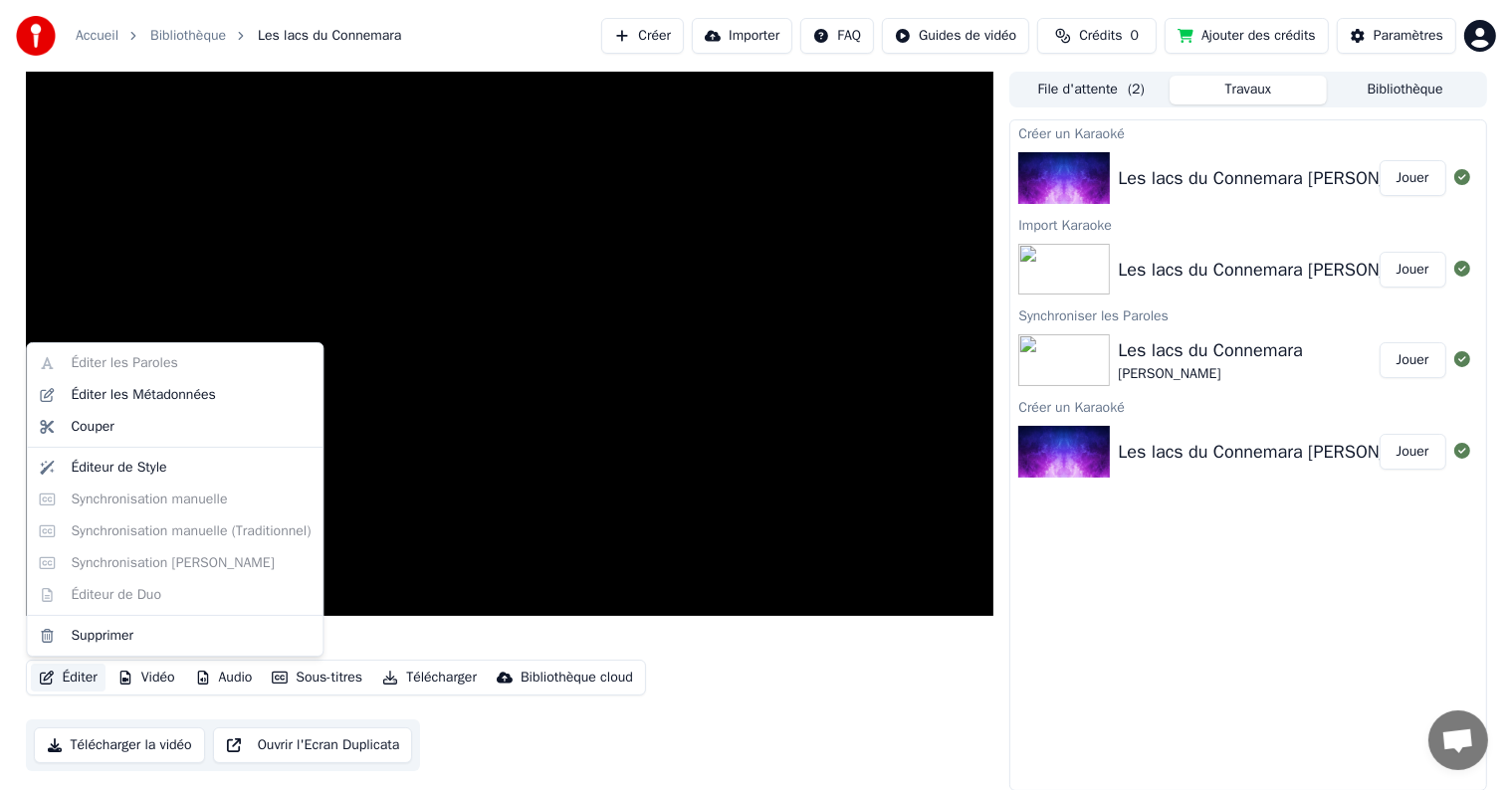 click 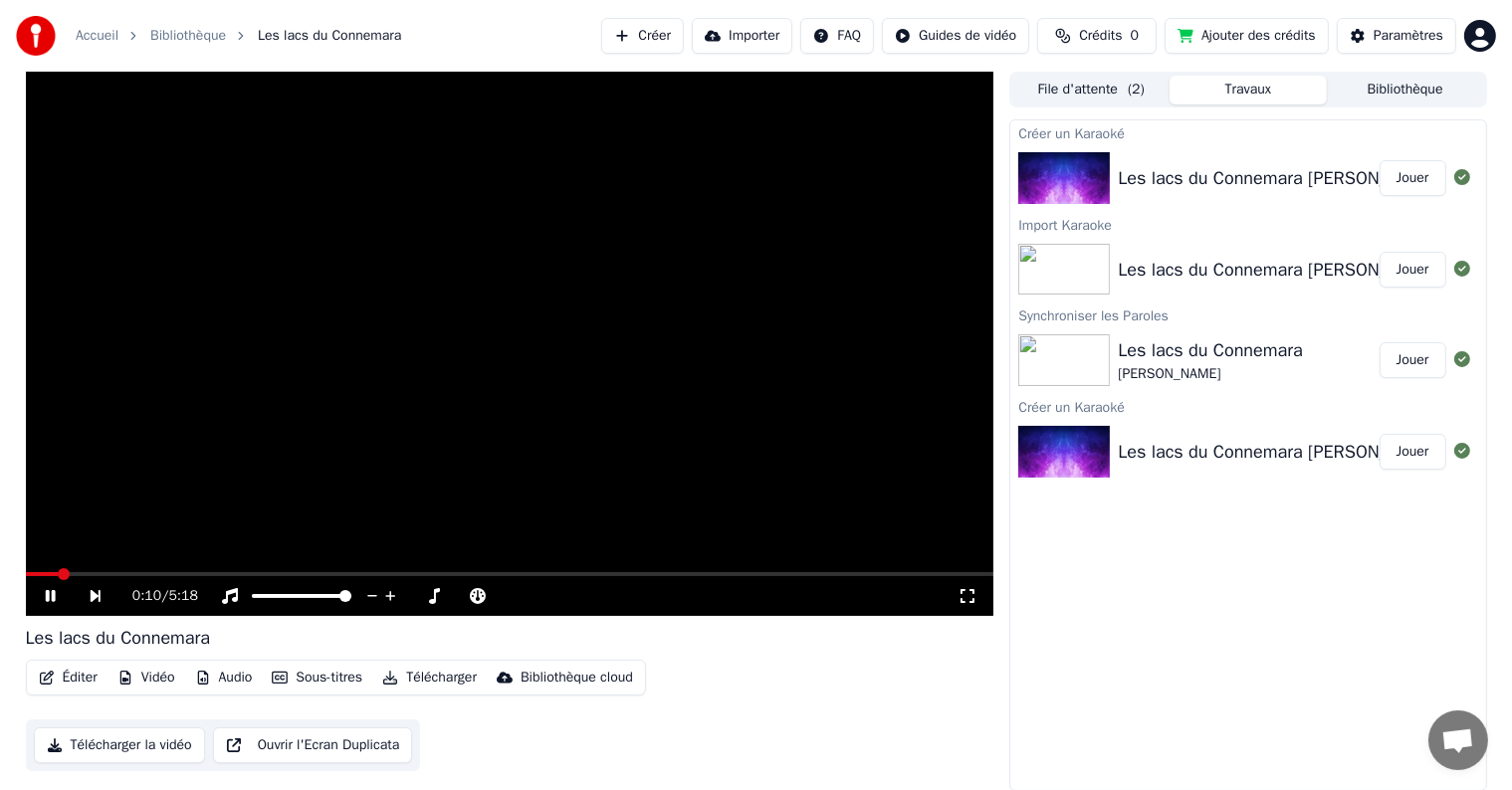 click on "Éditer Vidéo Audio Sous-titres Télécharger Bibliothèque cloud Télécharger la vidéo Ouvrir l'Ecran Duplicata" at bounding box center (510, 715) 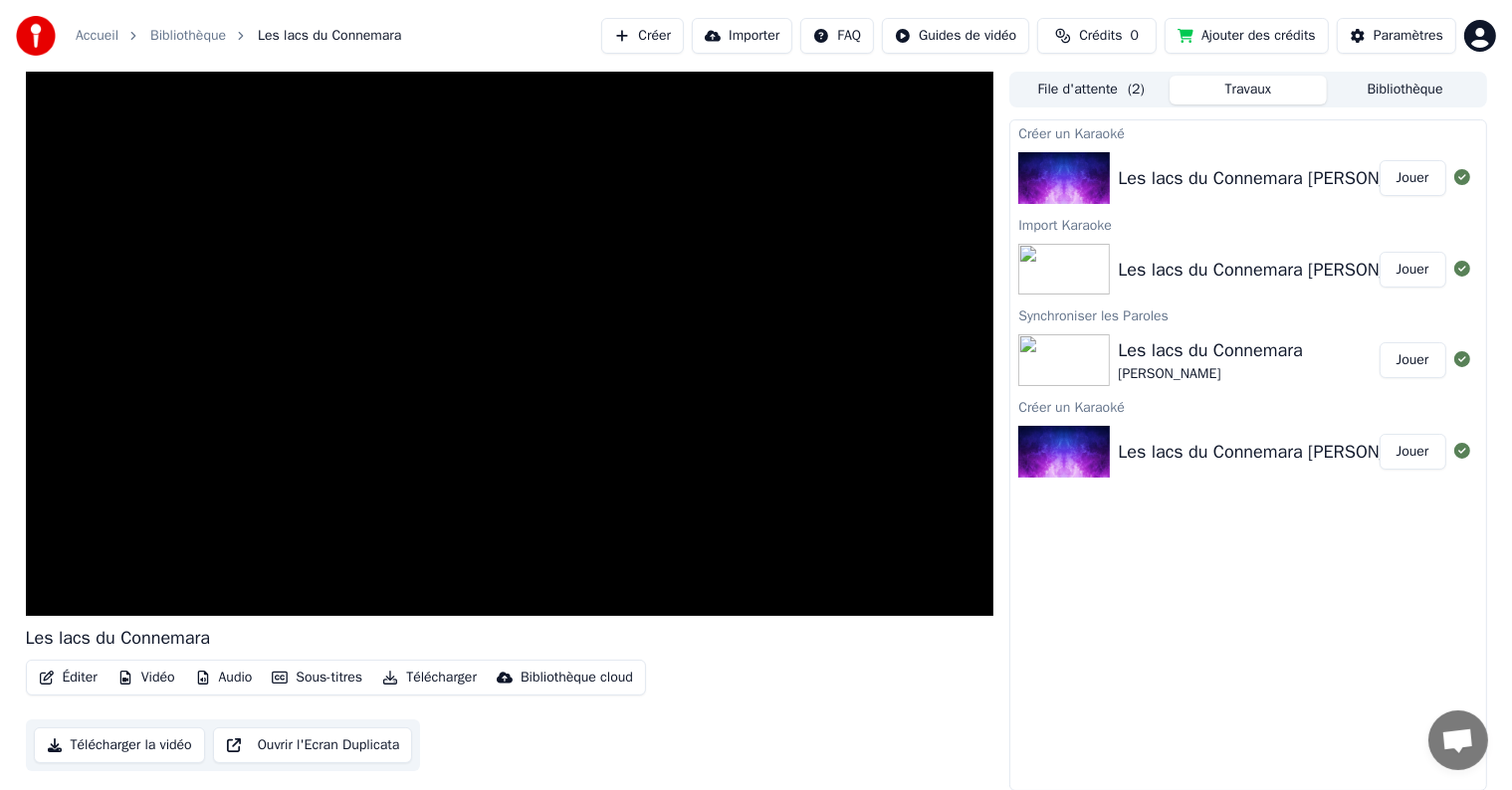 scroll, scrollTop: 0, scrollLeft: 0, axis: both 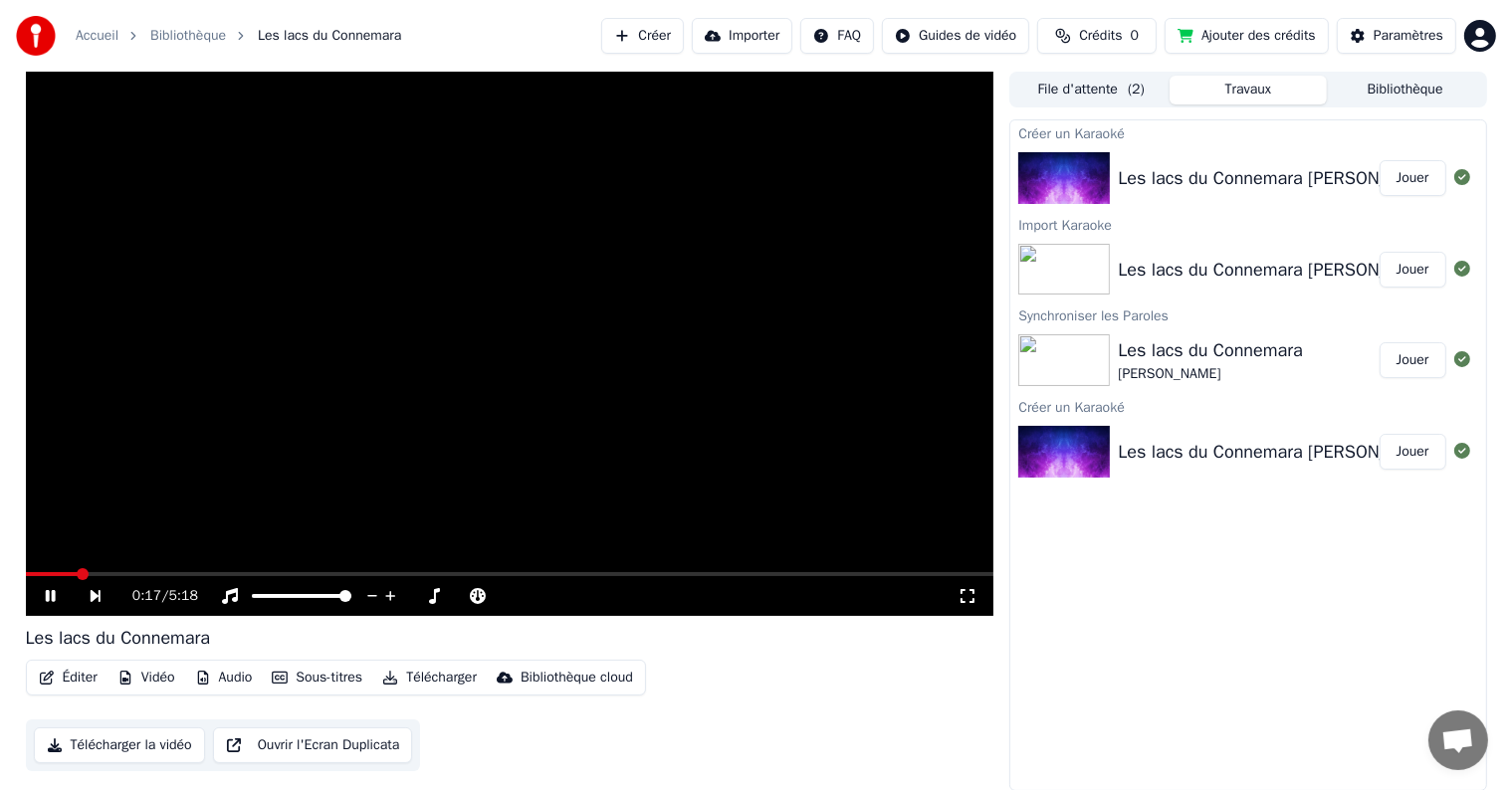click on "0:17  /  5:18" at bounding box center [510, 596] 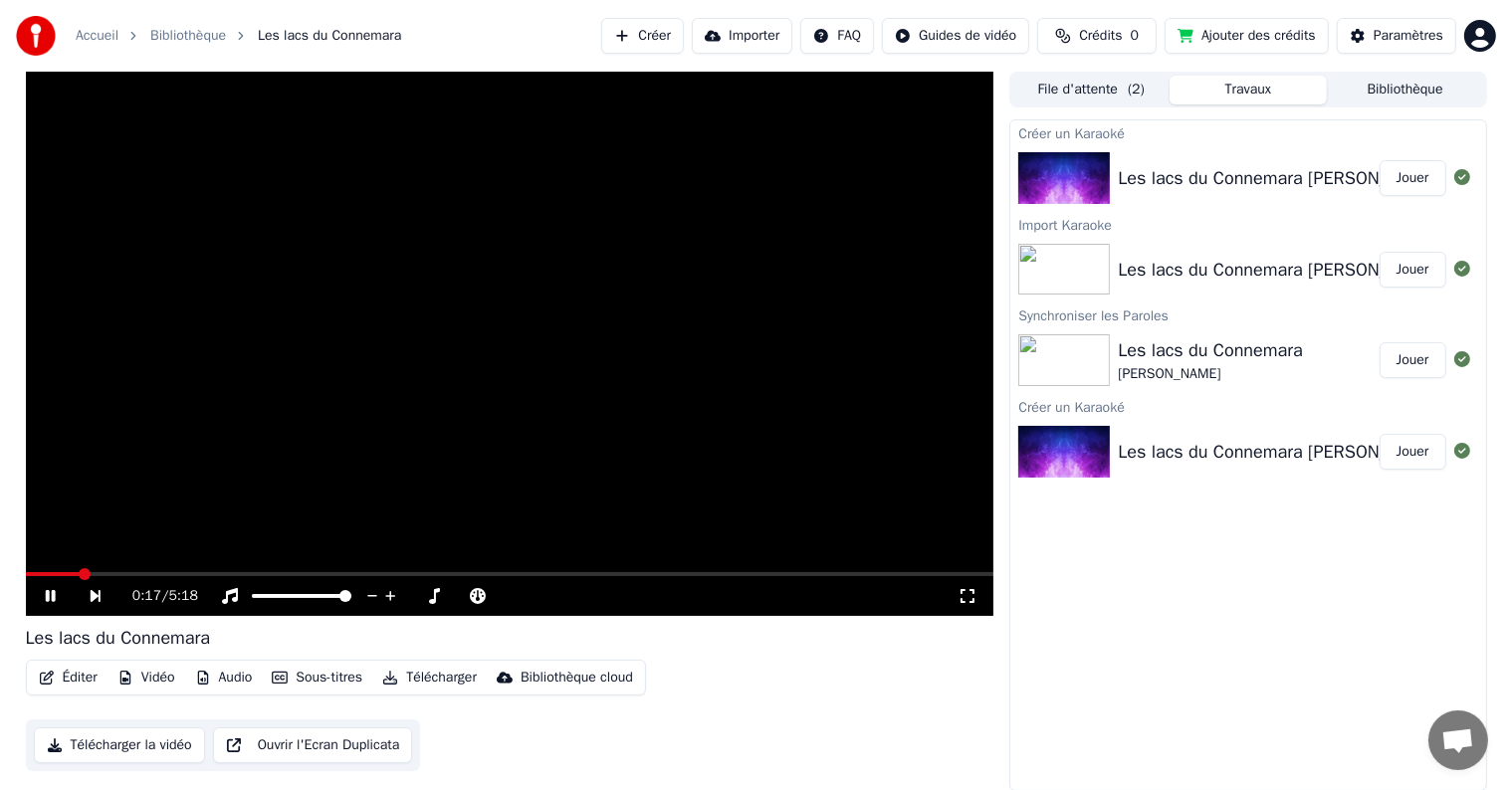 drag, startPoint x: 55, startPoint y: 585, endPoint x: 45, endPoint y: 589, distance: 10.77033 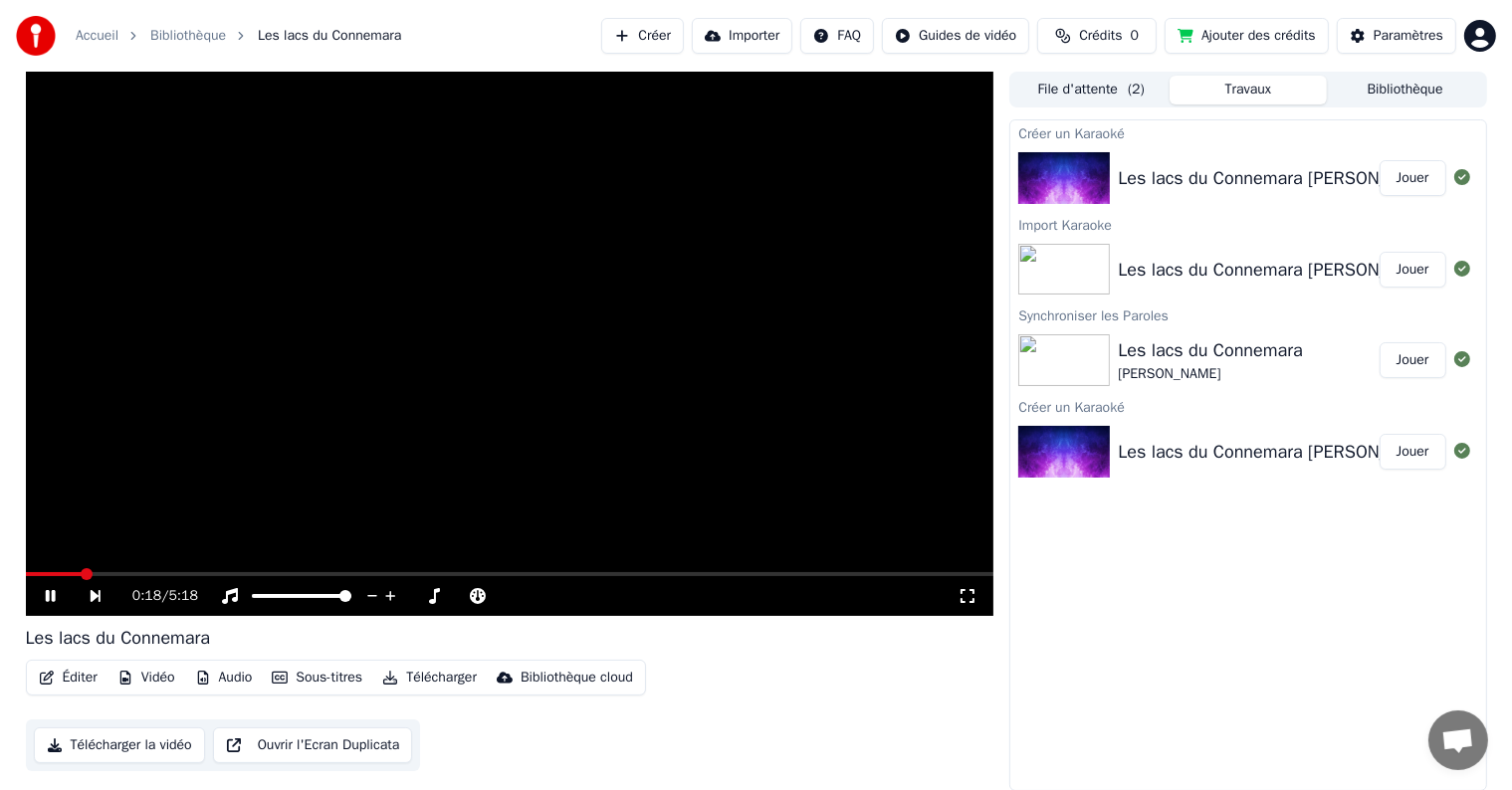 click 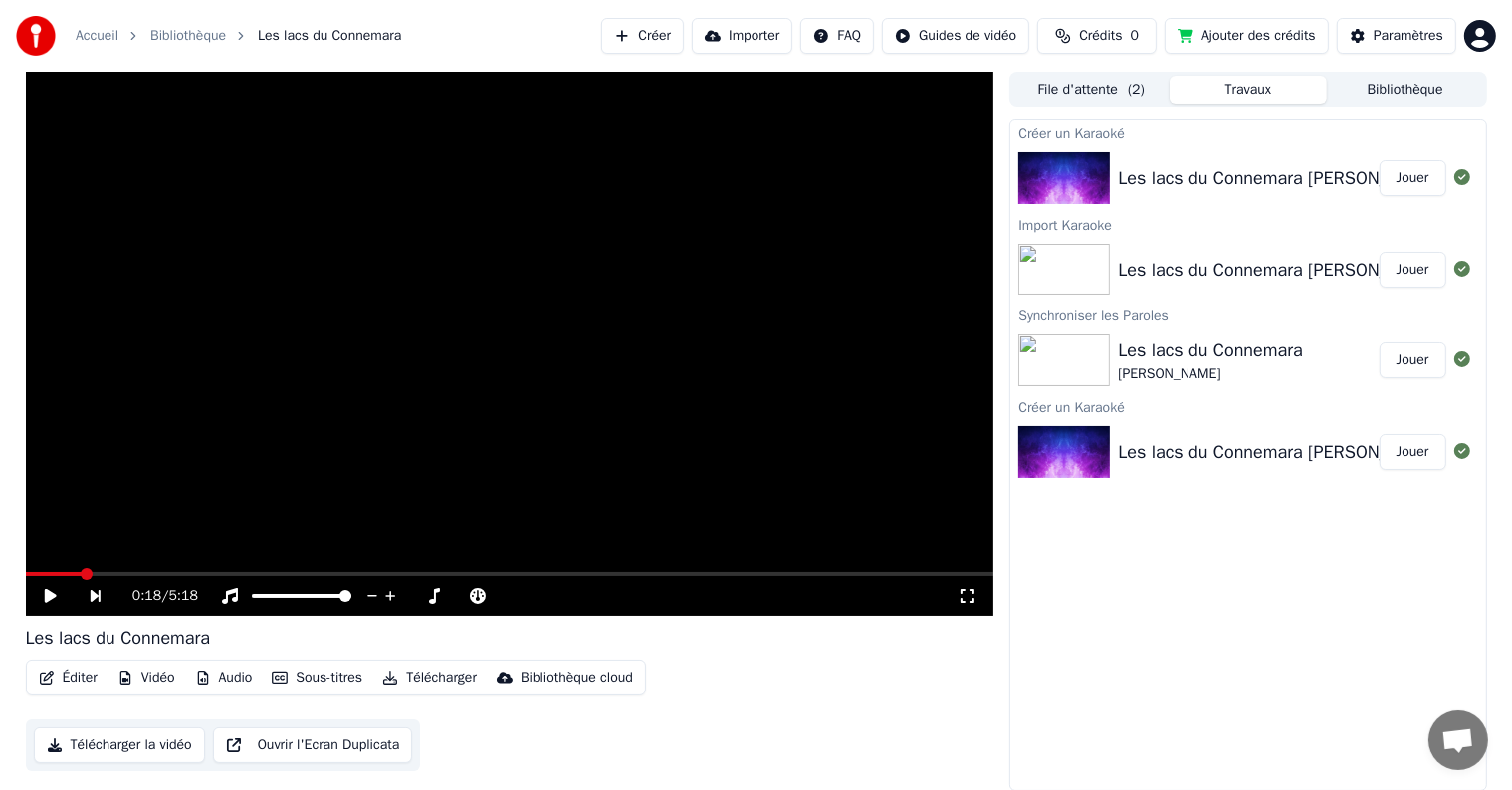 click on "Ajouter des crédits" at bounding box center [1246, 36] 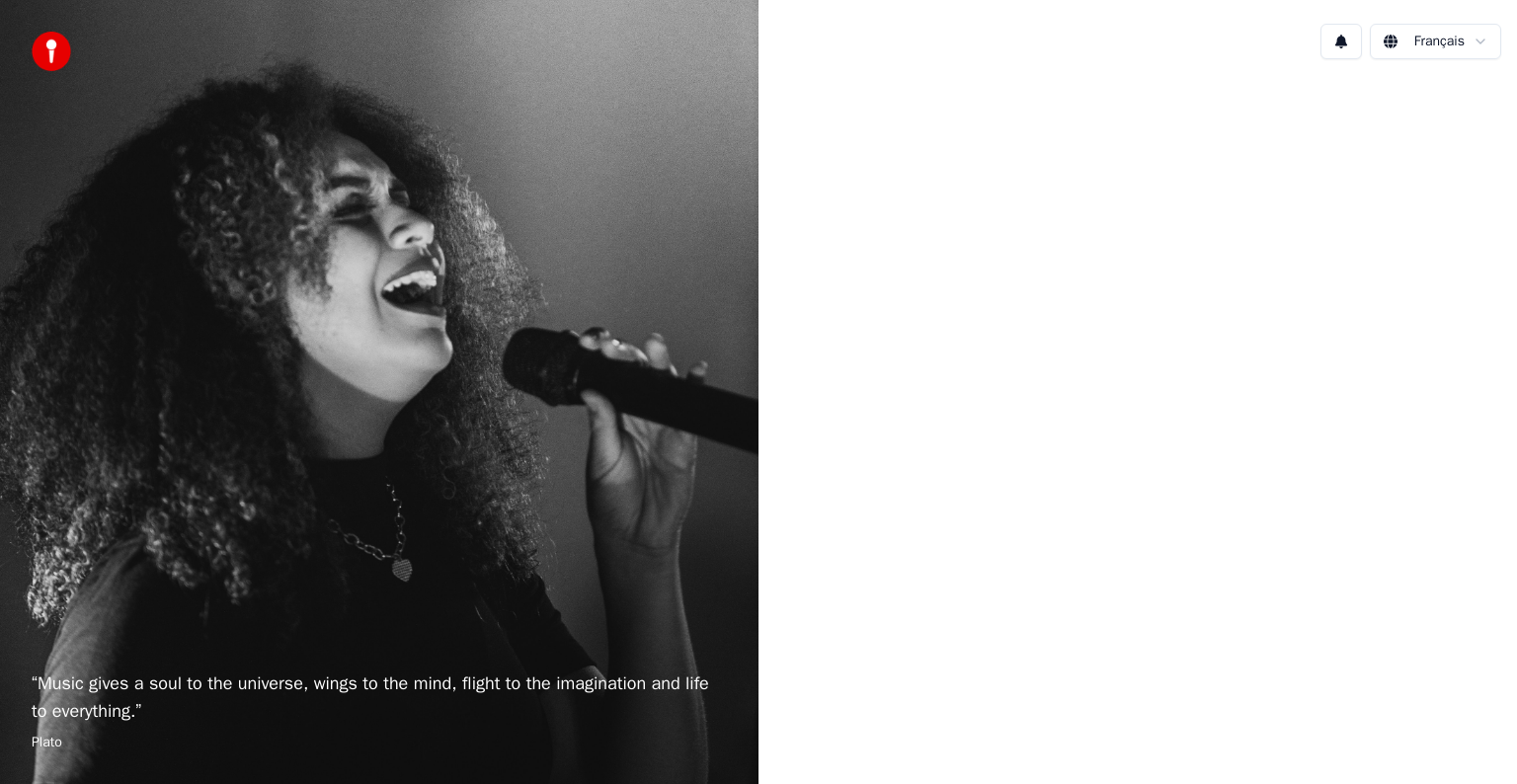 scroll, scrollTop: 0, scrollLeft: 0, axis: both 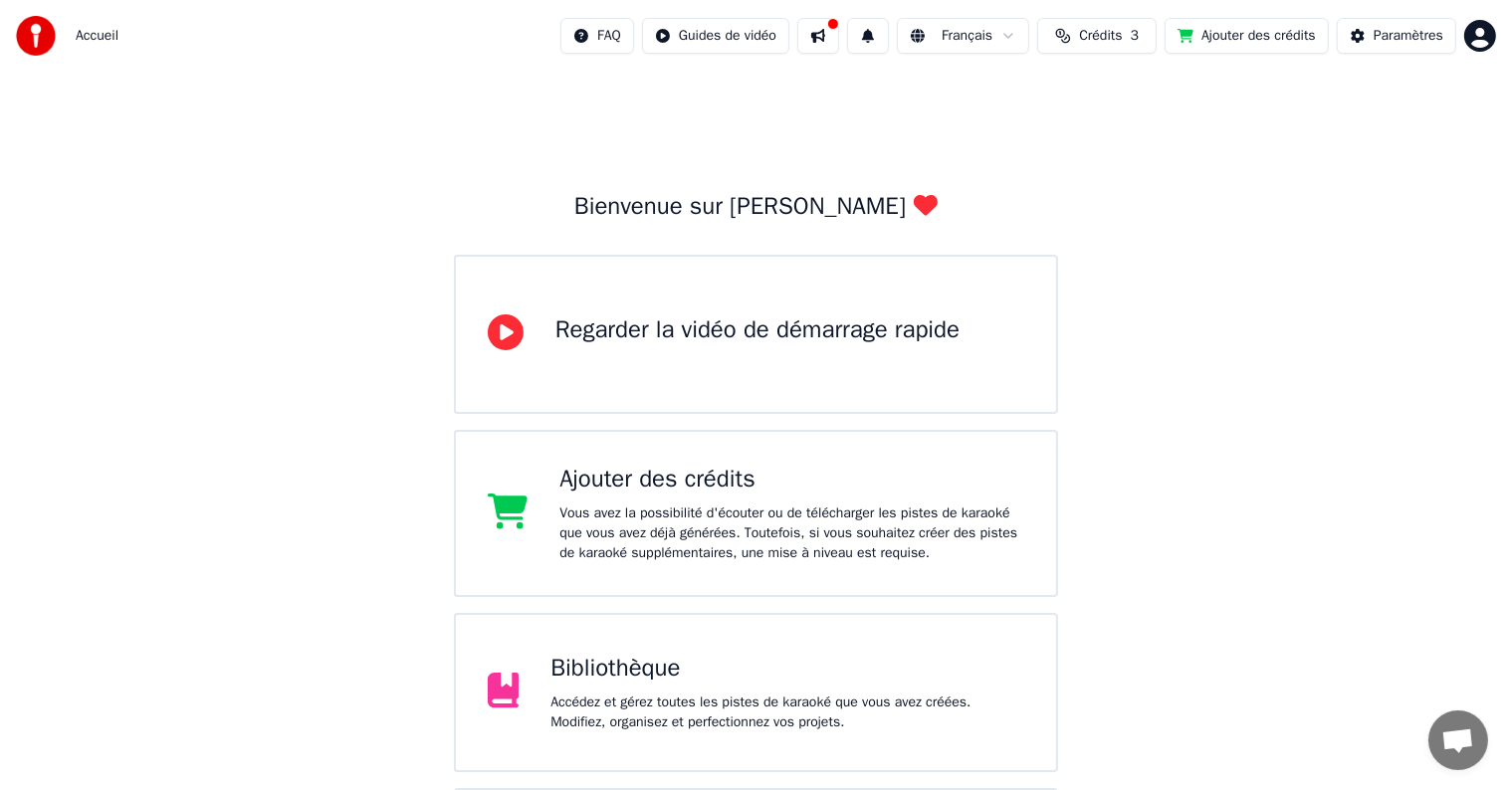 click on "Regarder la vidéo de démarrage rapide" at bounding box center [756, 334] 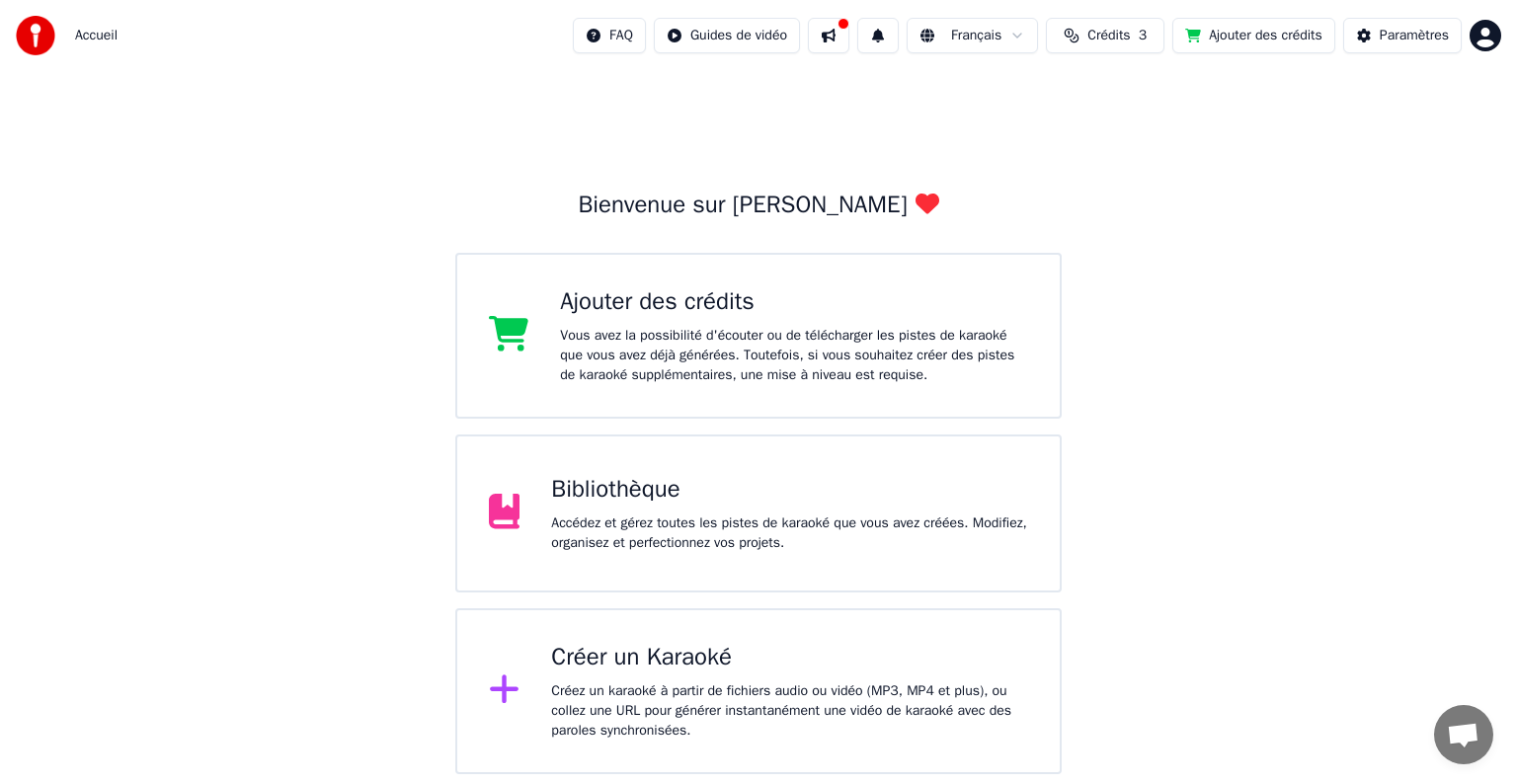 click on "Créer un Karaoké" at bounding box center (789, 658) 